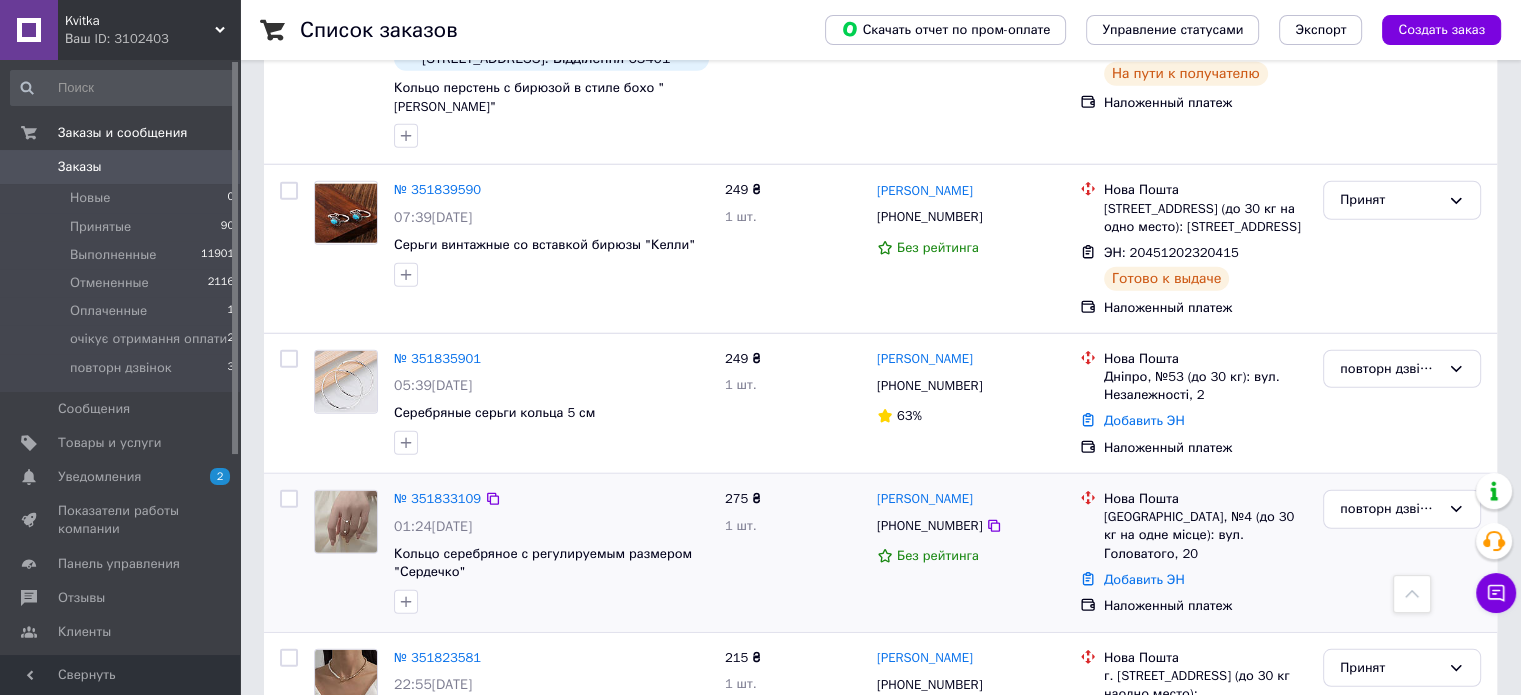 scroll, scrollTop: 5300, scrollLeft: 0, axis: vertical 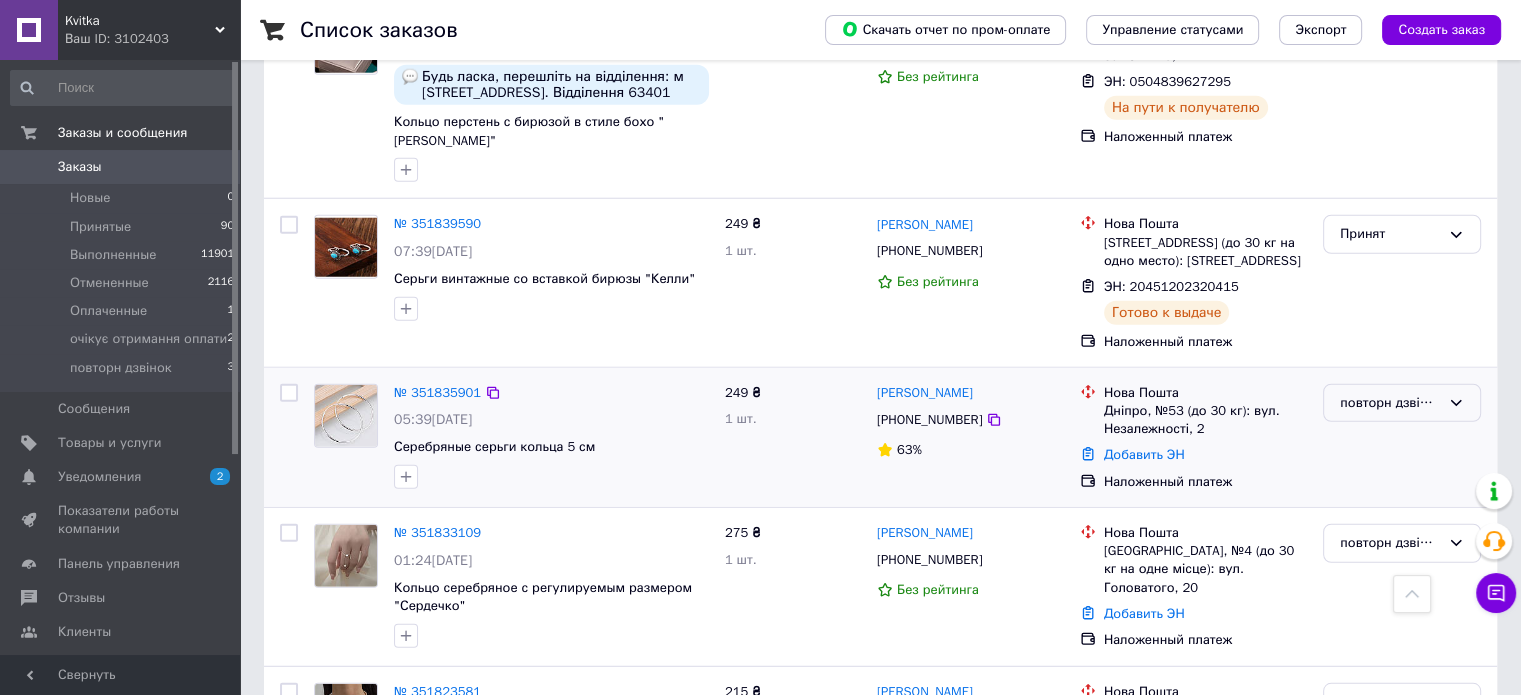 click 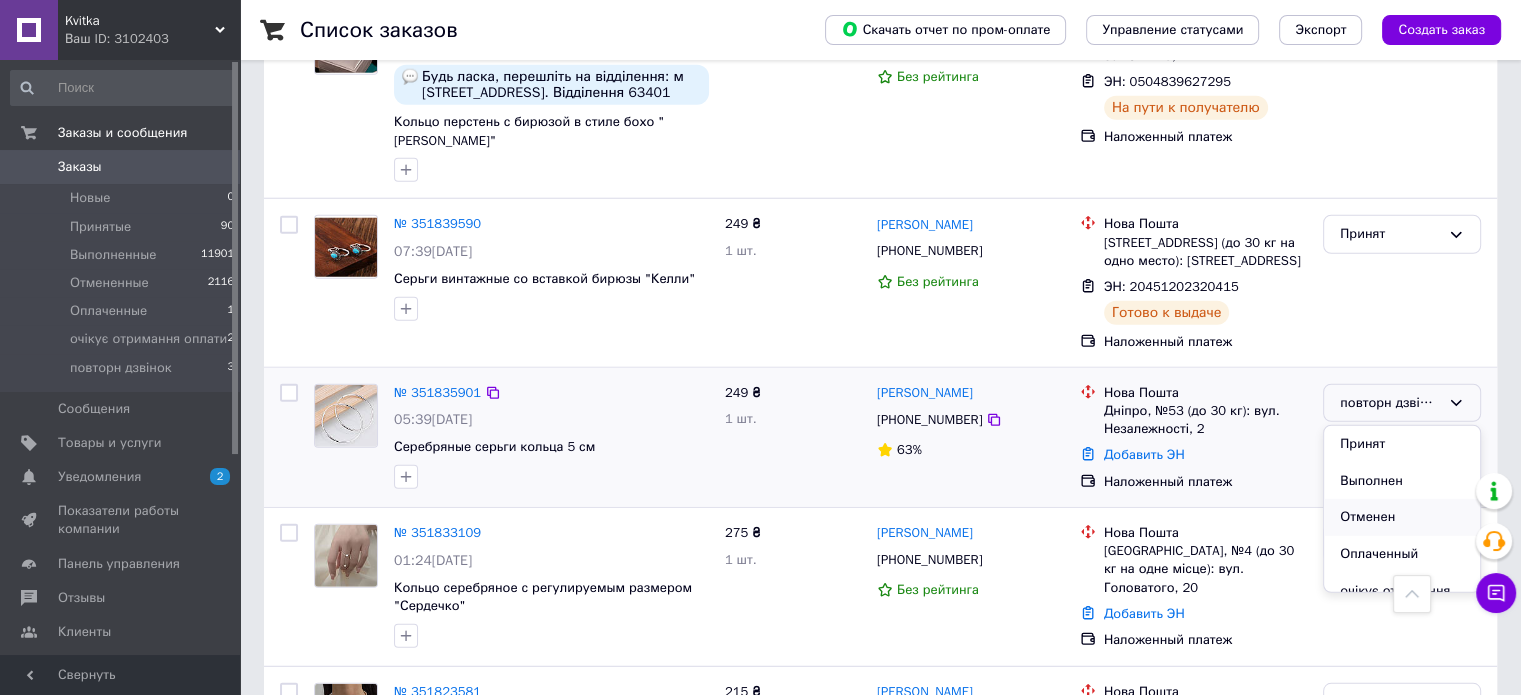 scroll, scrollTop: 37, scrollLeft: 0, axis: vertical 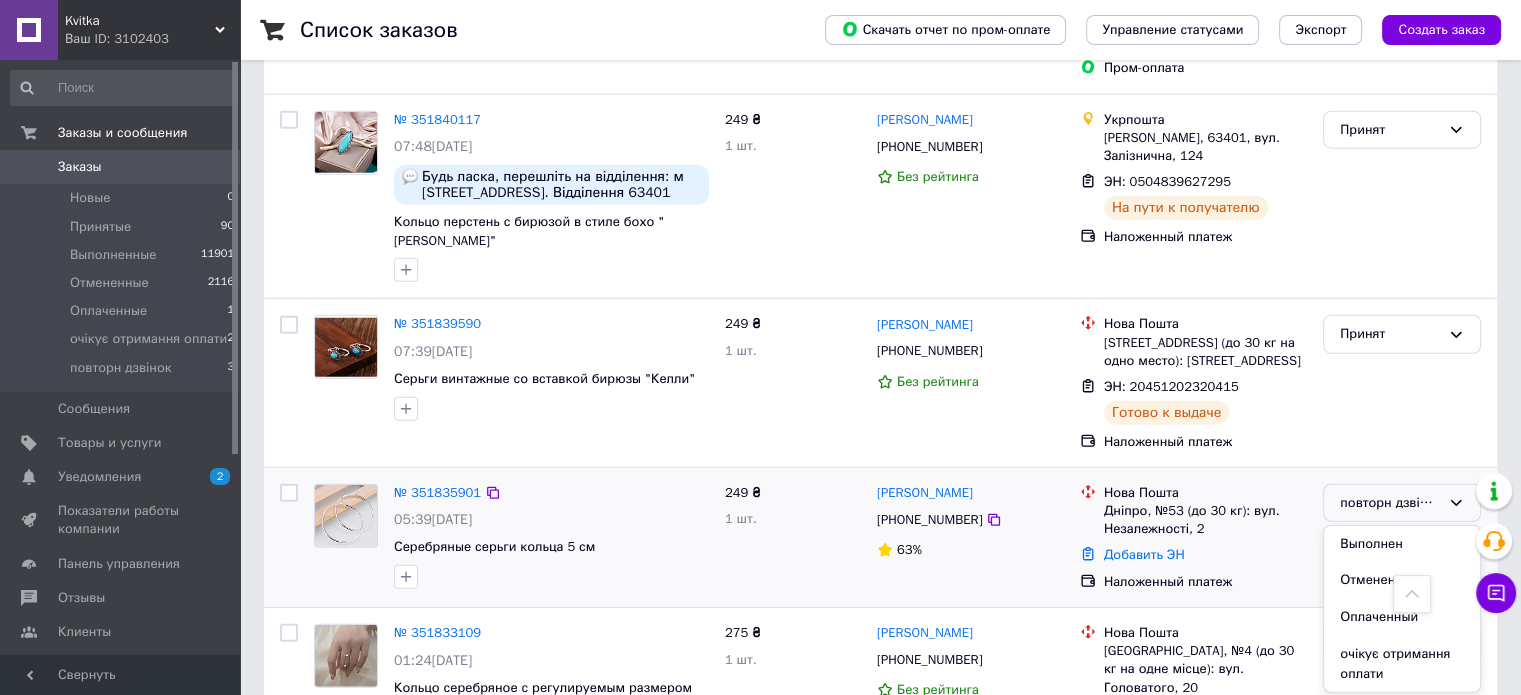 click on "63%" at bounding box center [970, 550] 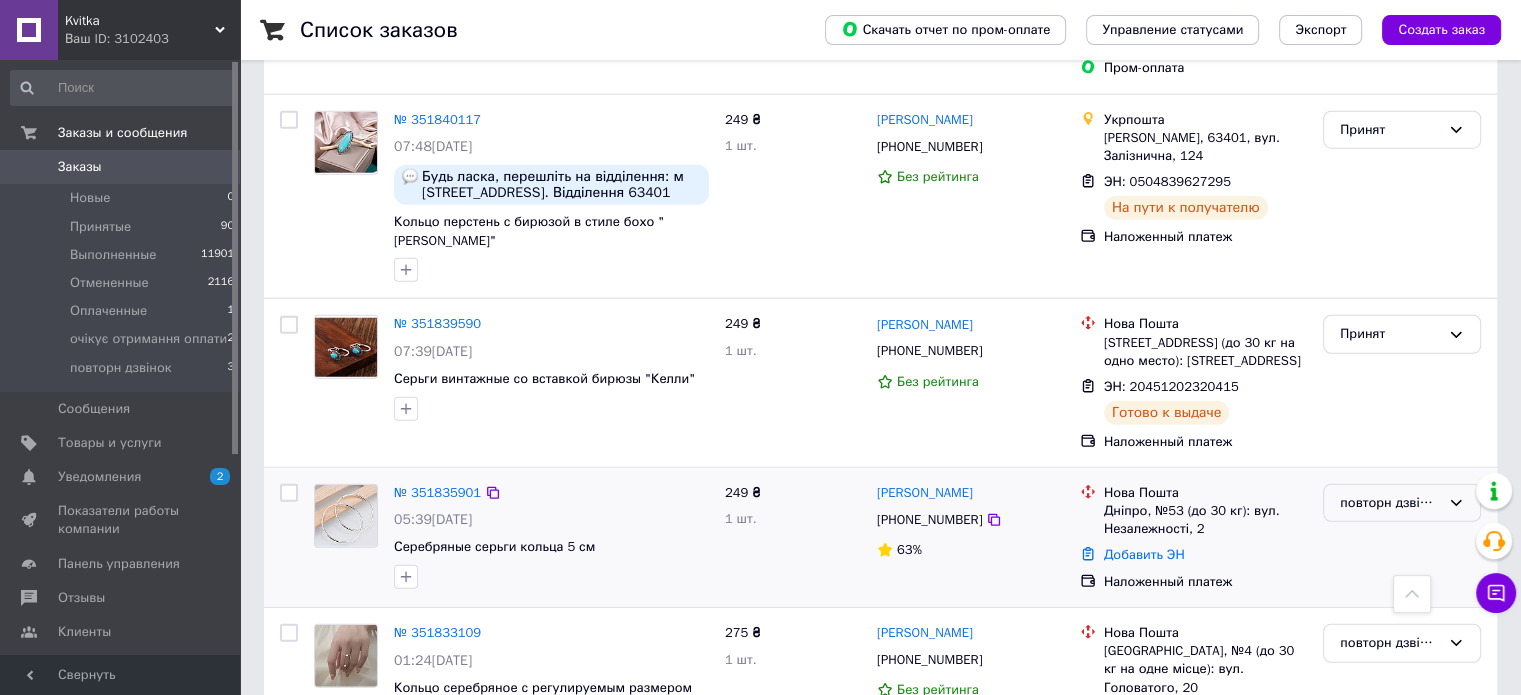 click 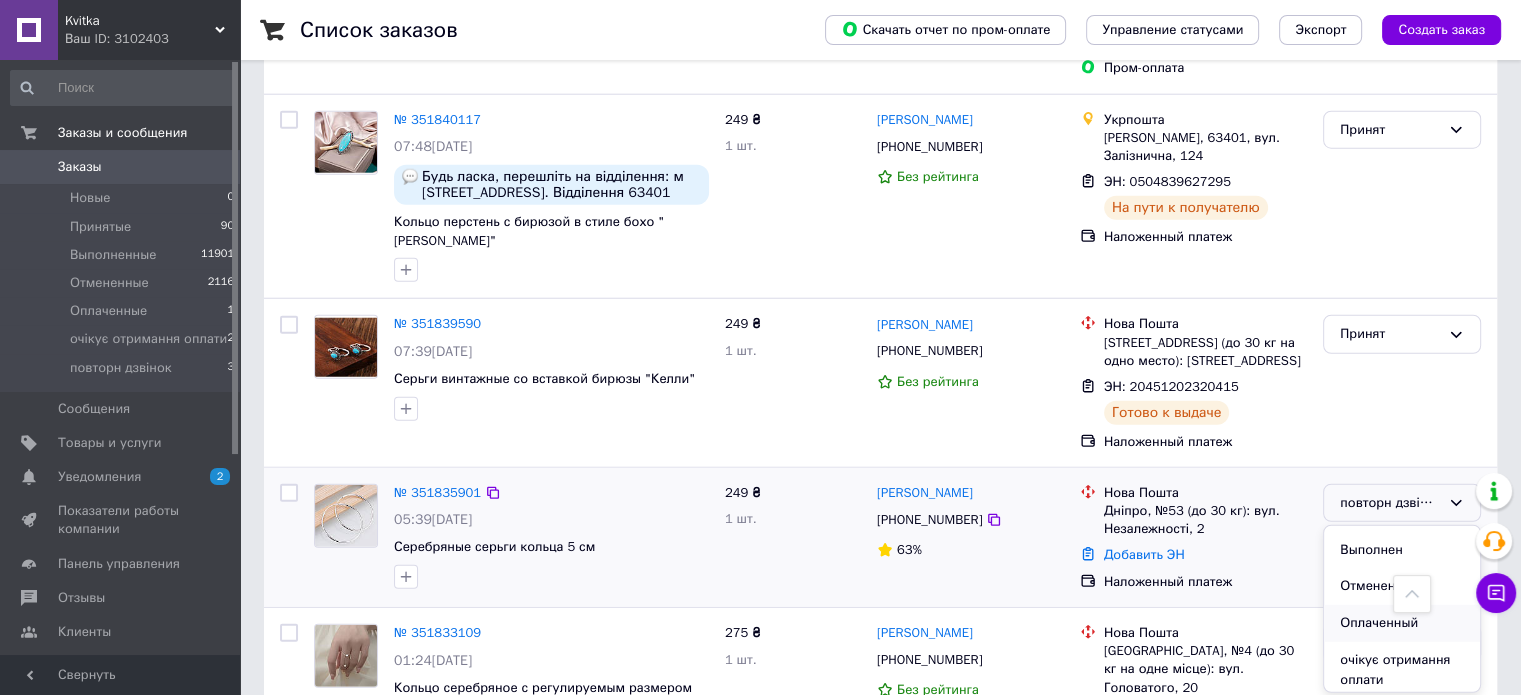 scroll, scrollTop: 37, scrollLeft: 0, axis: vertical 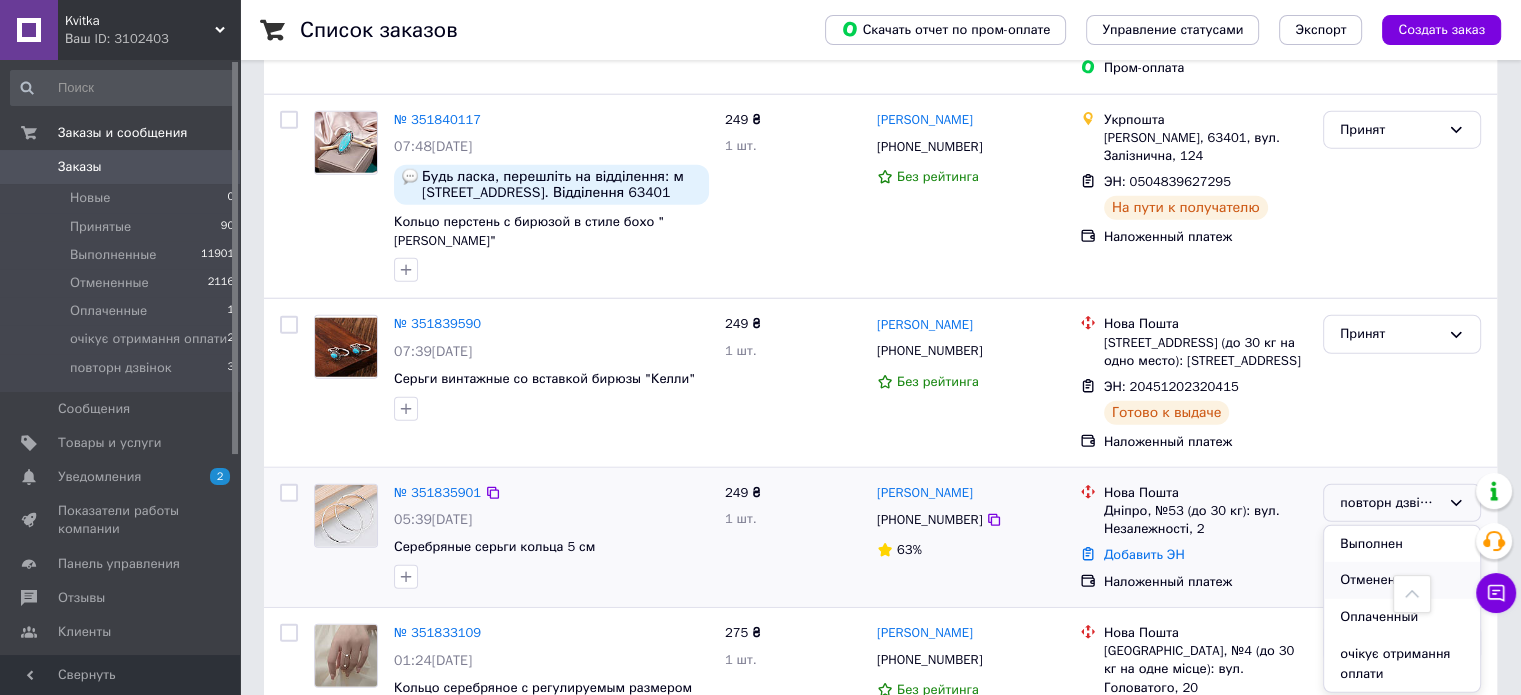click on "Отменен" at bounding box center (1402, 580) 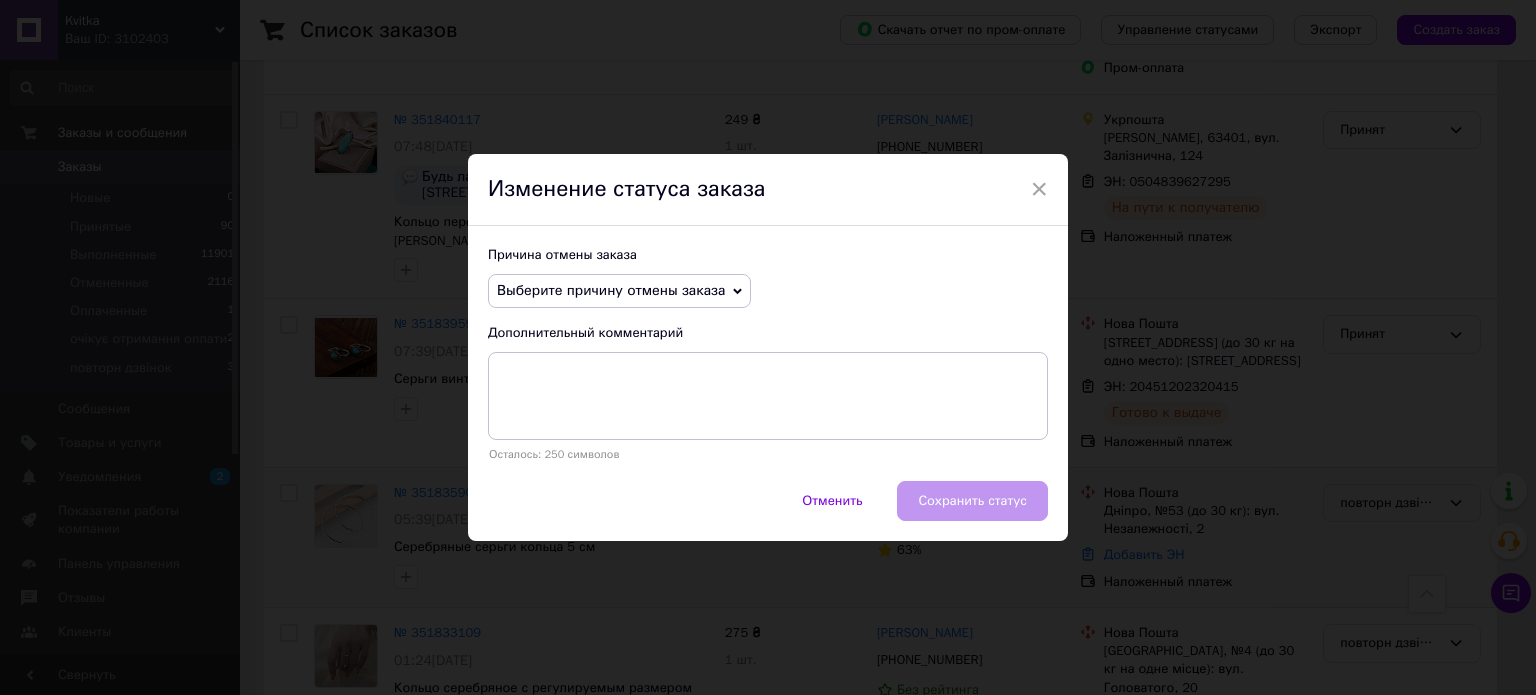 click on "Выберите причину отмены заказа" at bounding box center (619, 291) 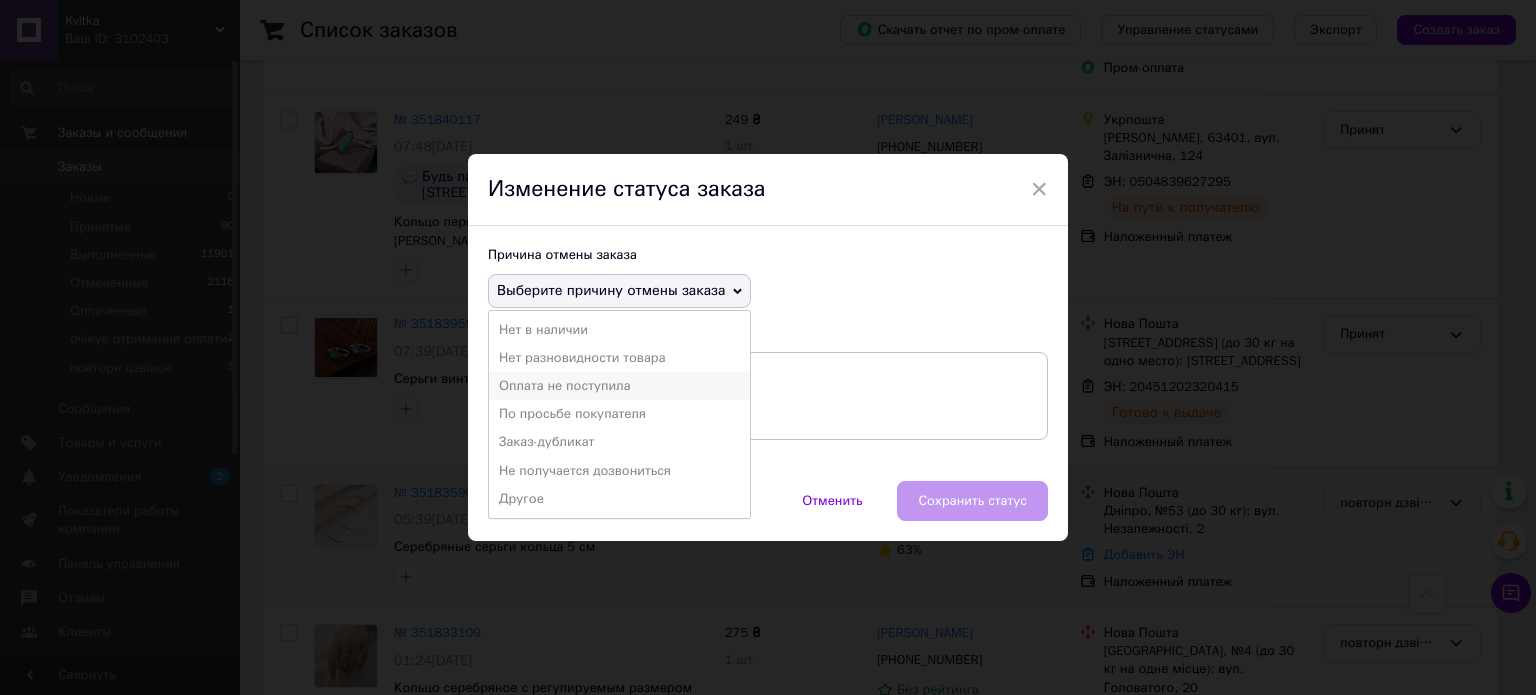 click on "Оплата не поступила" at bounding box center [619, 386] 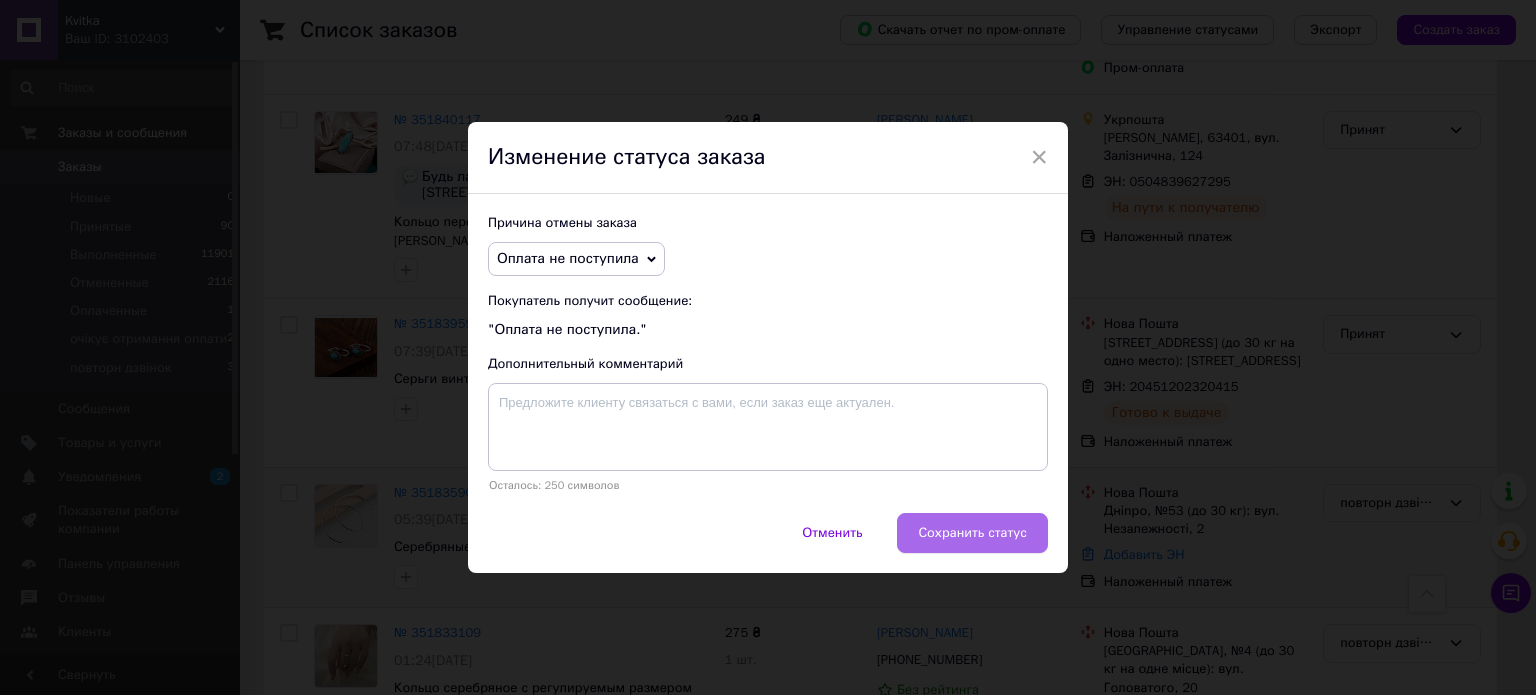 click on "Сохранить статус" at bounding box center (972, 533) 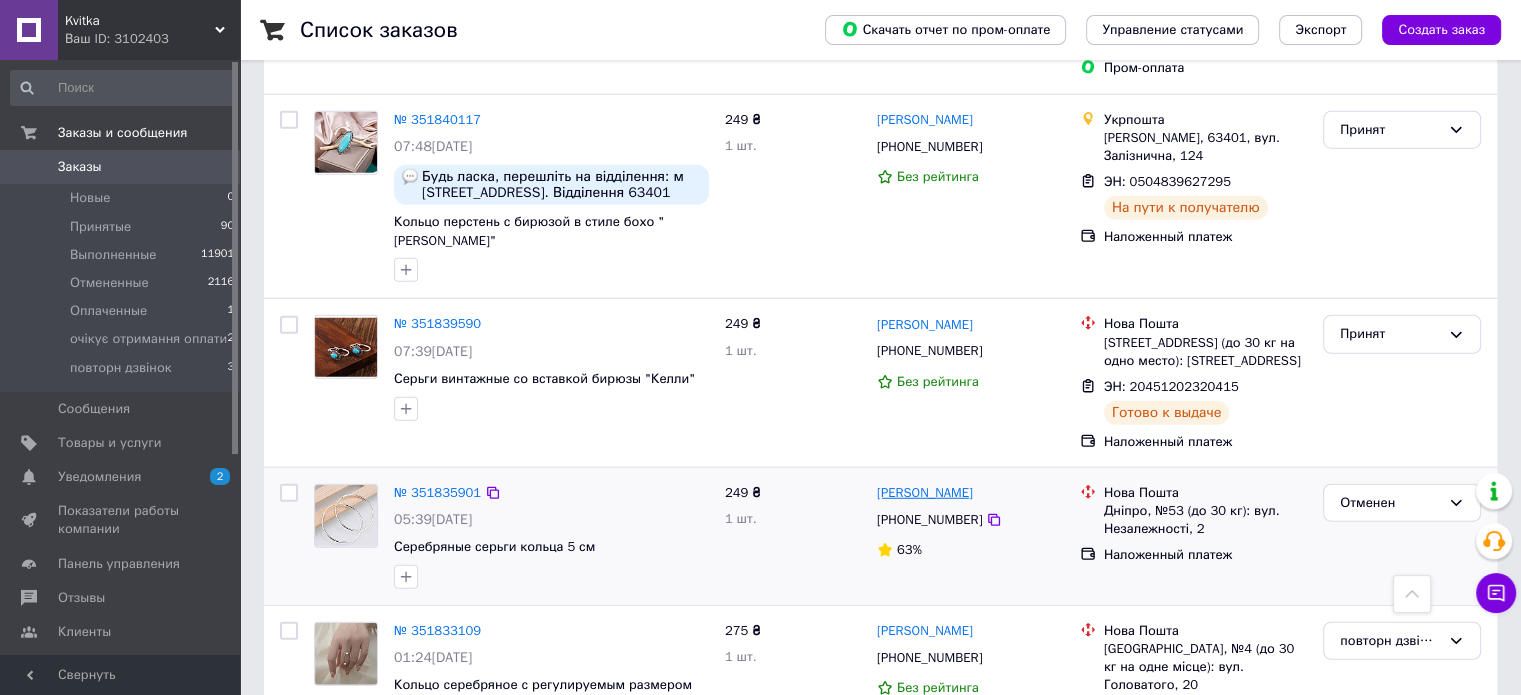 click on "[PERSON_NAME]" at bounding box center [925, 493] 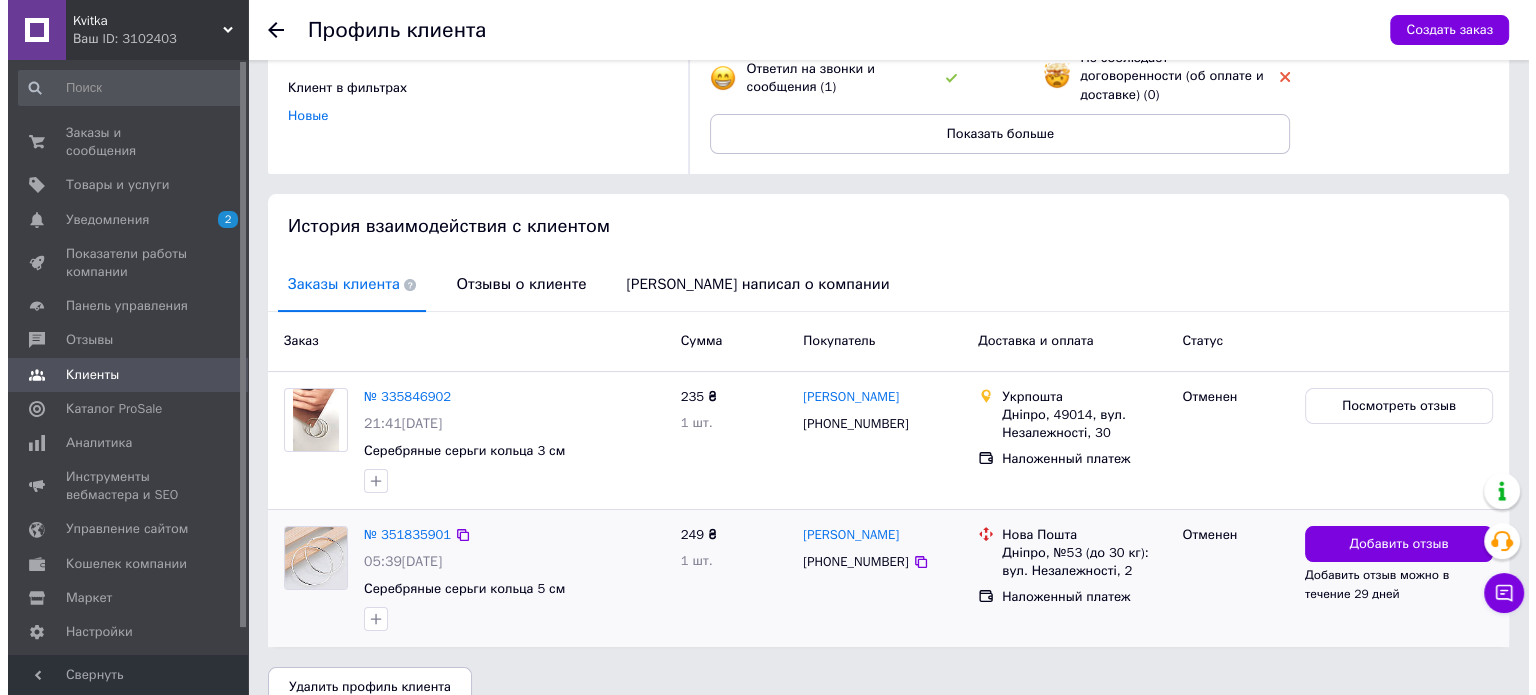 scroll, scrollTop: 284, scrollLeft: 0, axis: vertical 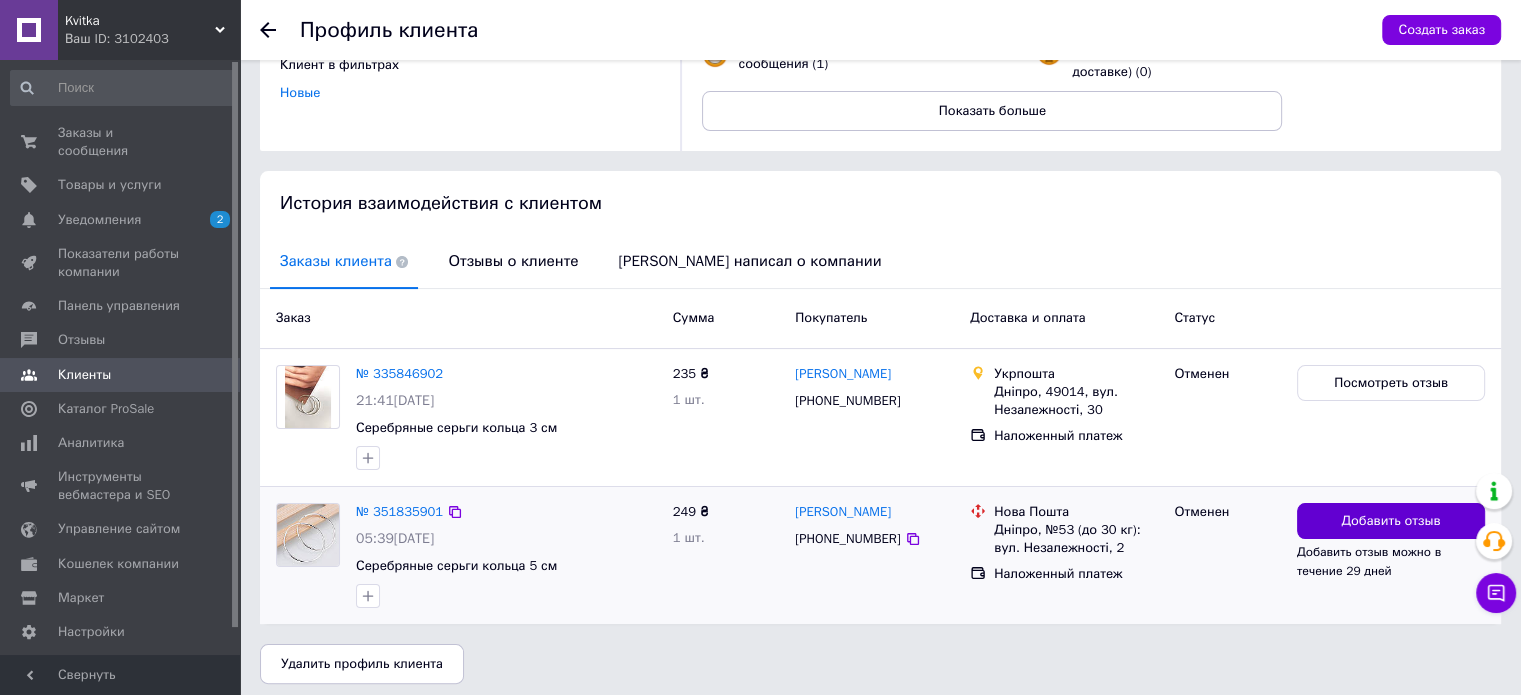 click on "Добавить отзыв" at bounding box center (1390, 521) 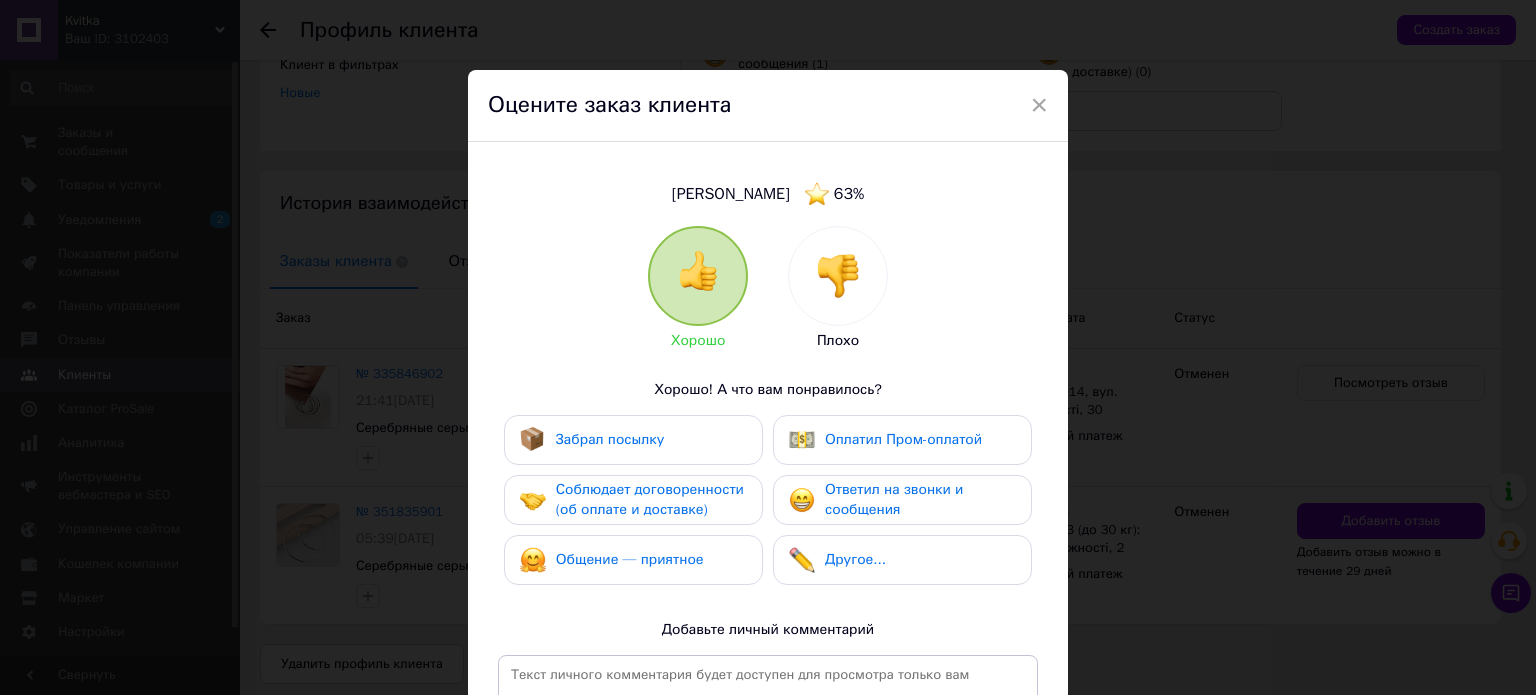 click at bounding box center [838, 276] 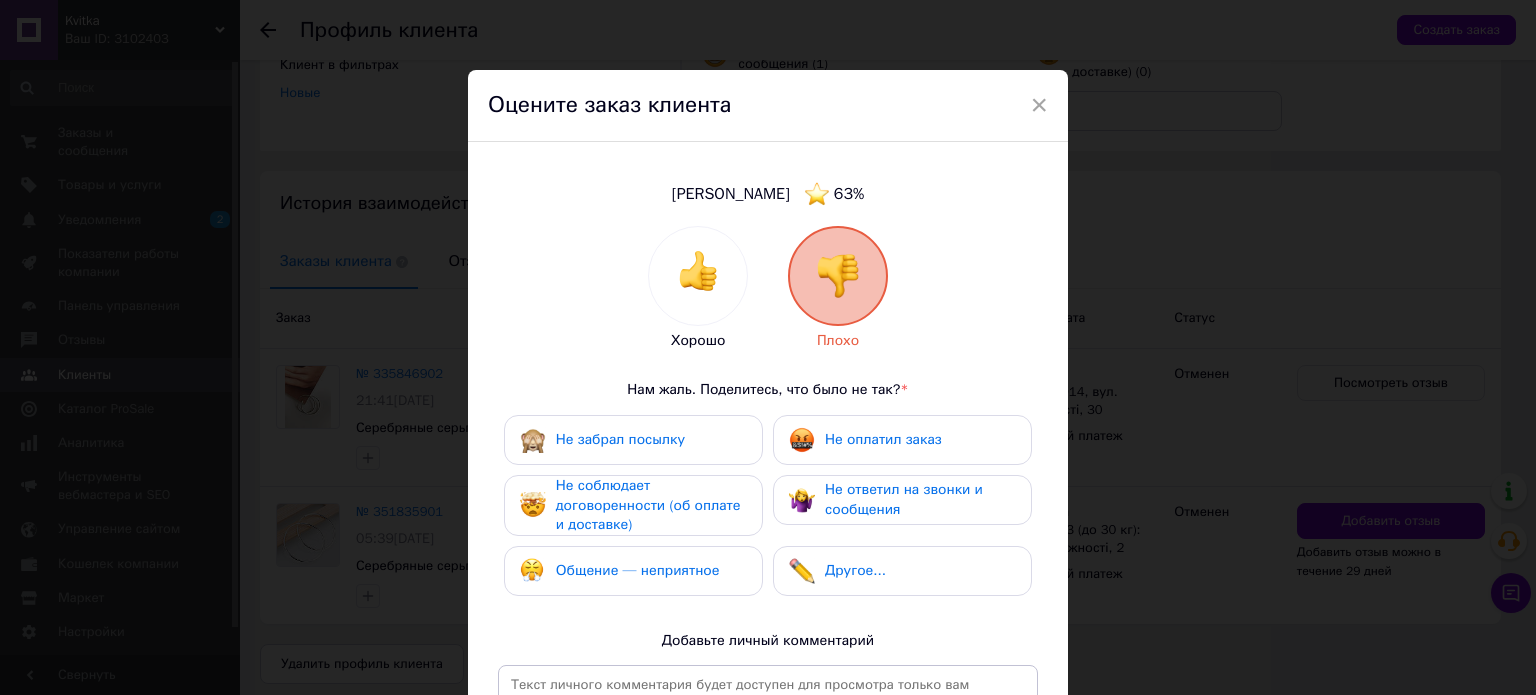 click on "Не соблюдает договоренности (об оплате и доставке)" at bounding box center (648, 505) 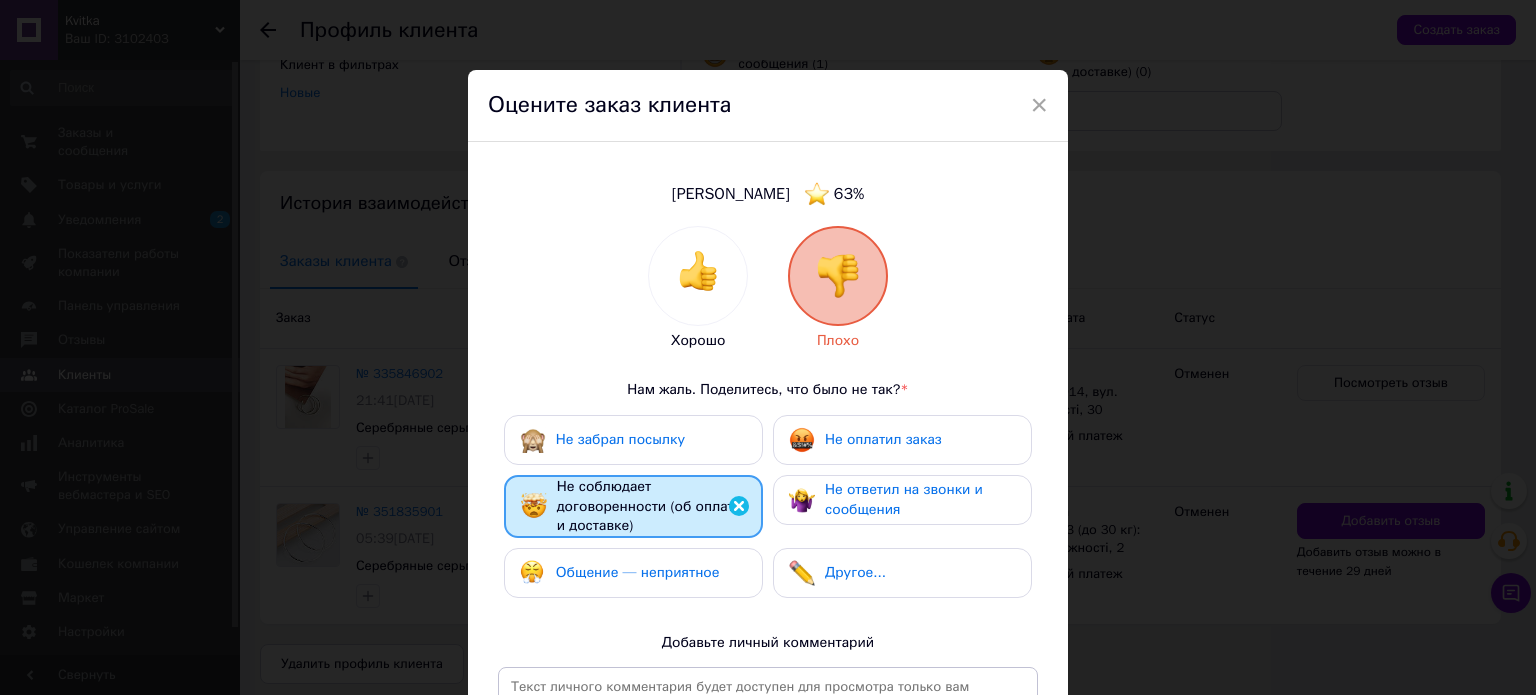 click on "Не оплатил заказ" at bounding box center [883, 439] 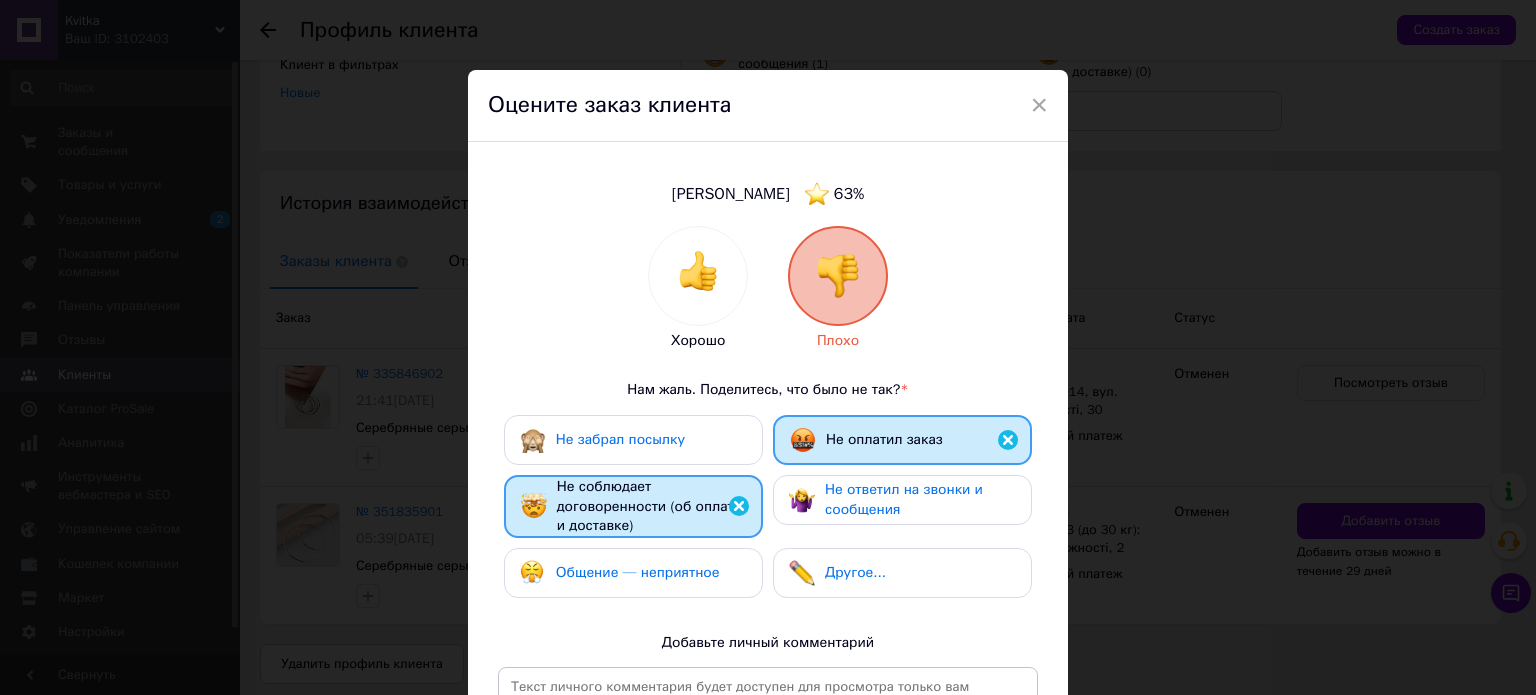 click on "Не ответил на звонки и сообщения" at bounding box center (920, 499) 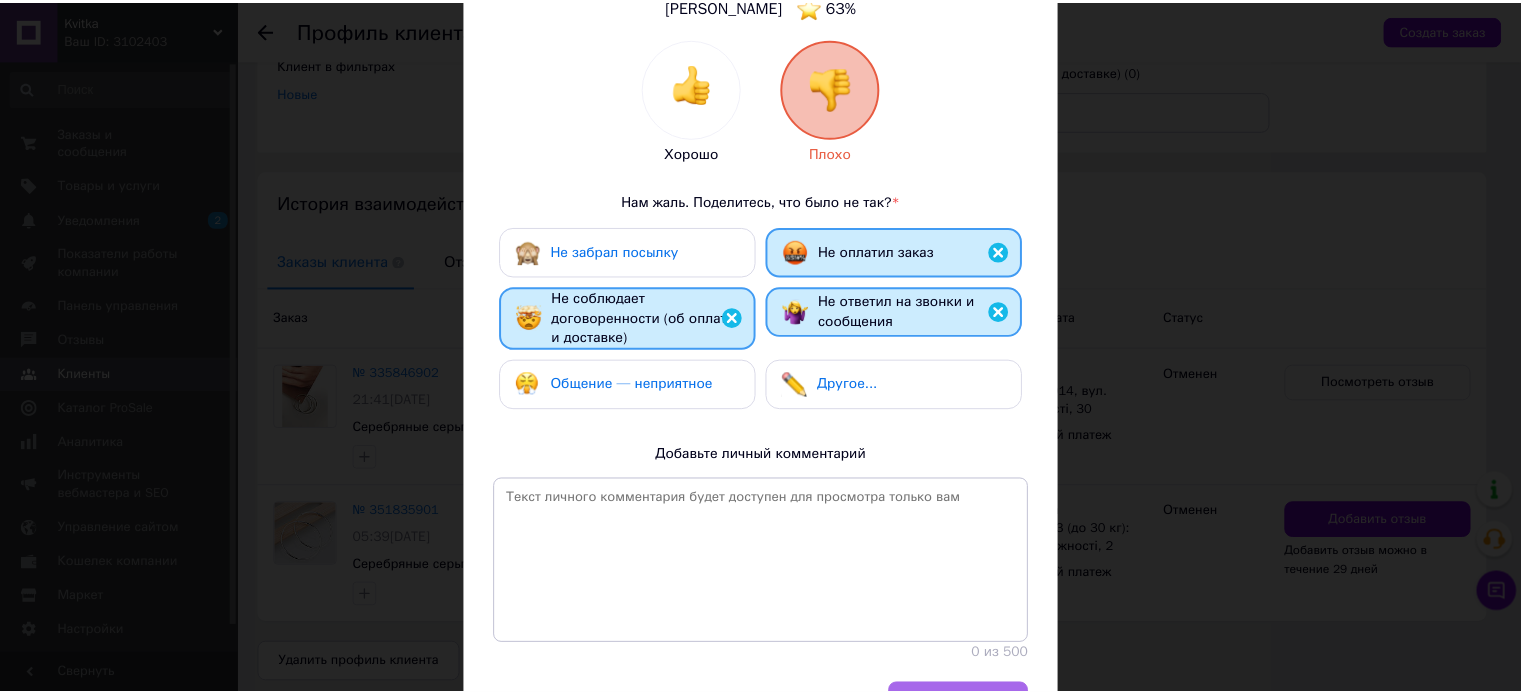 scroll, scrollTop: 303, scrollLeft: 0, axis: vertical 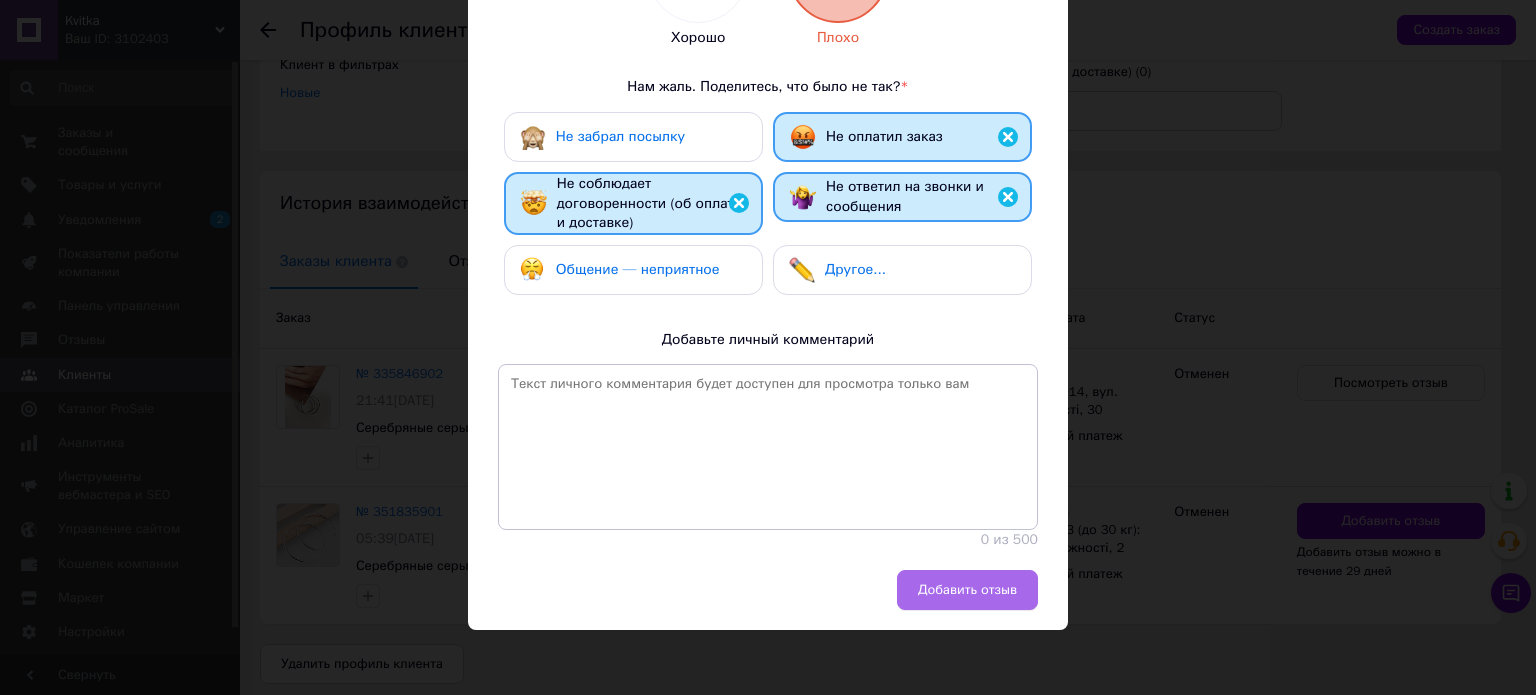 click on "Добавить отзыв" at bounding box center (967, 590) 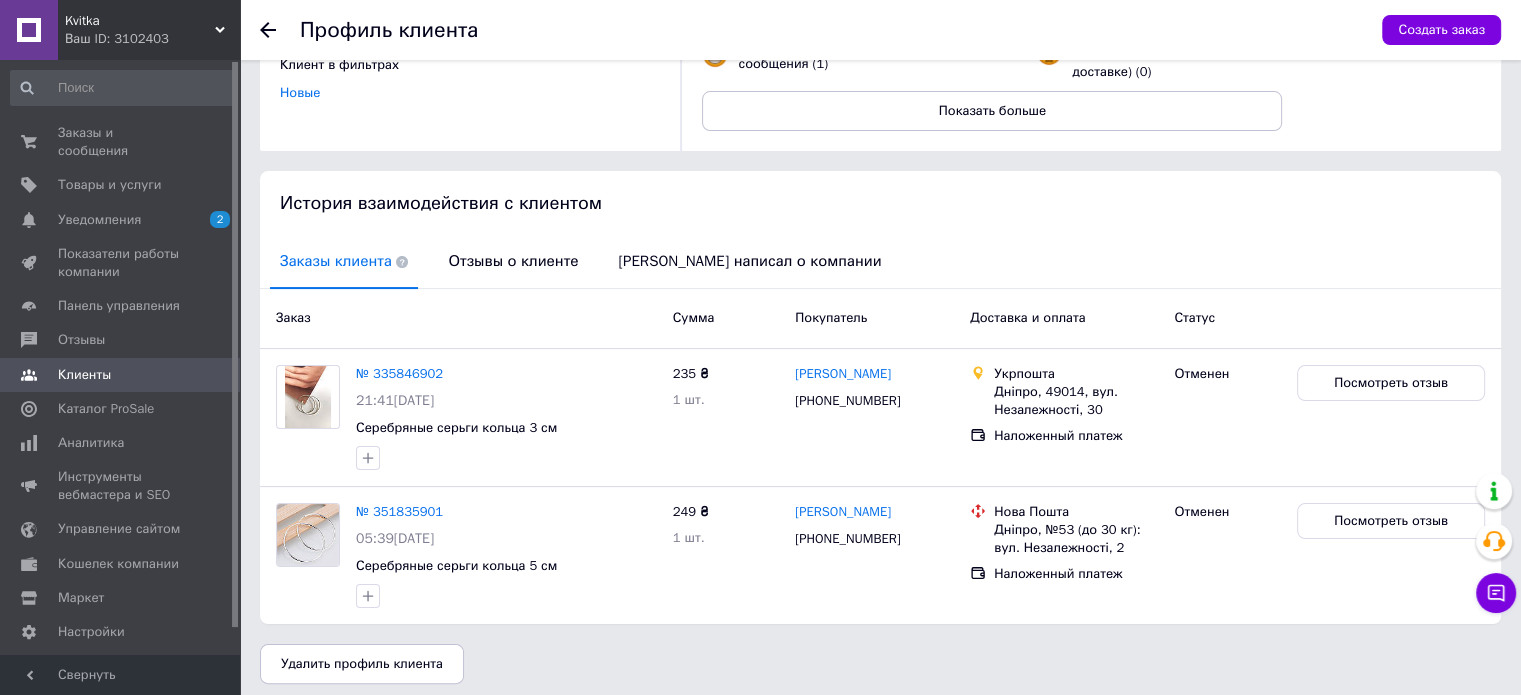 click 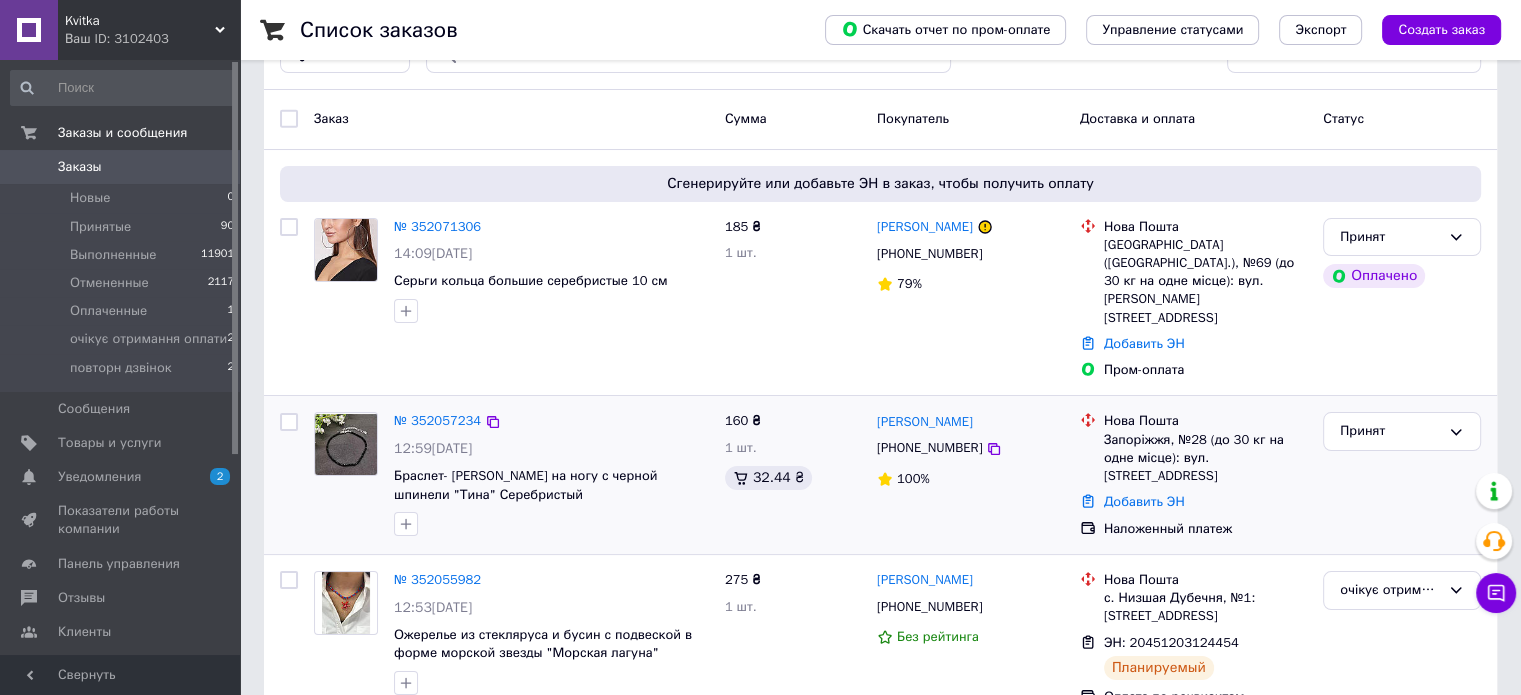scroll, scrollTop: 0, scrollLeft: 0, axis: both 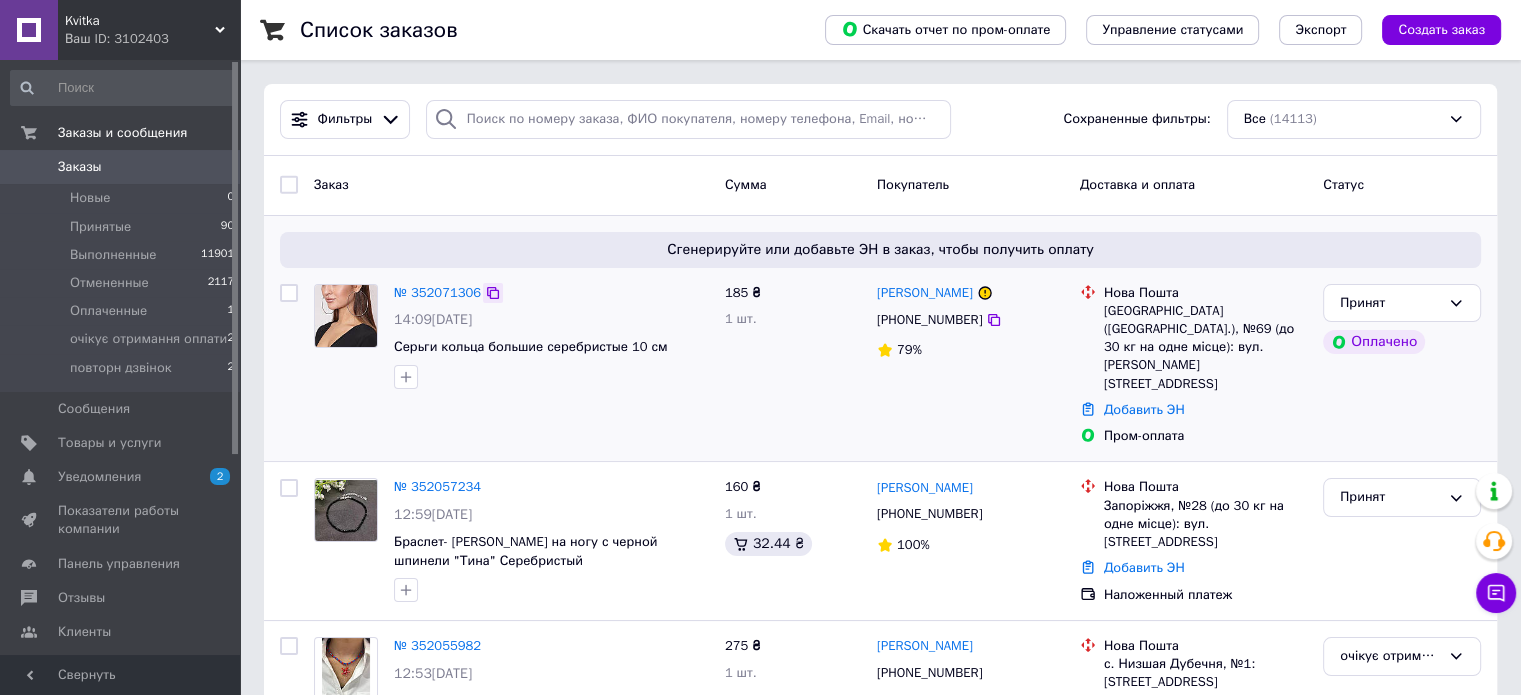 click 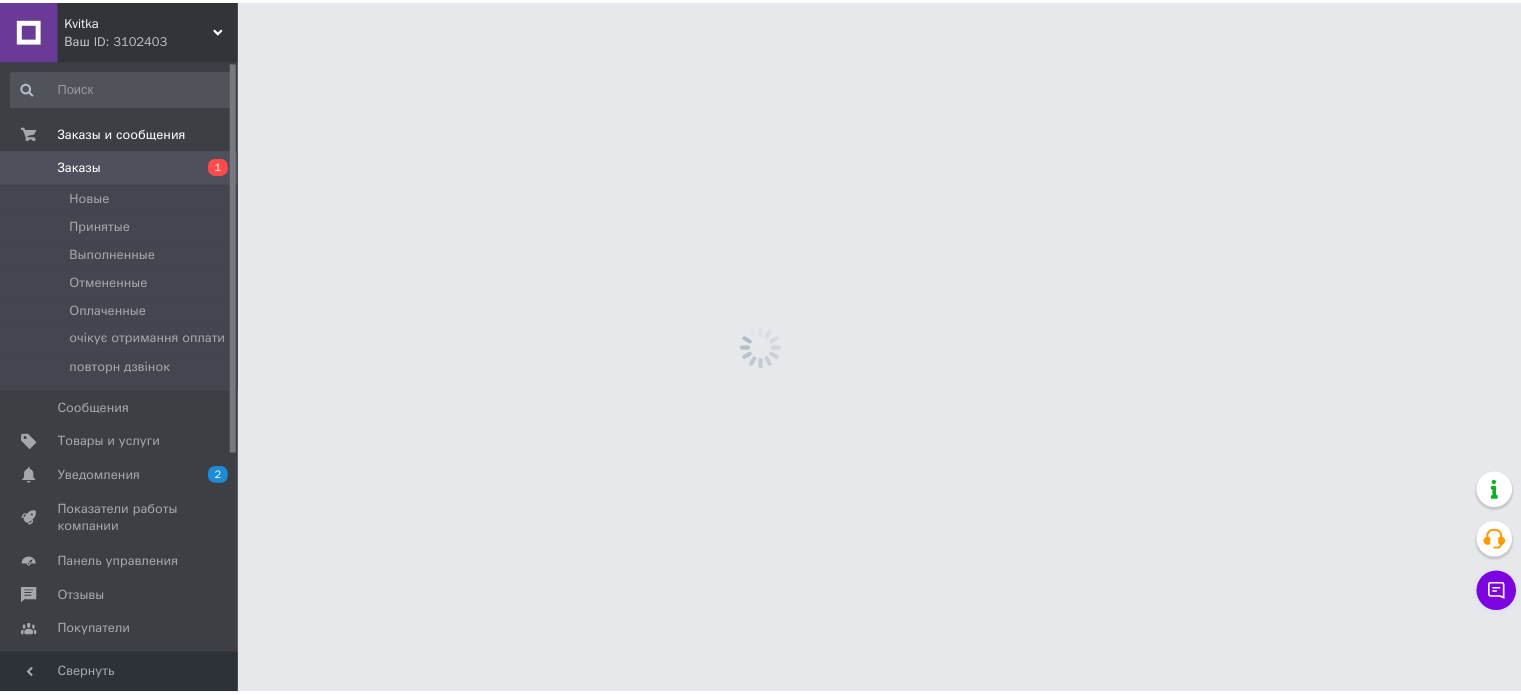 scroll, scrollTop: 0, scrollLeft: 0, axis: both 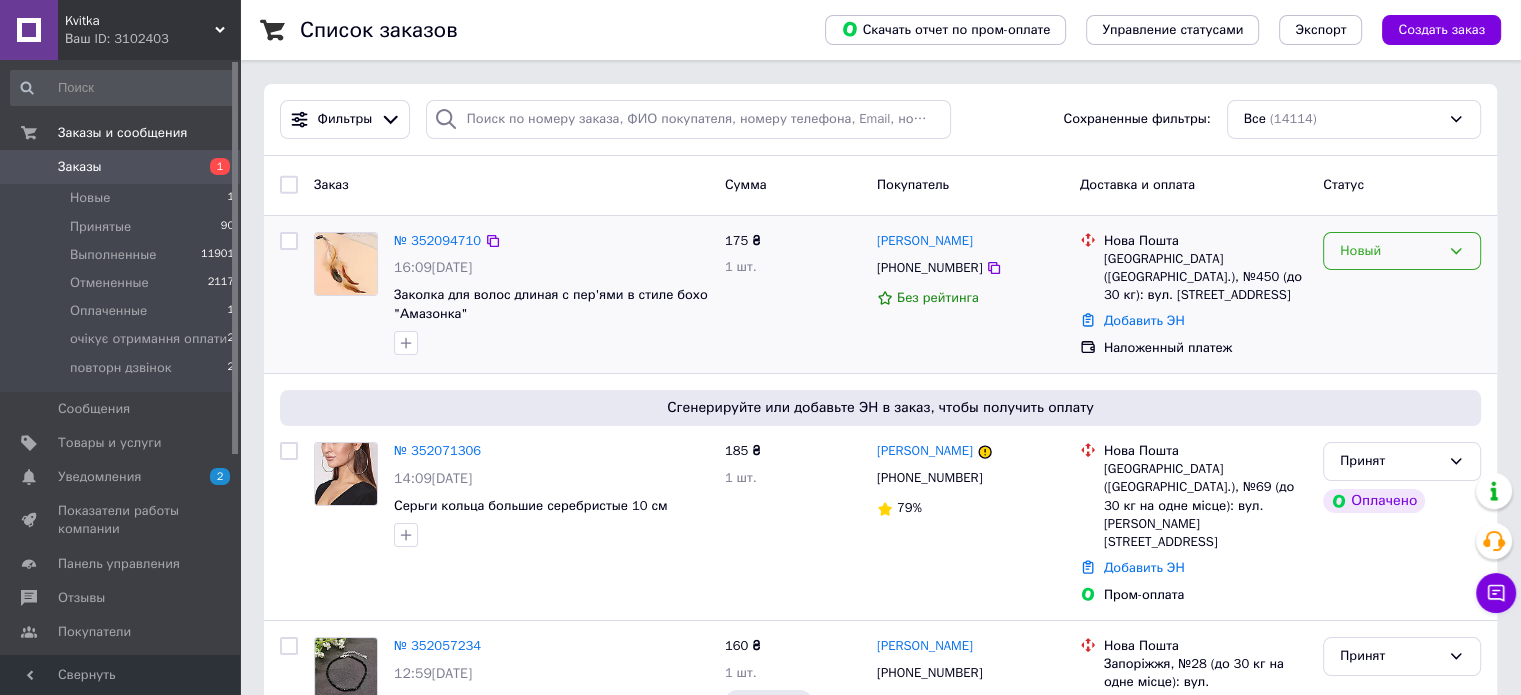 click on "Новый" at bounding box center (1390, 251) 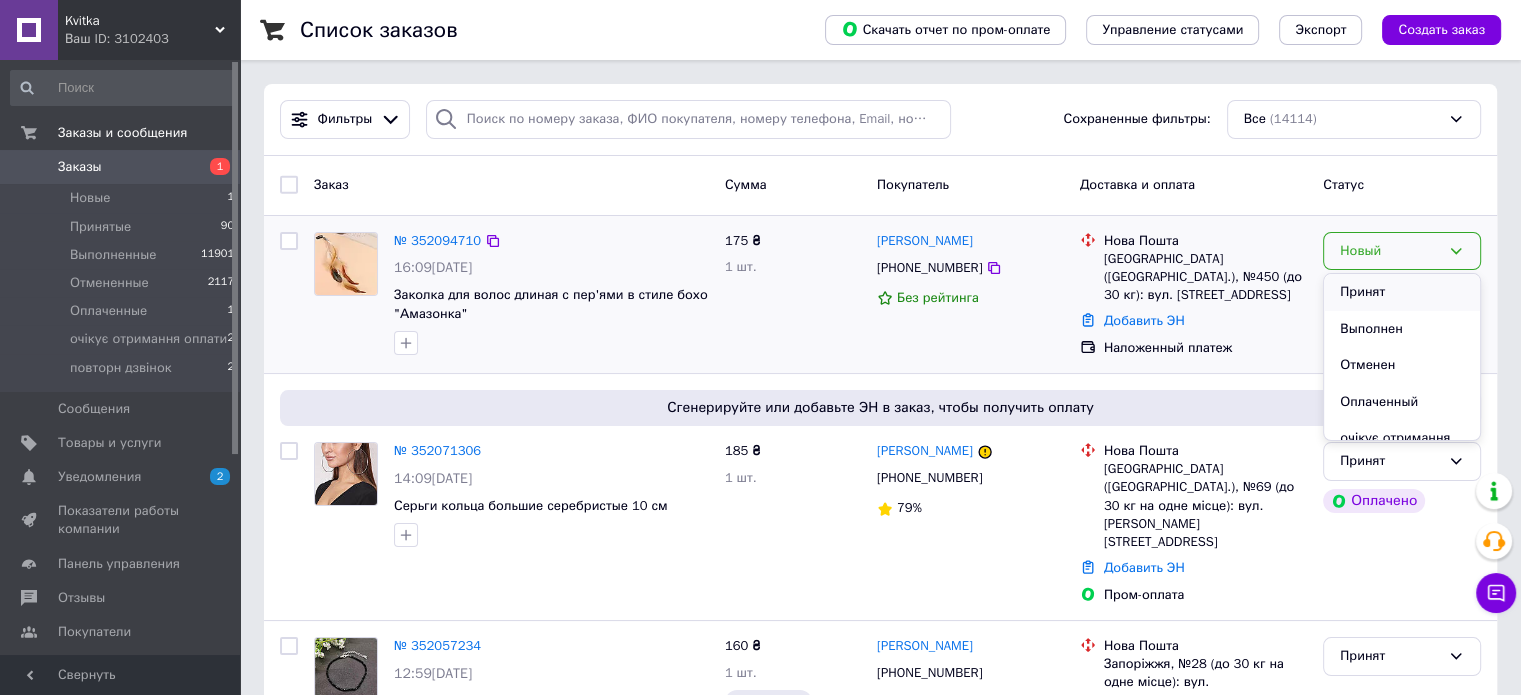 click on "Принят" at bounding box center (1402, 292) 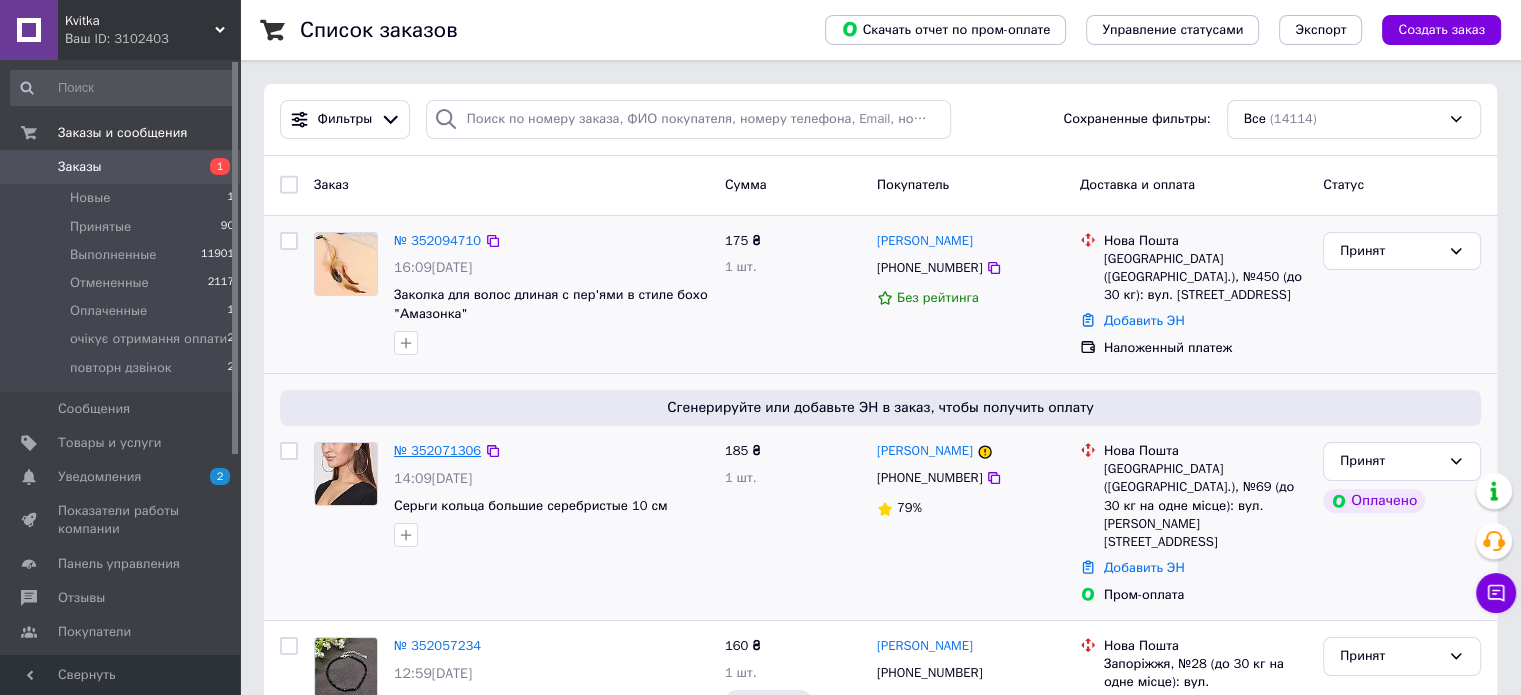 click on "№ 352071306" at bounding box center [437, 450] 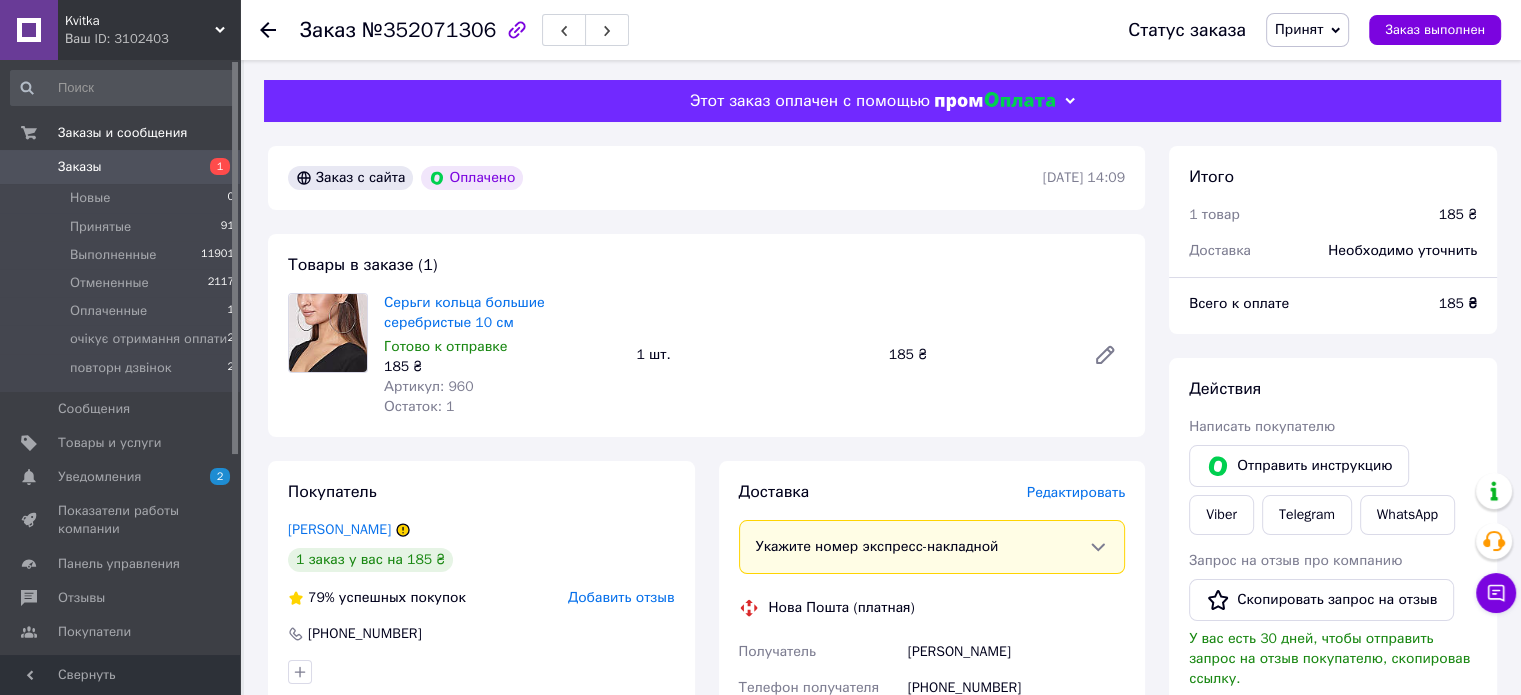 click 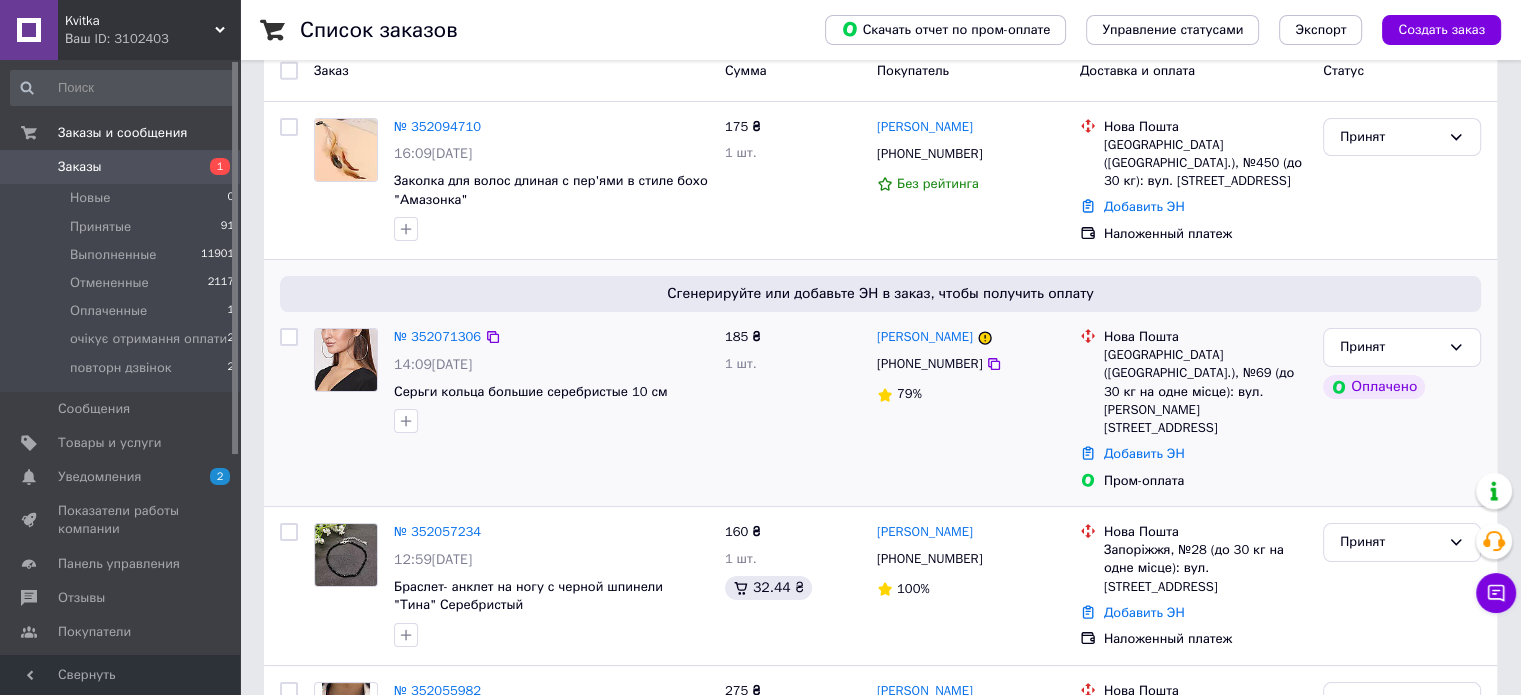 scroll, scrollTop: 200, scrollLeft: 0, axis: vertical 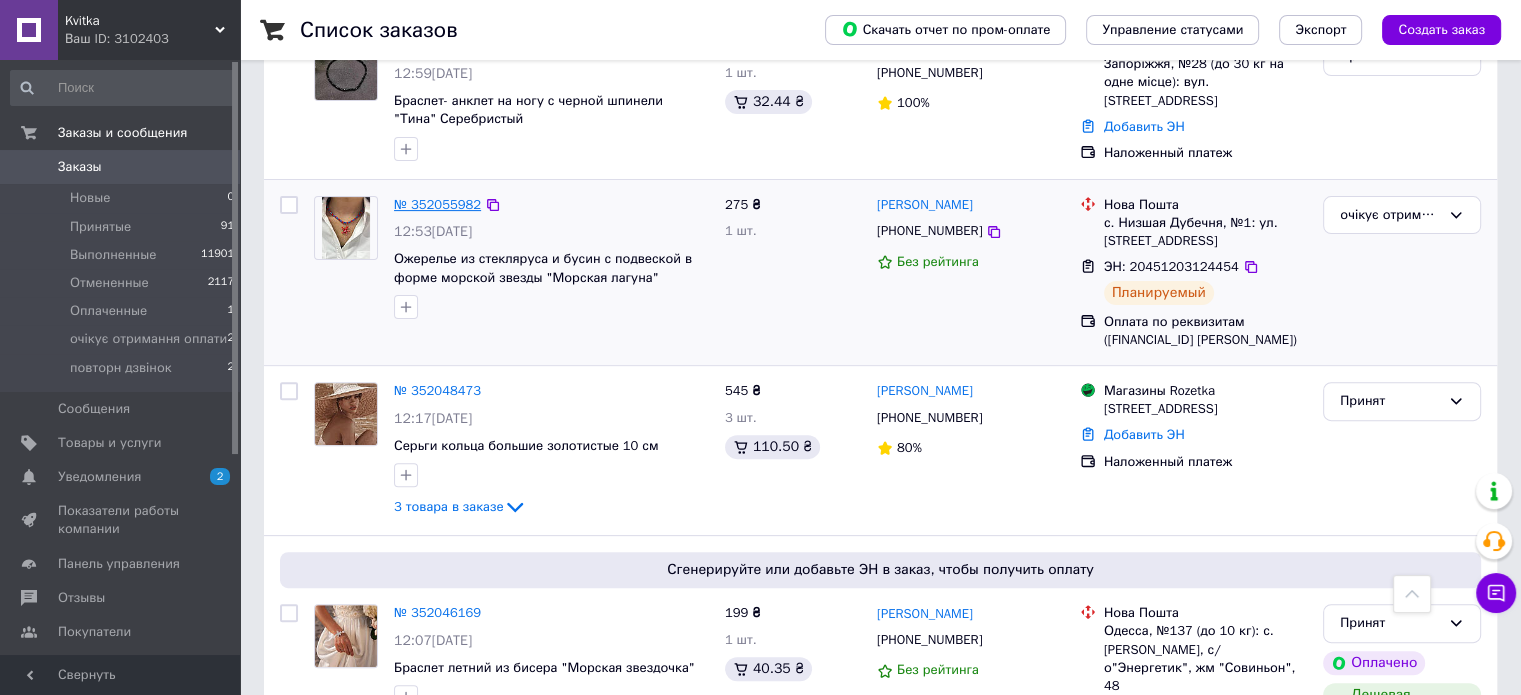 click on "№ 352055982" at bounding box center (437, 204) 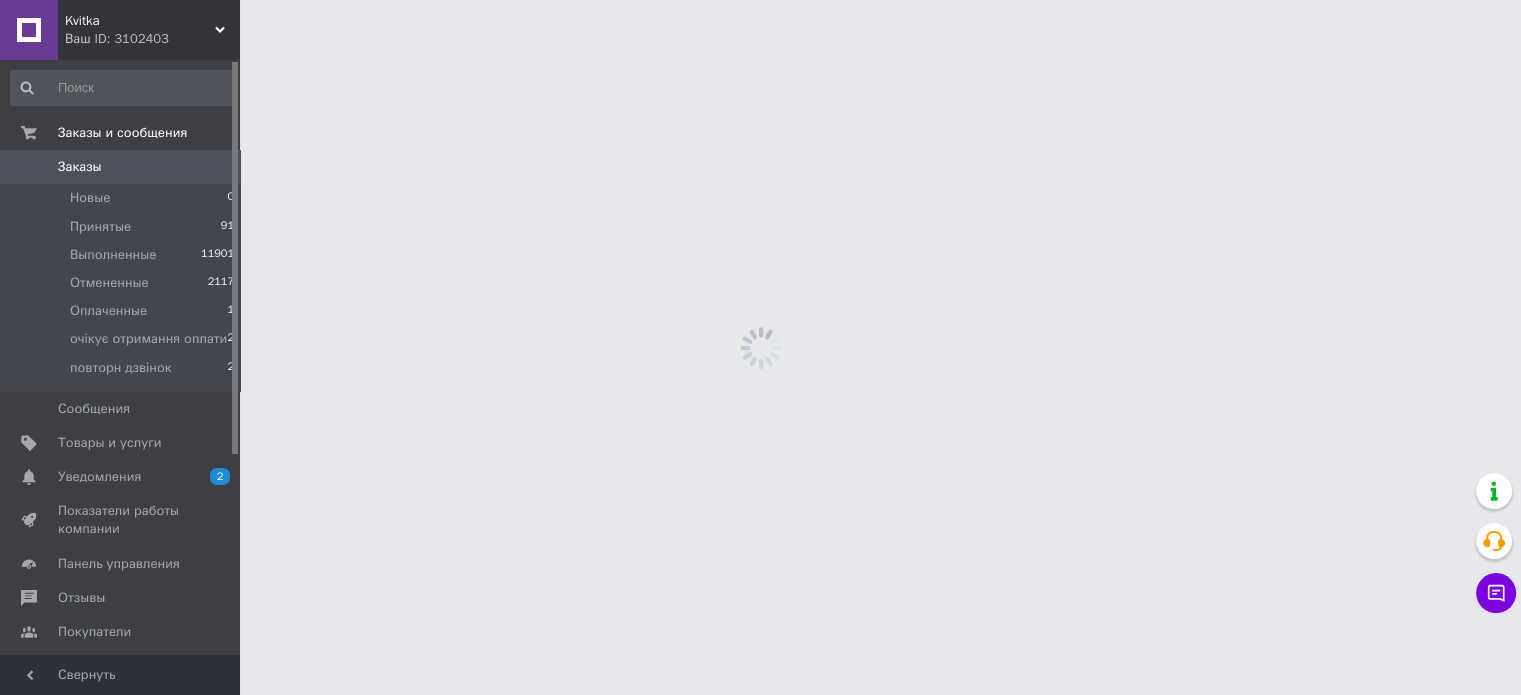 scroll, scrollTop: 0, scrollLeft: 0, axis: both 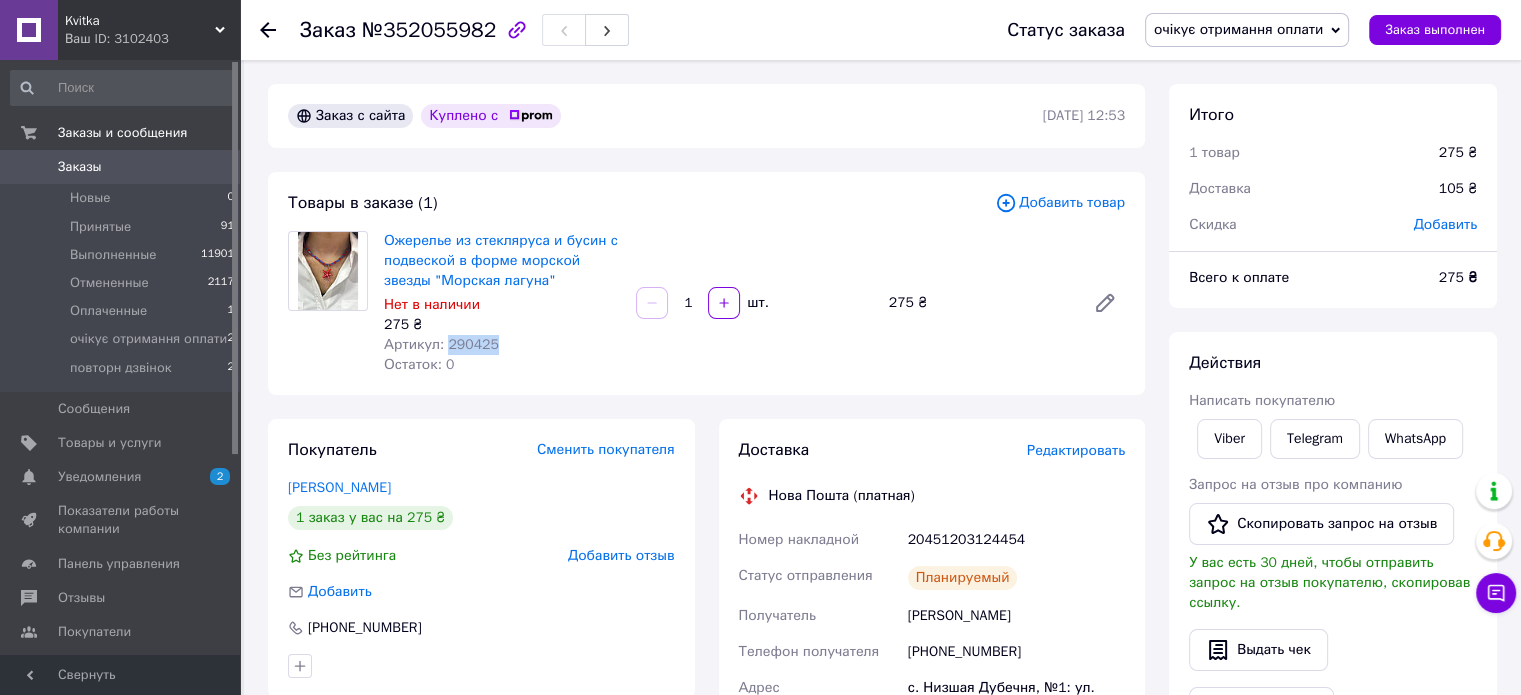 drag, startPoint x: 498, startPoint y: 344, endPoint x: 444, endPoint y: 346, distance: 54.037025 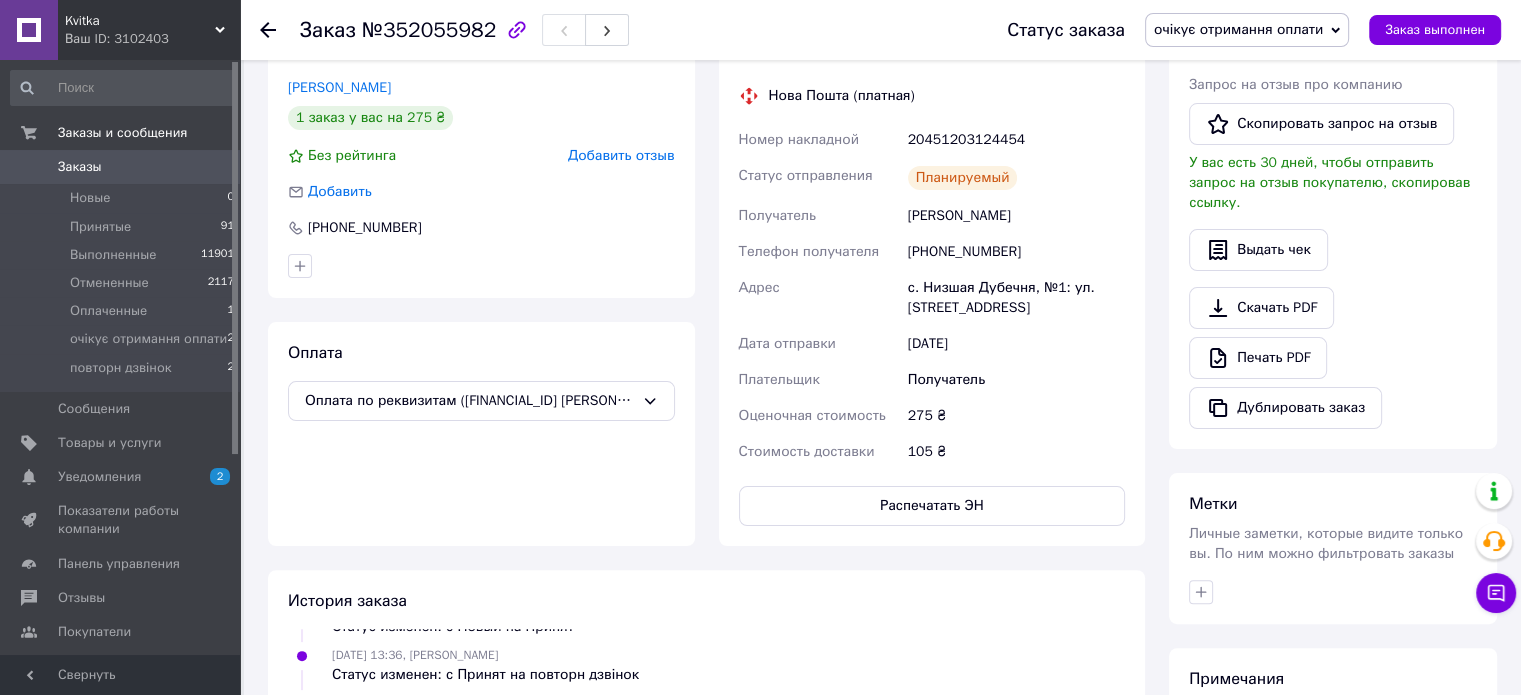 scroll, scrollTop: 200, scrollLeft: 0, axis: vertical 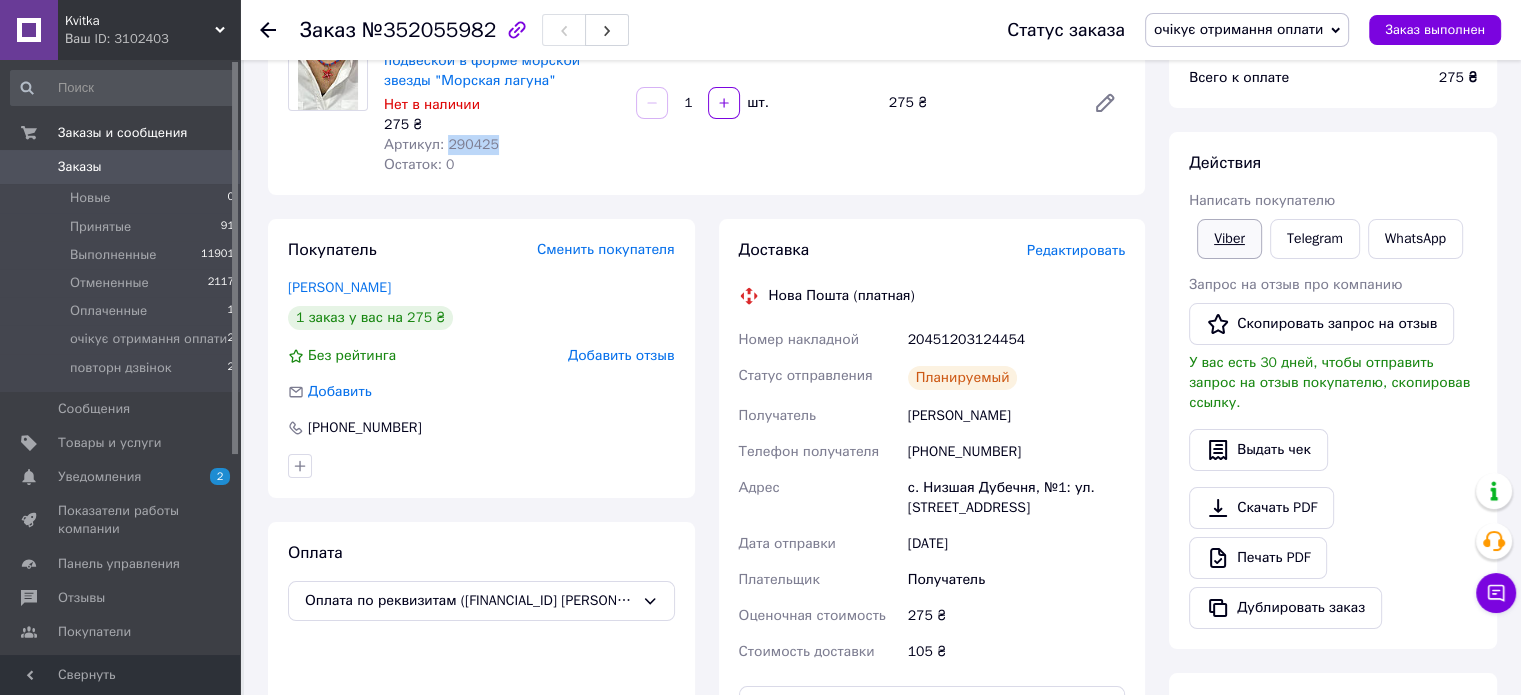 click on "Viber" at bounding box center (1229, 239) 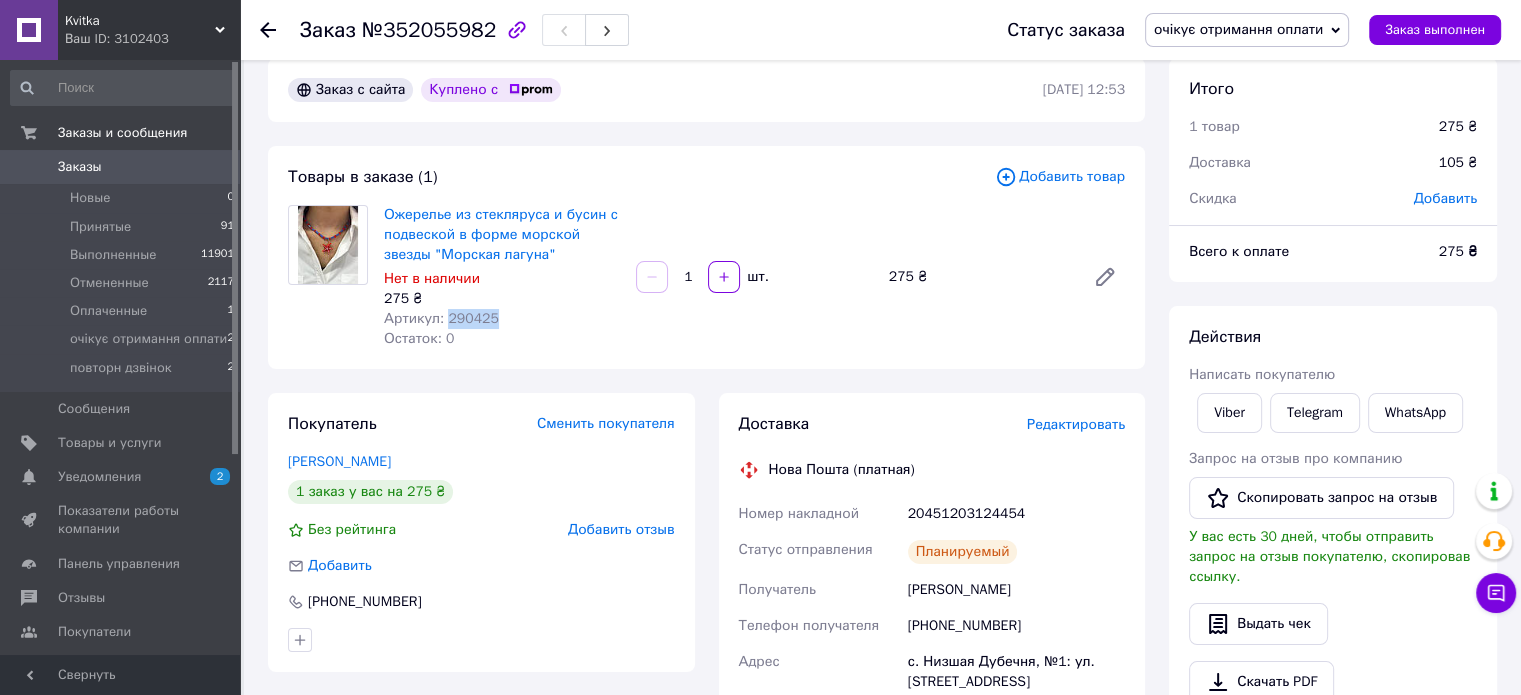 scroll, scrollTop: 200, scrollLeft: 0, axis: vertical 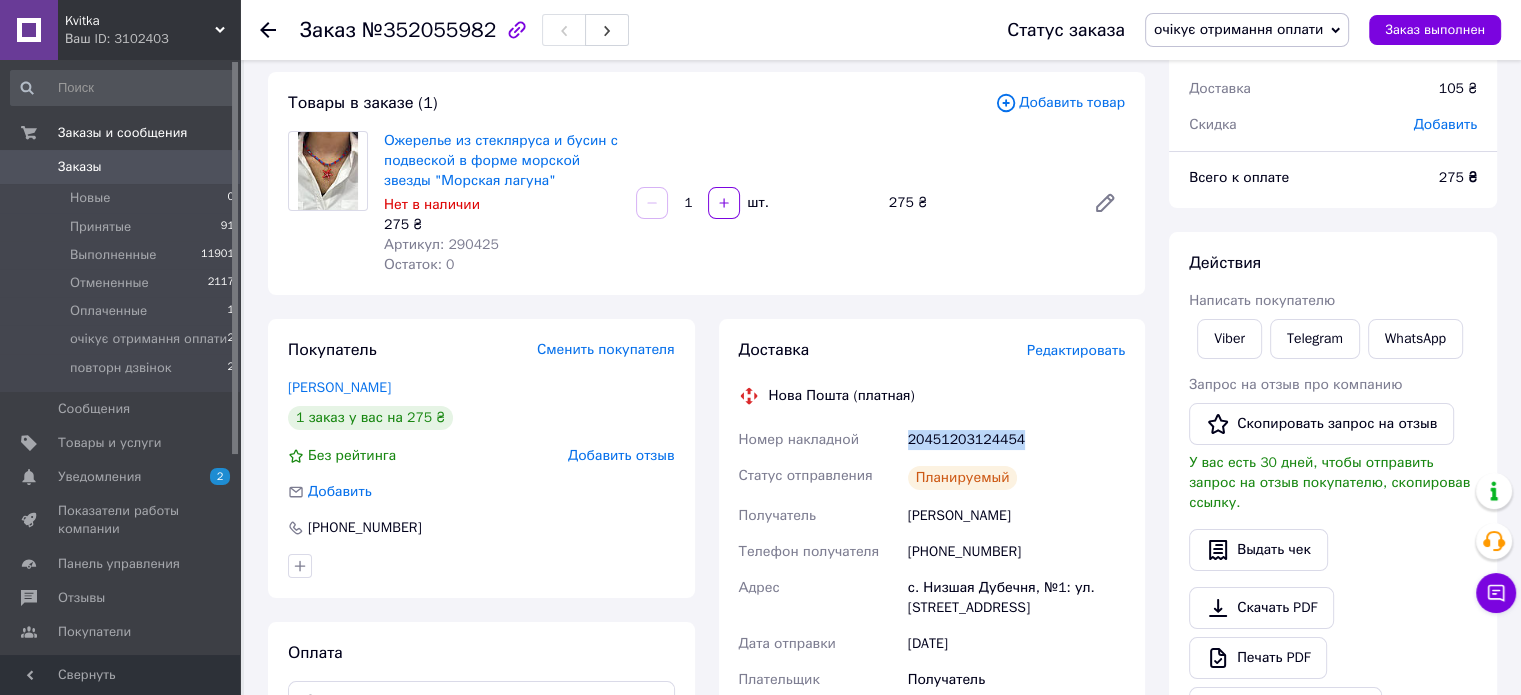 drag, startPoint x: 1044, startPoint y: 454, endPoint x: 892, endPoint y: 454, distance: 152 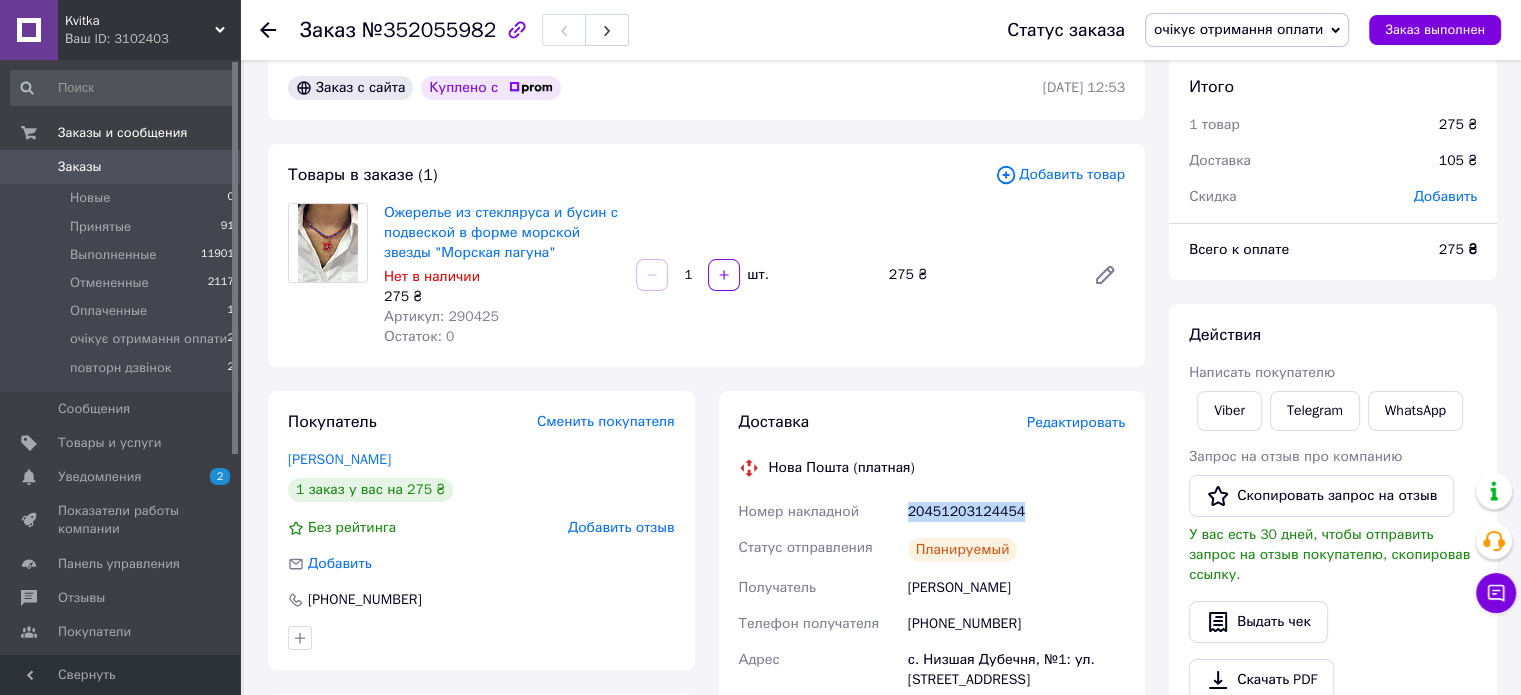 scroll, scrollTop: 400, scrollLeft: 0, axis: vertical 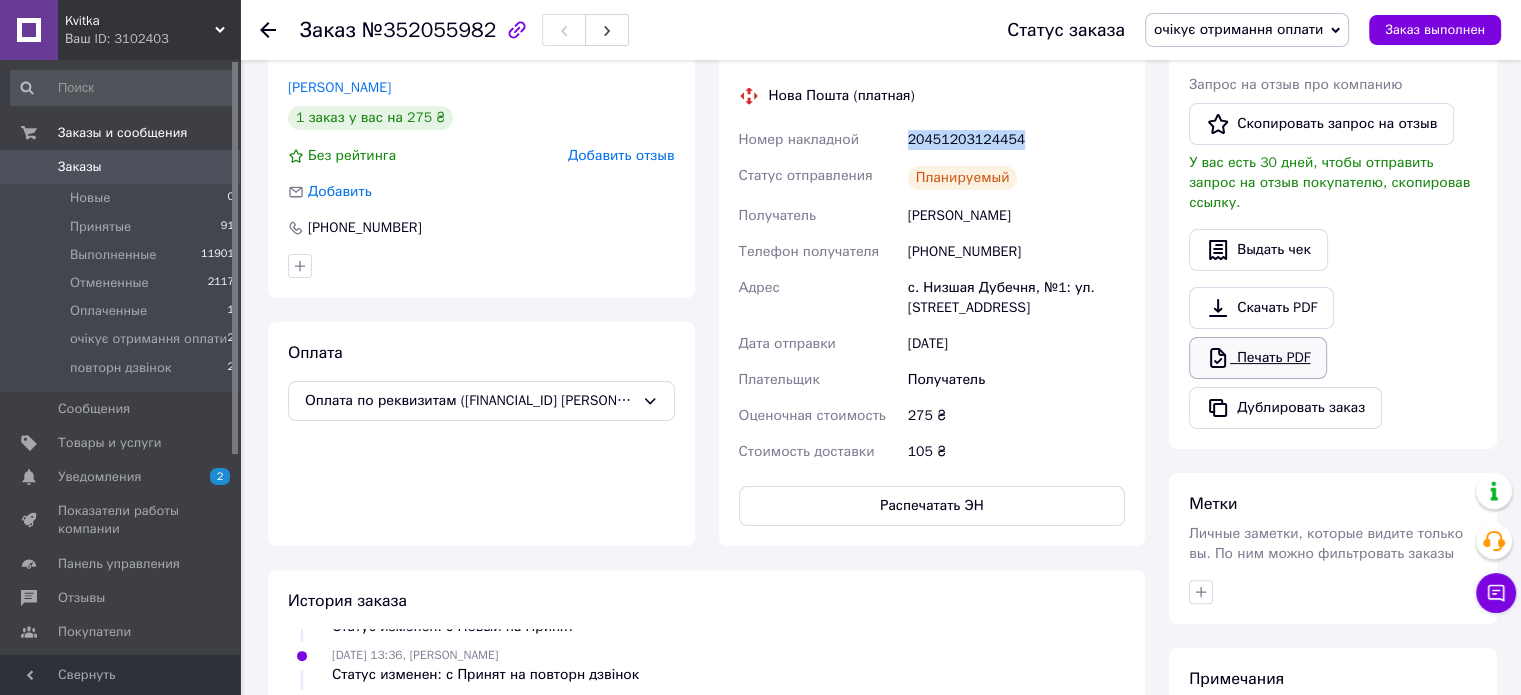 click on "Печать PDF" at bounding box center (1258, 358) 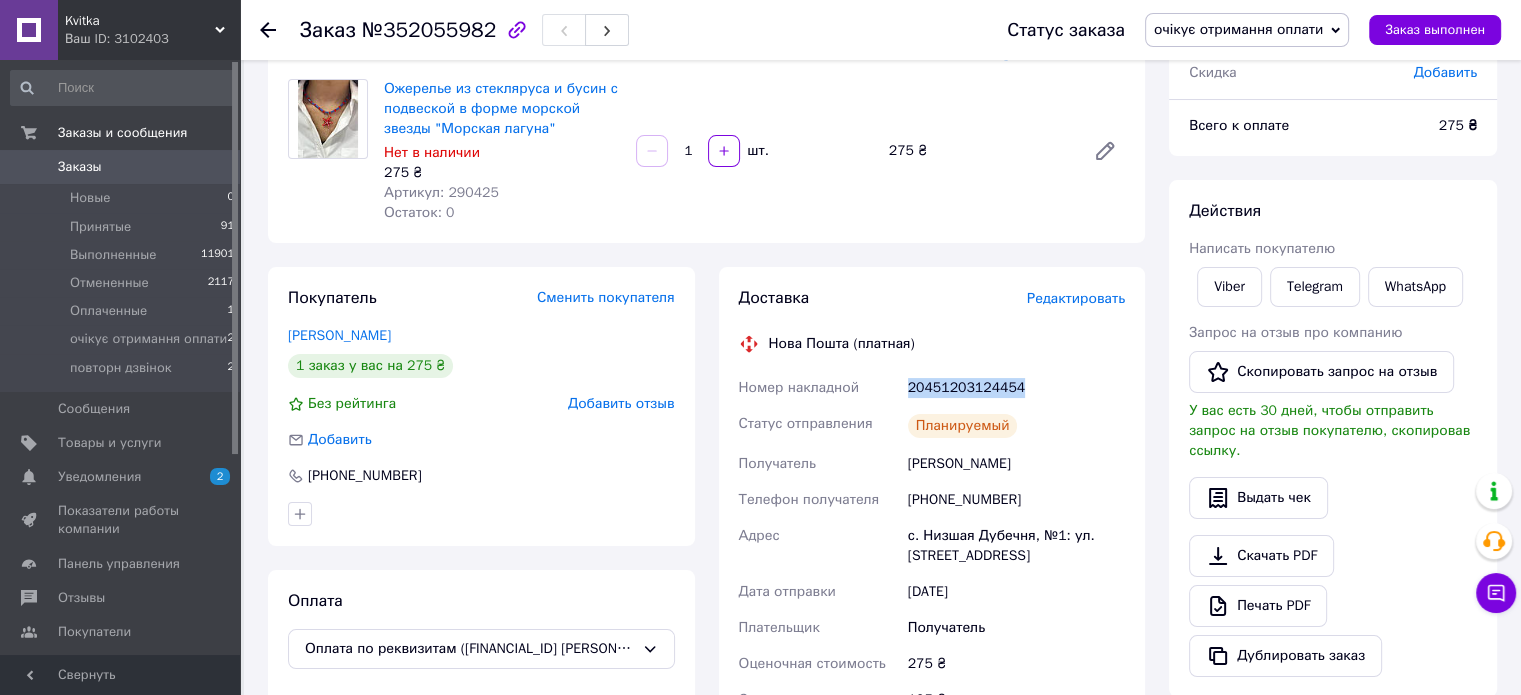 scroll, scrollTop: 0, scrollLeft: 0, axis: both 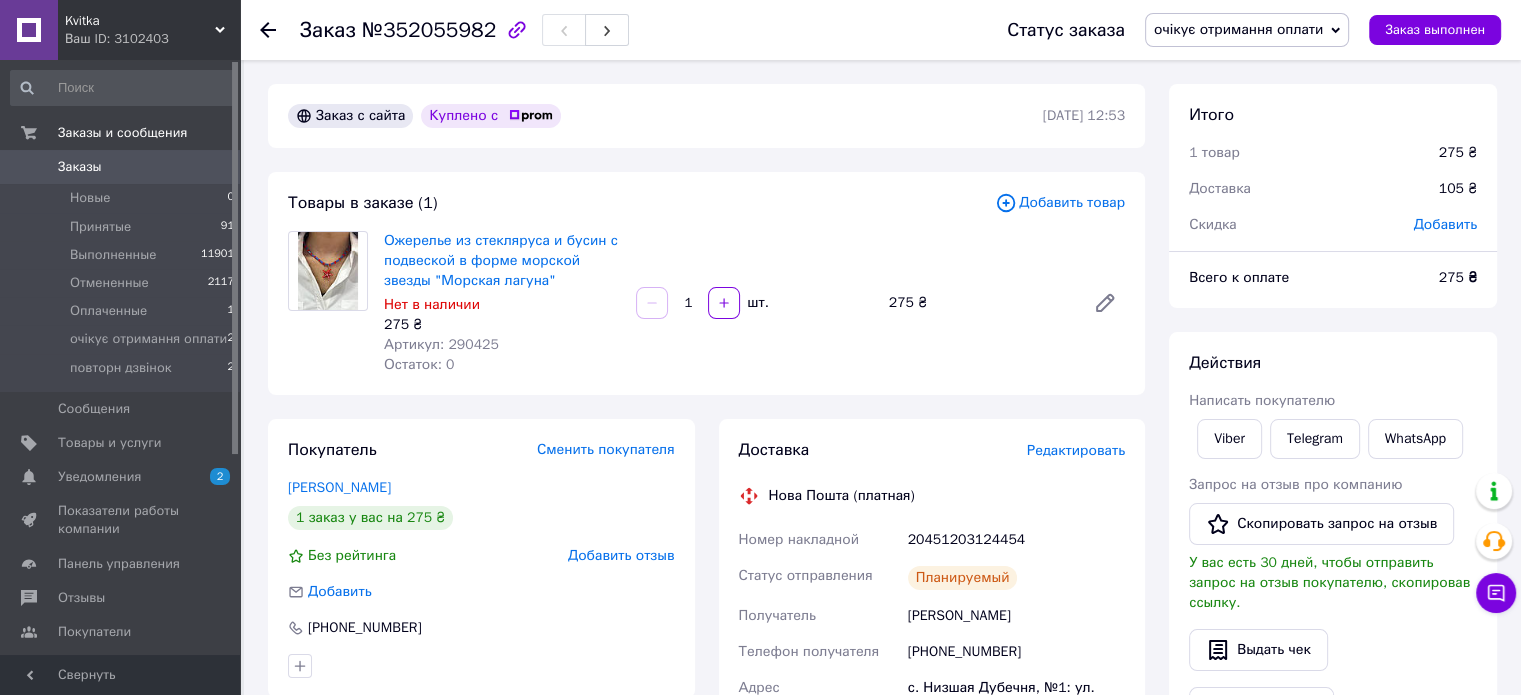 click on "Заказ №352055982 Статус заказа очікує отримання оплати Принят Выполнен Отменен Оплаченный повторн дзвінок Заказ выполнен" at bounding box center (880, 30) 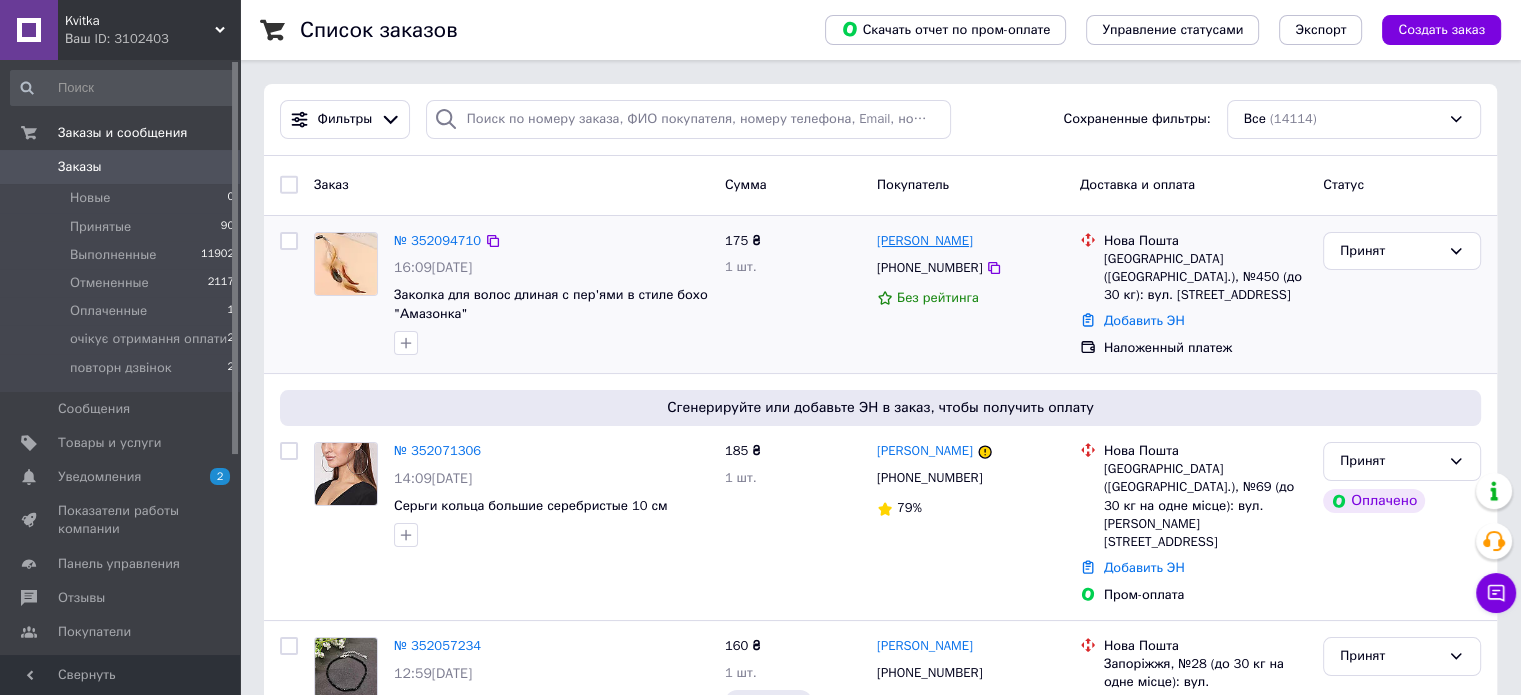 click on "[PERSON_NAME]" at bounding box center (925, 241) 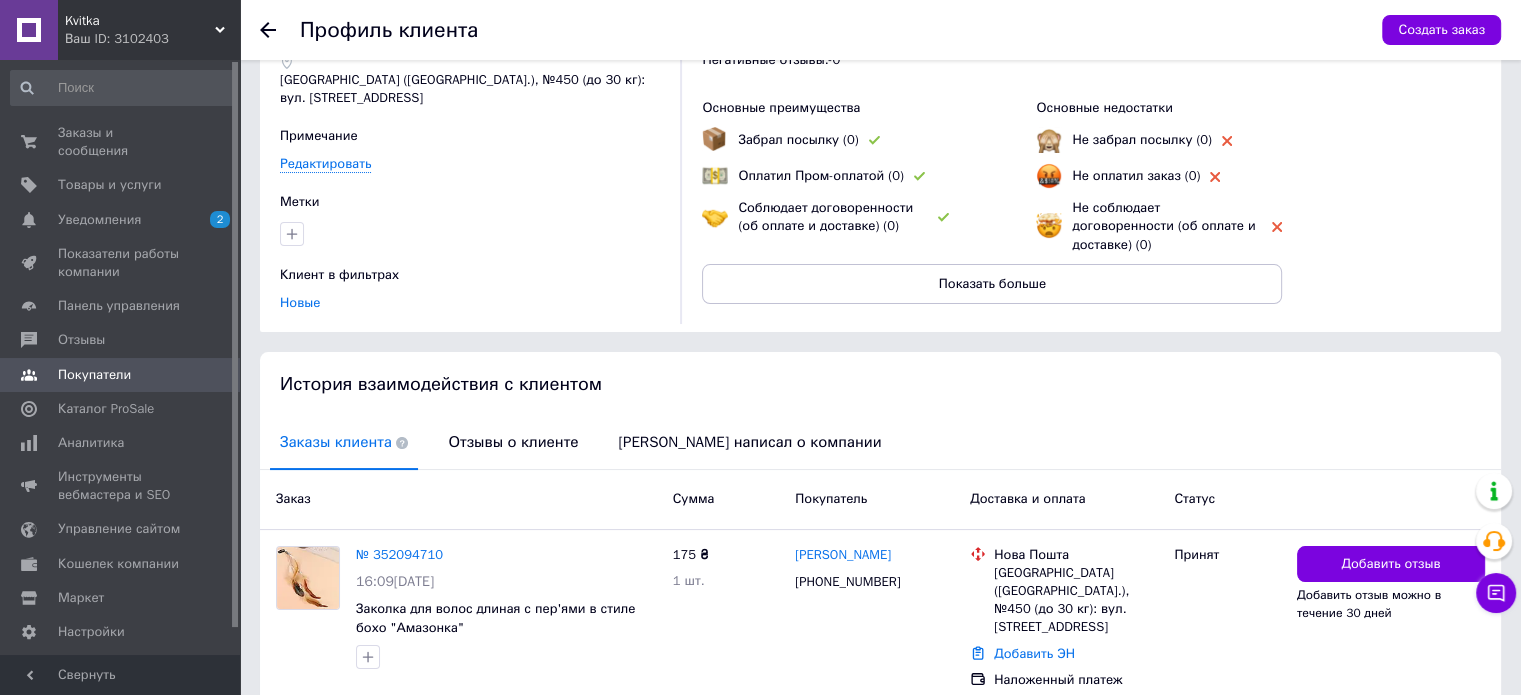 scroll, scrollTop: 156, scrollLeft: 0, axis: vertical 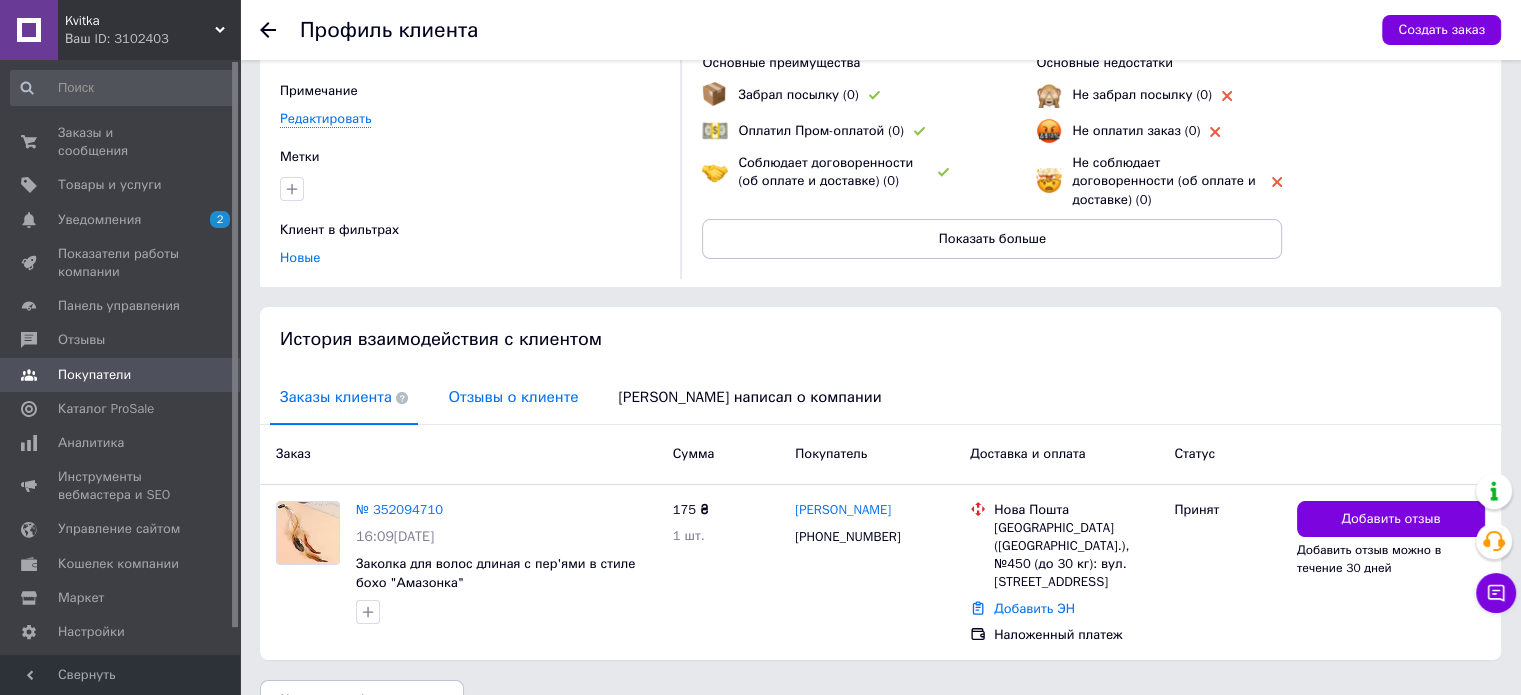 click on "Отзывы о клиенте" at bounding box center [513, 397] 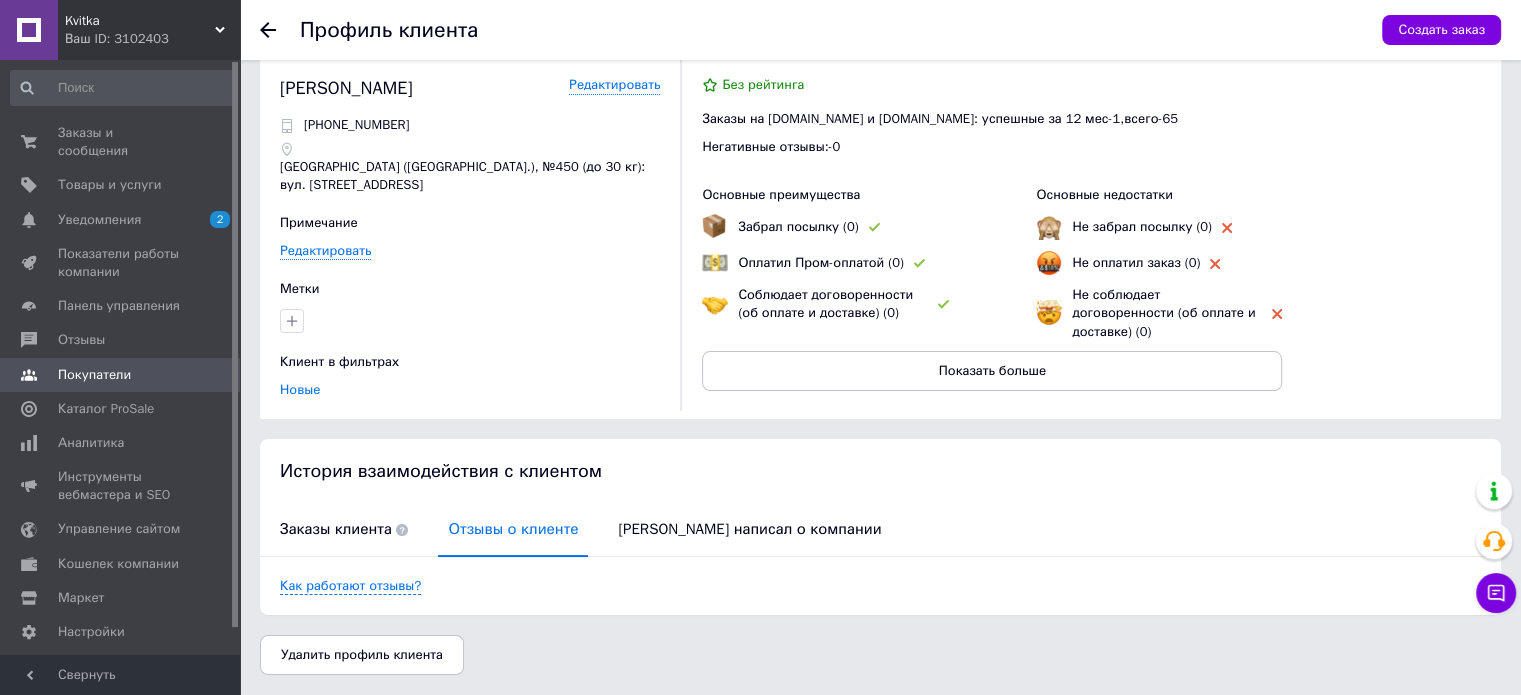 scroll, scrollTop: 0, scrollLeft: 0, axis: both 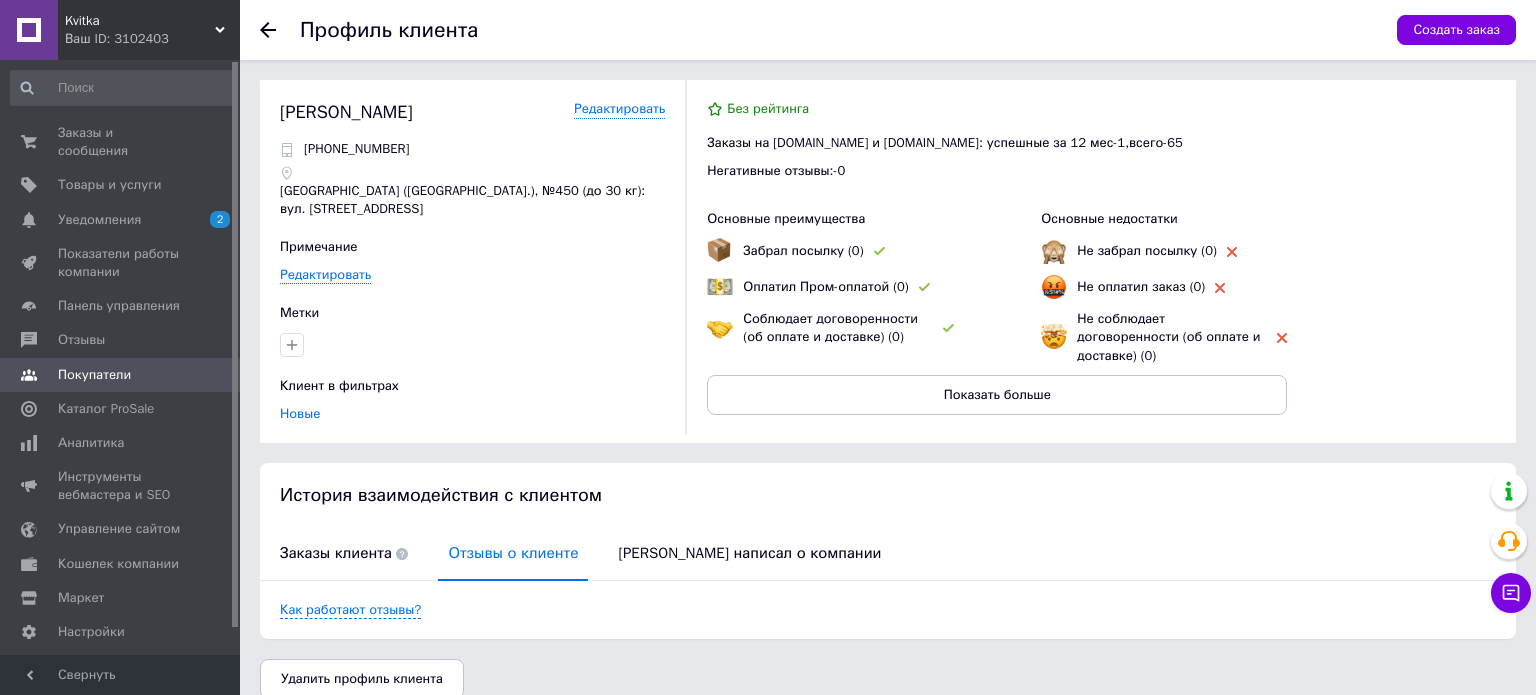 click at bounding box center (280, 30) 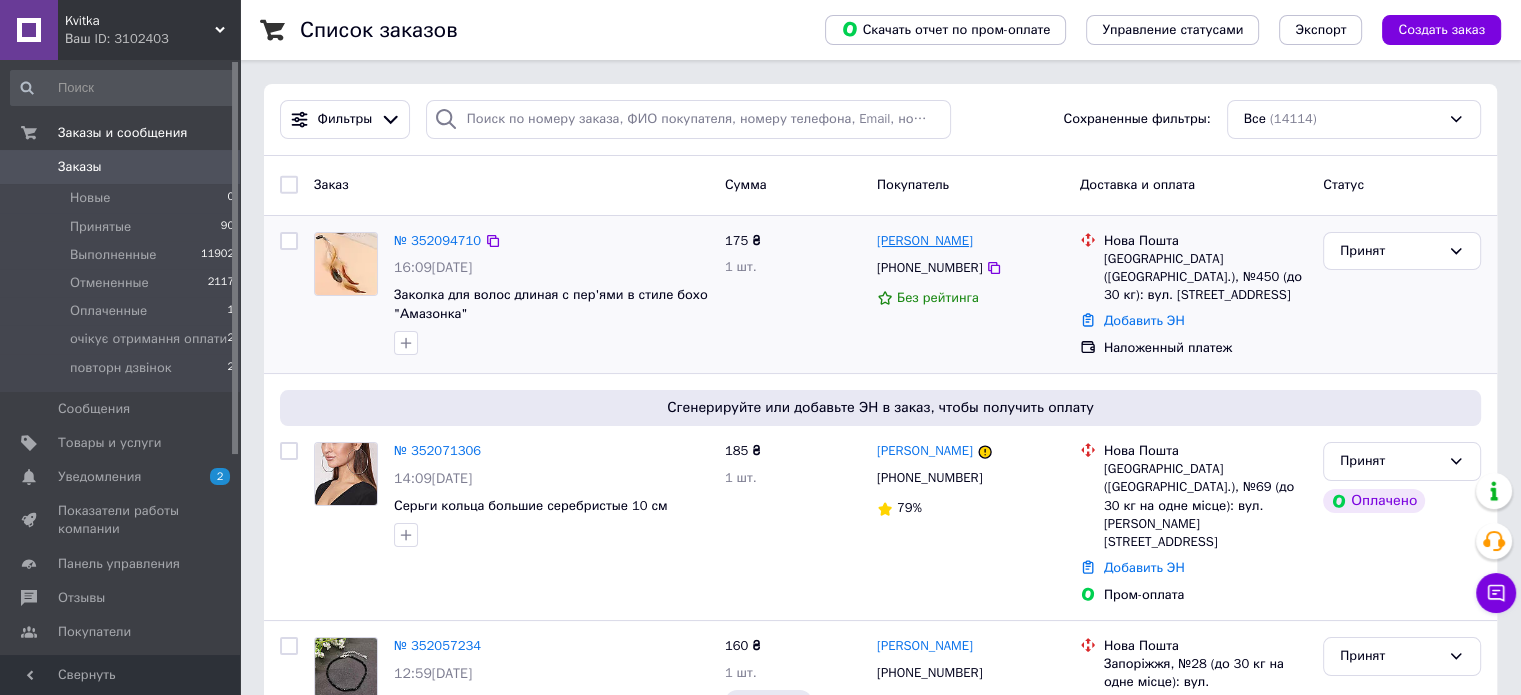 click on "[PERSON_NAME]" at bounding box center [925, 241] 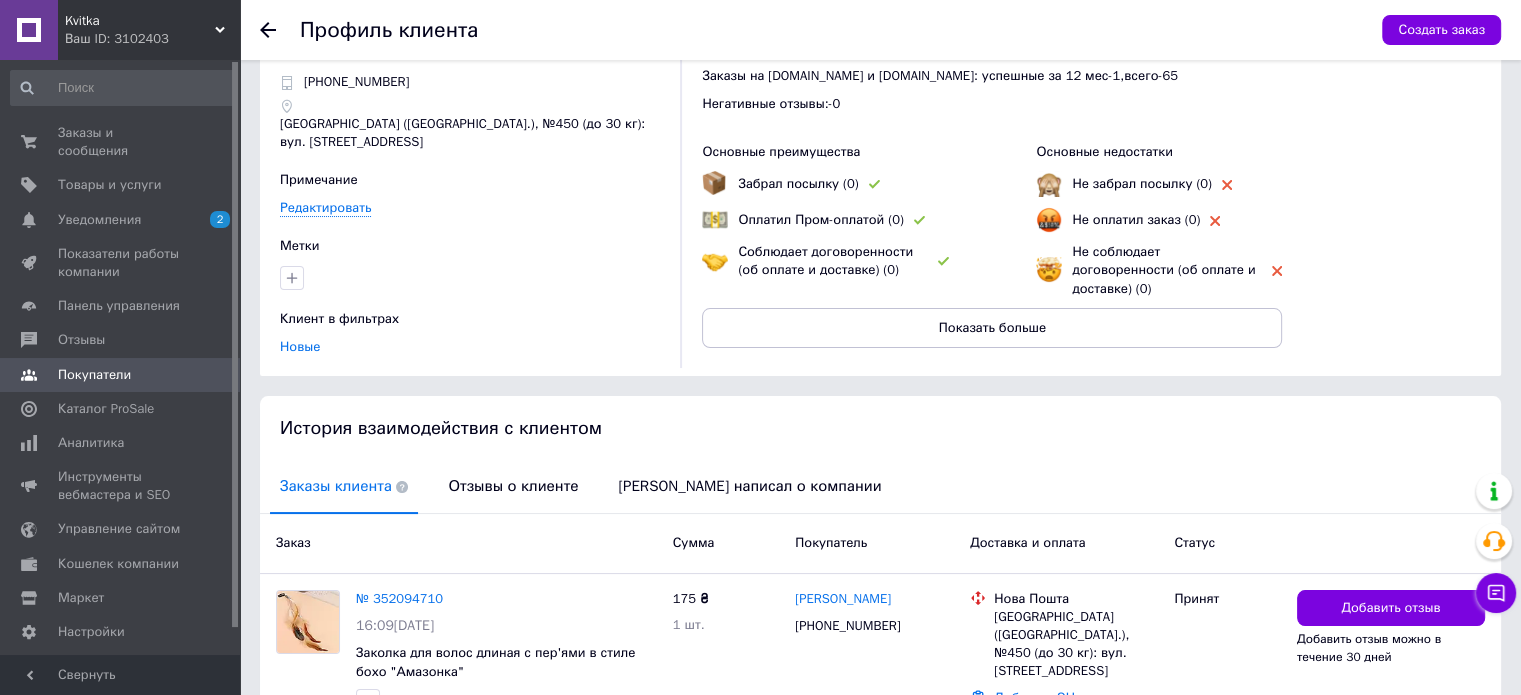 scroll, scrollTop: 156, scrollLeft: 0, axis: vertical 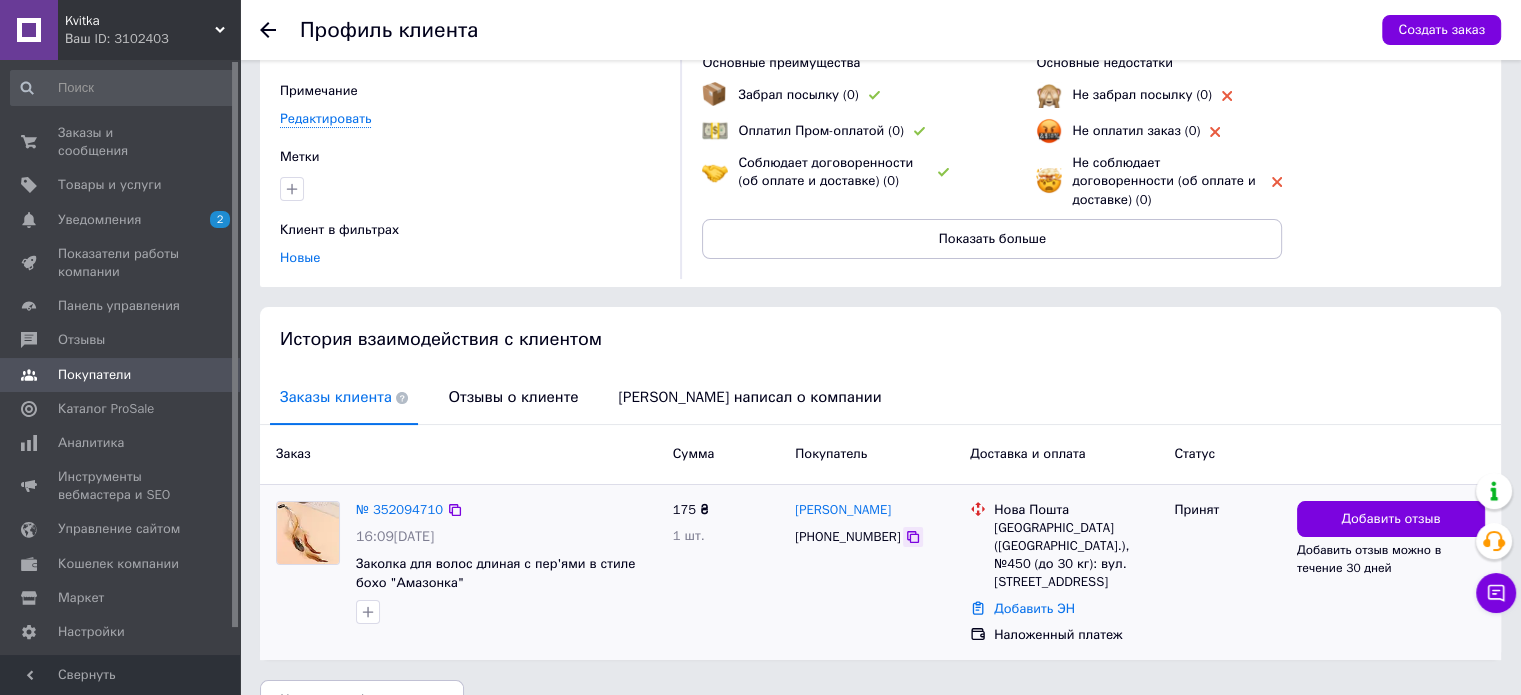 click 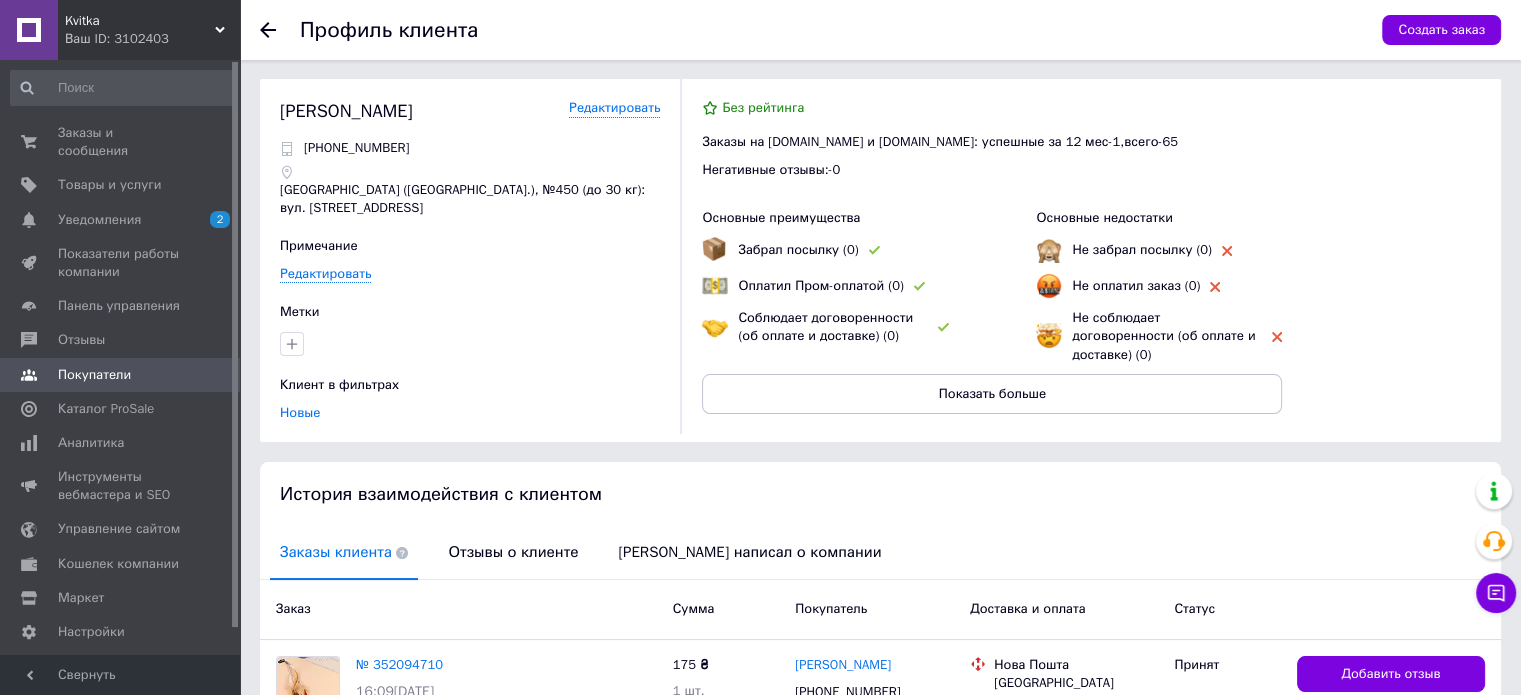 scroll, scrollTop: 0, scrollLeft: 0, axis: both 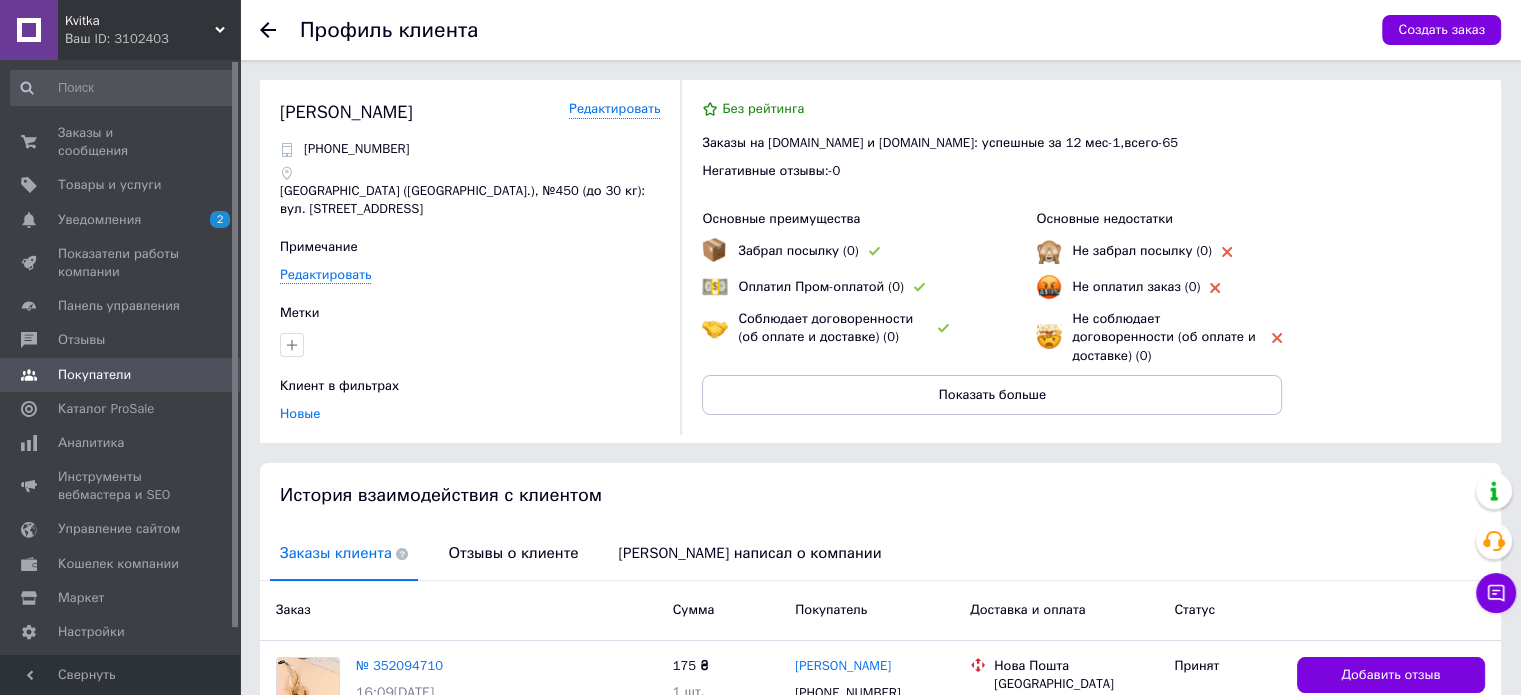 click 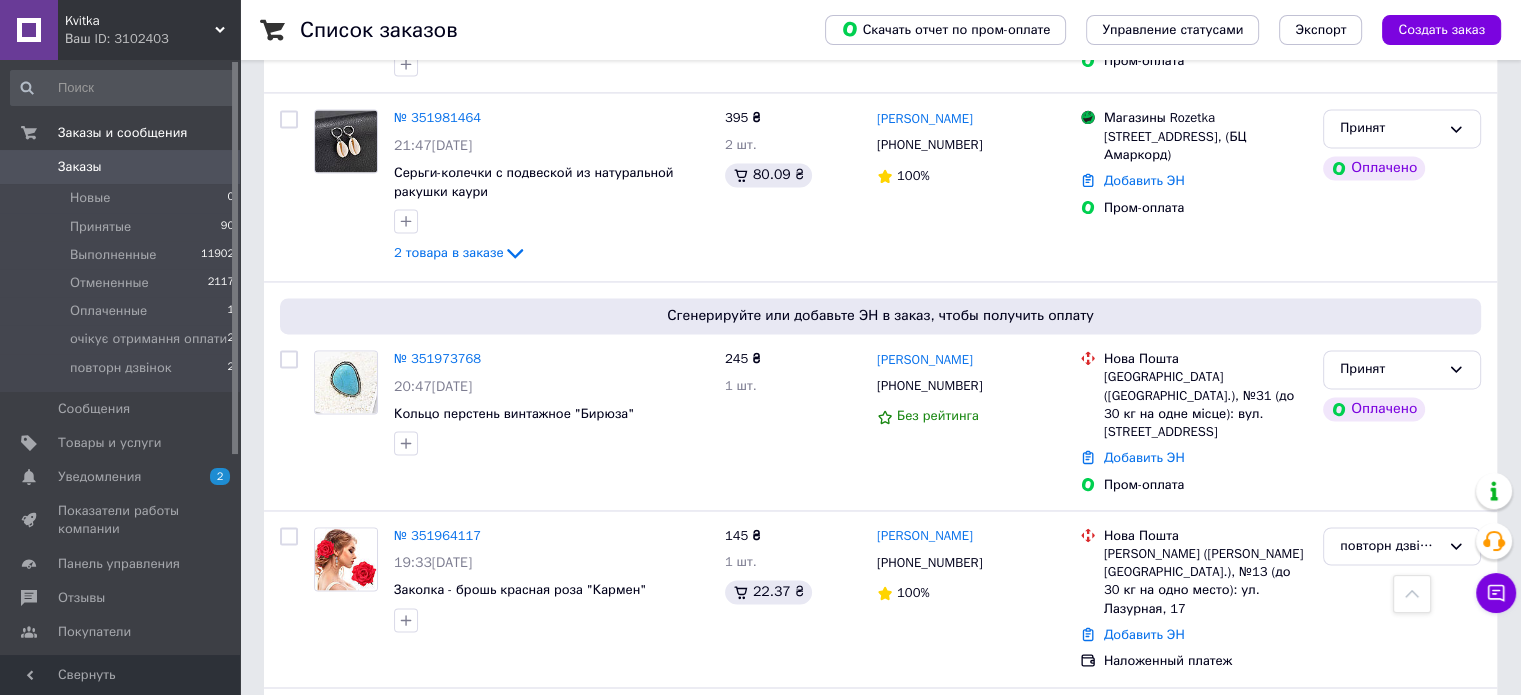 scroll, scrollTop: 3300, scrollLeft: 0, axis: vertical 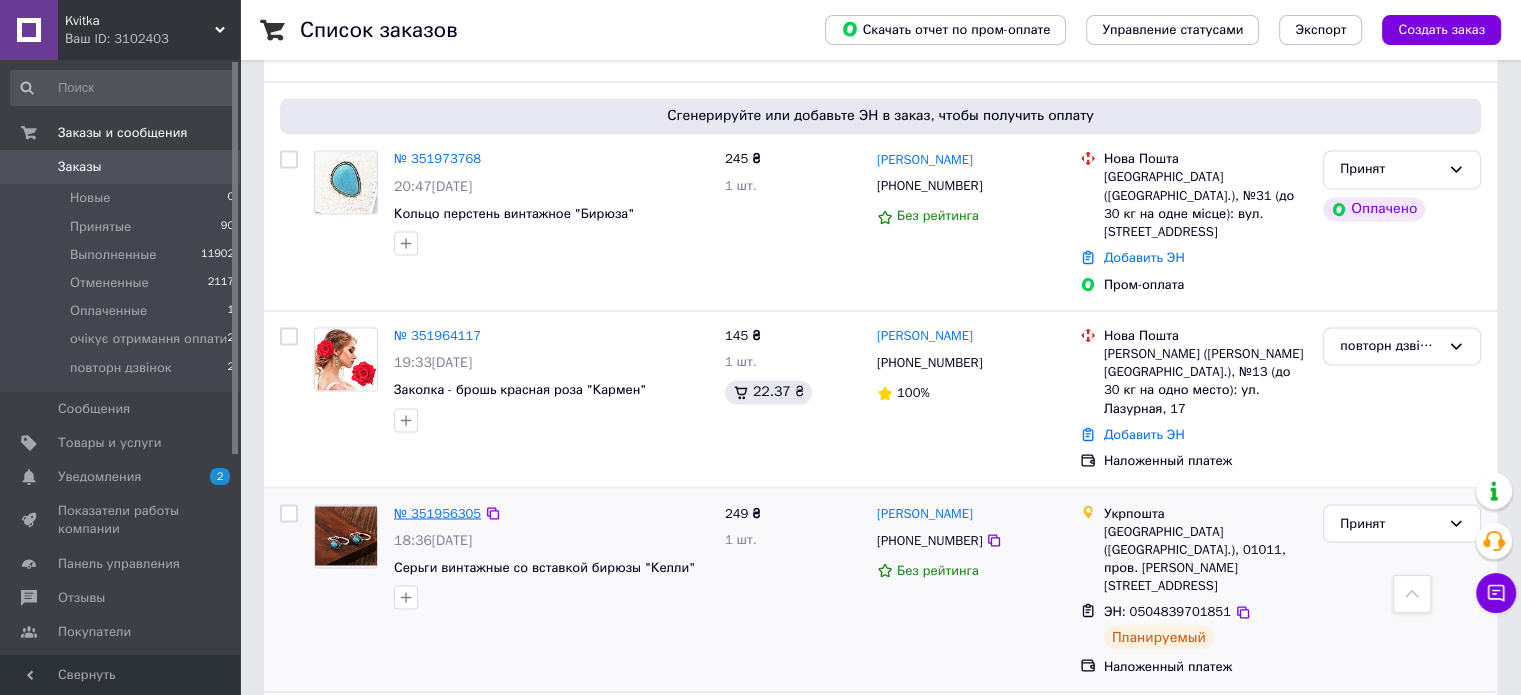 click on "№ 351956305" at bounding box center [437, 512] 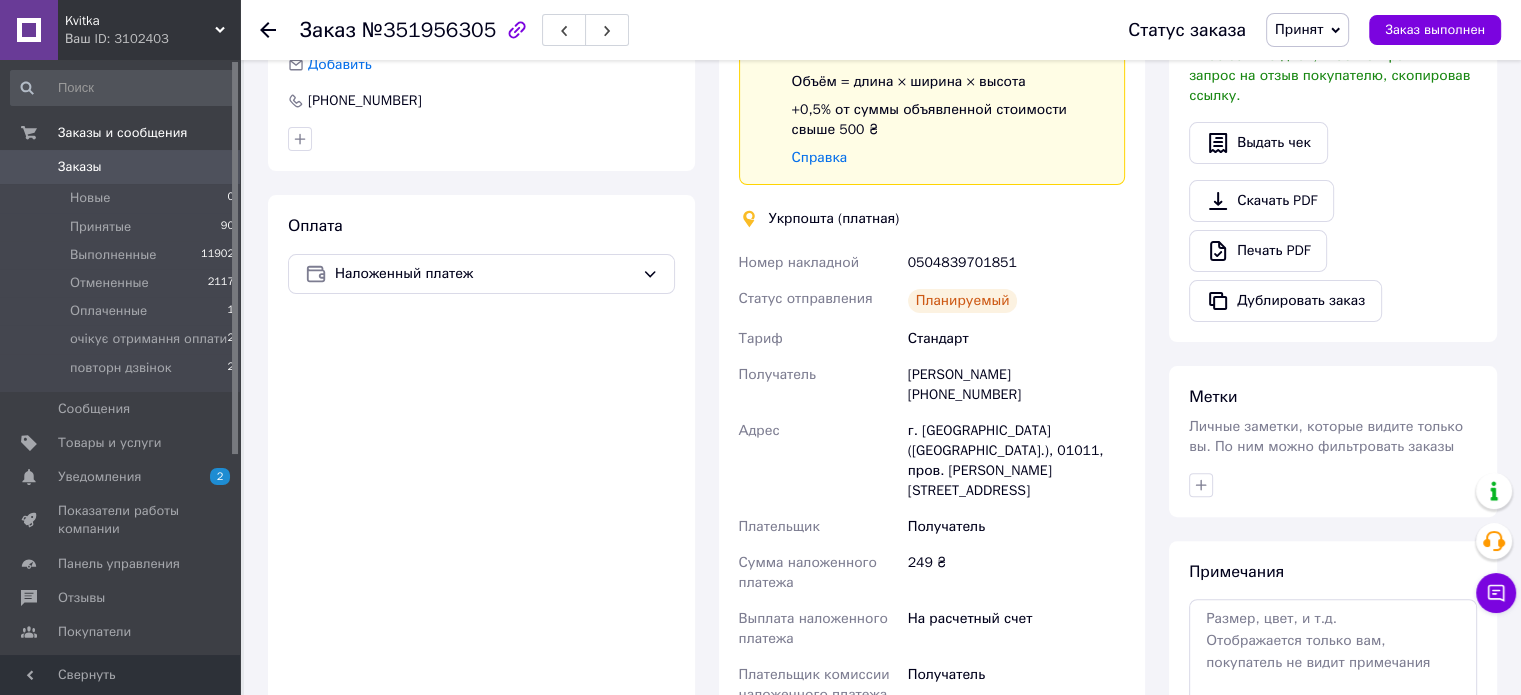 scroll, scrollTop: 344, scrollLeft: 0, axis: vertical 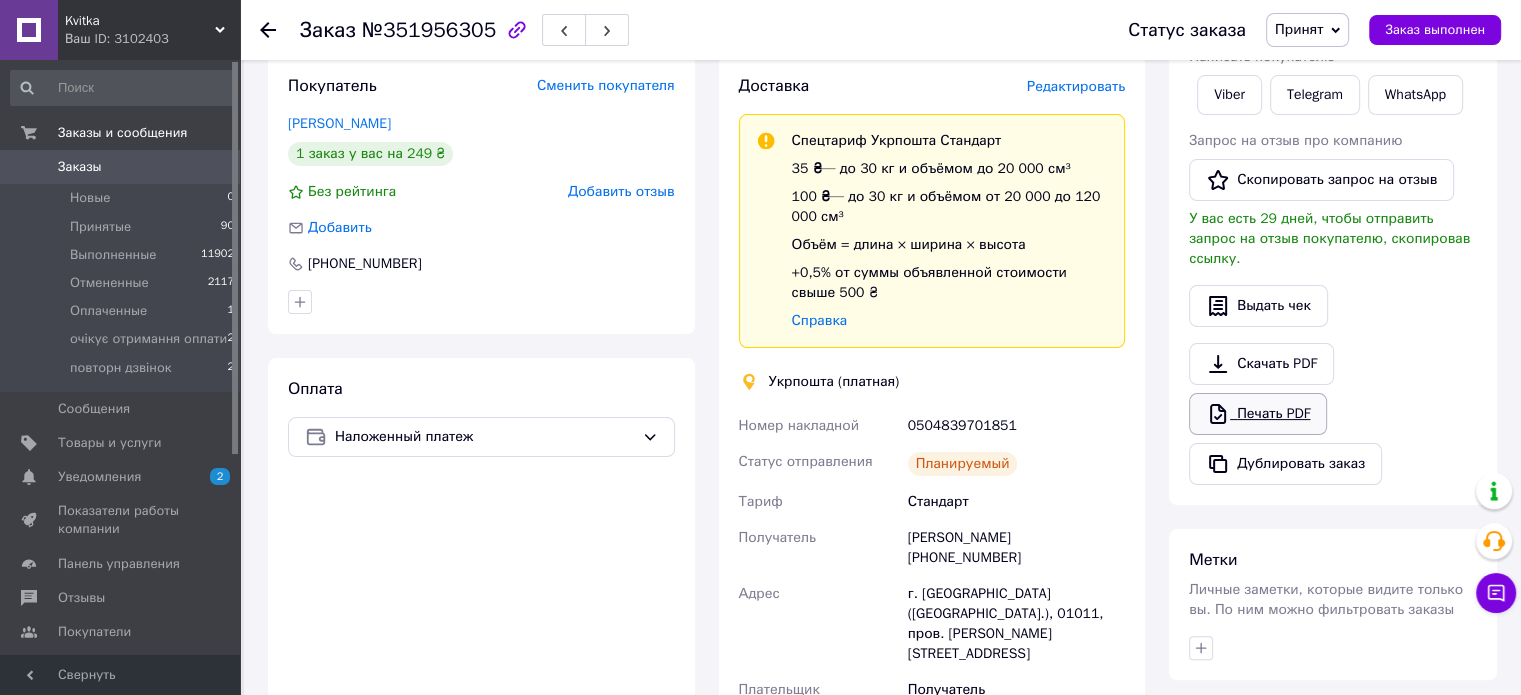 click on "Печать PDF" at bounding box center [1258, 414] 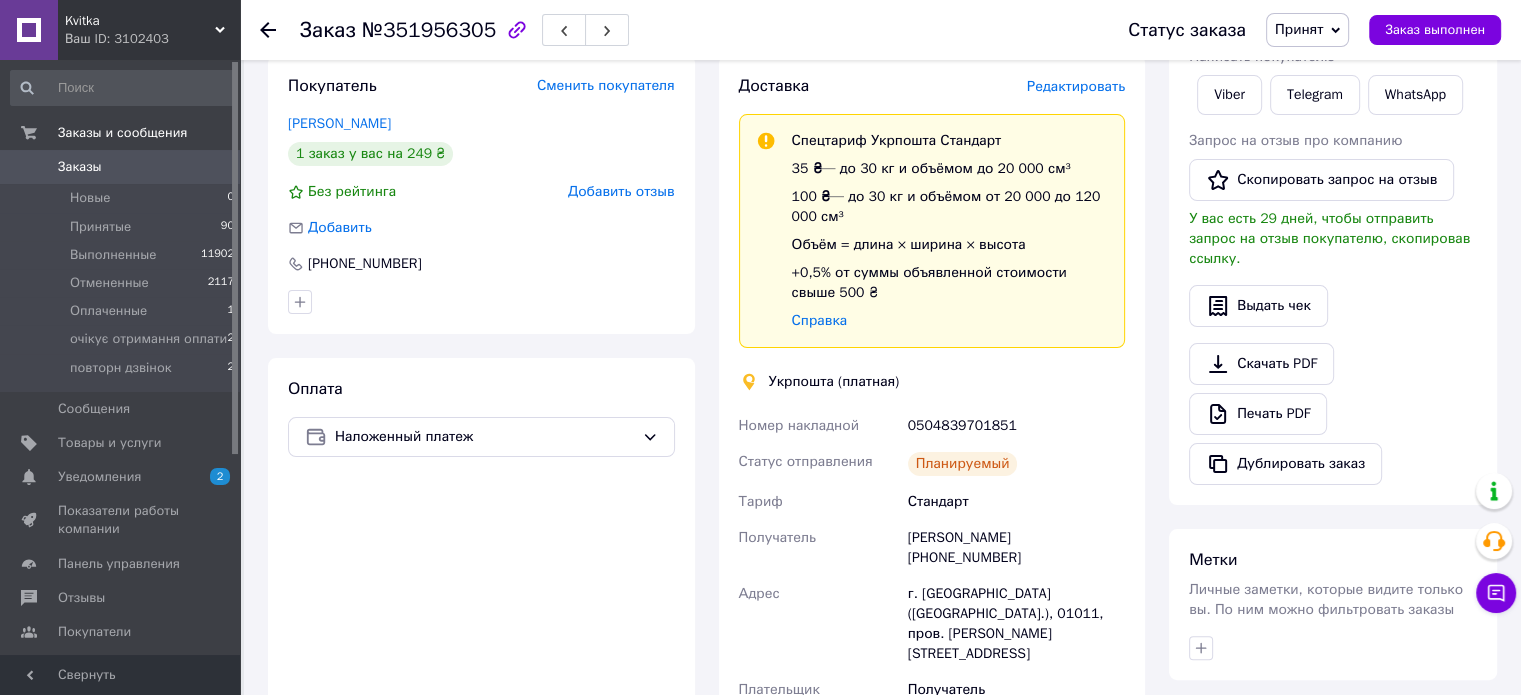 scroll, scrollTop: 0, scrollLeft: 0, axis: both 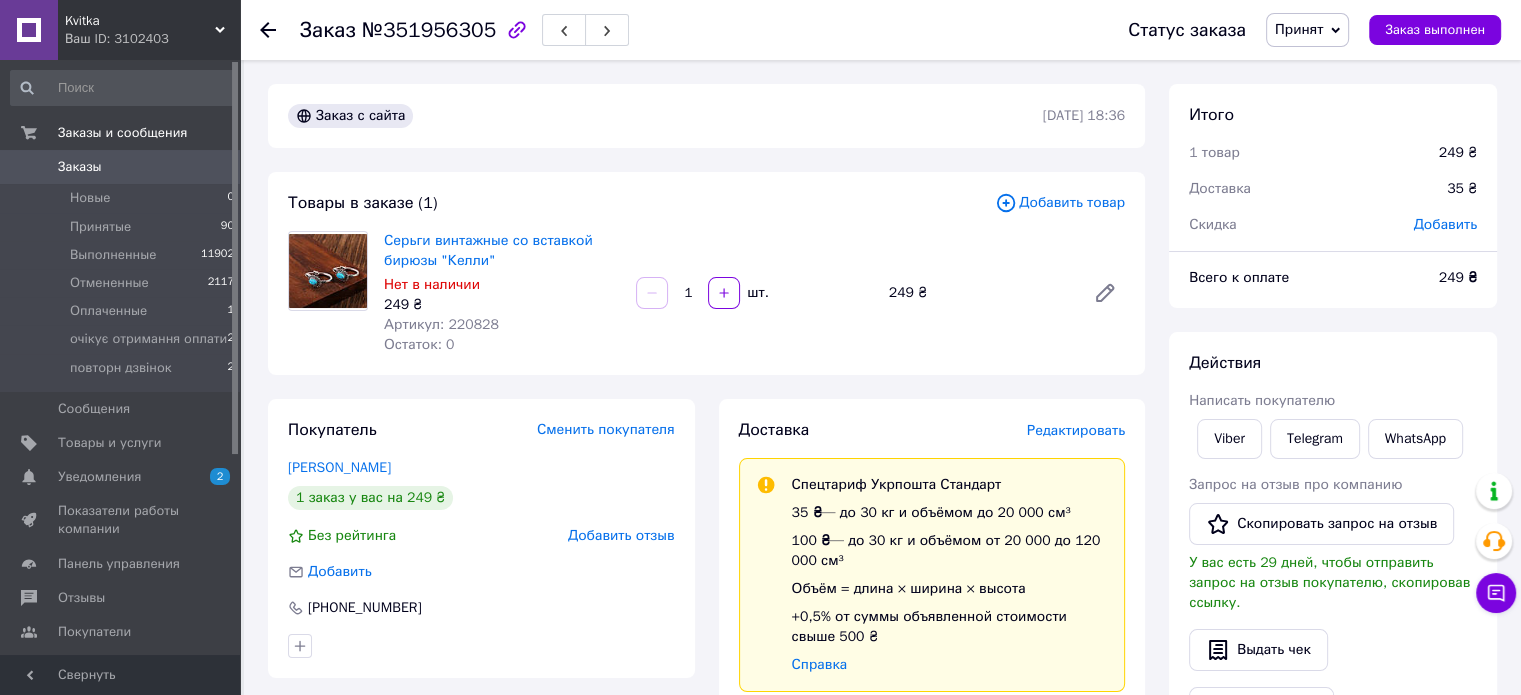 click on "Заказ №351956305 Статус заказа Принят Выполнен Отменен Оплаченный очікує отримання оплати повторн дзвінок Заказ выполнен" at bounding box center [880, 30] 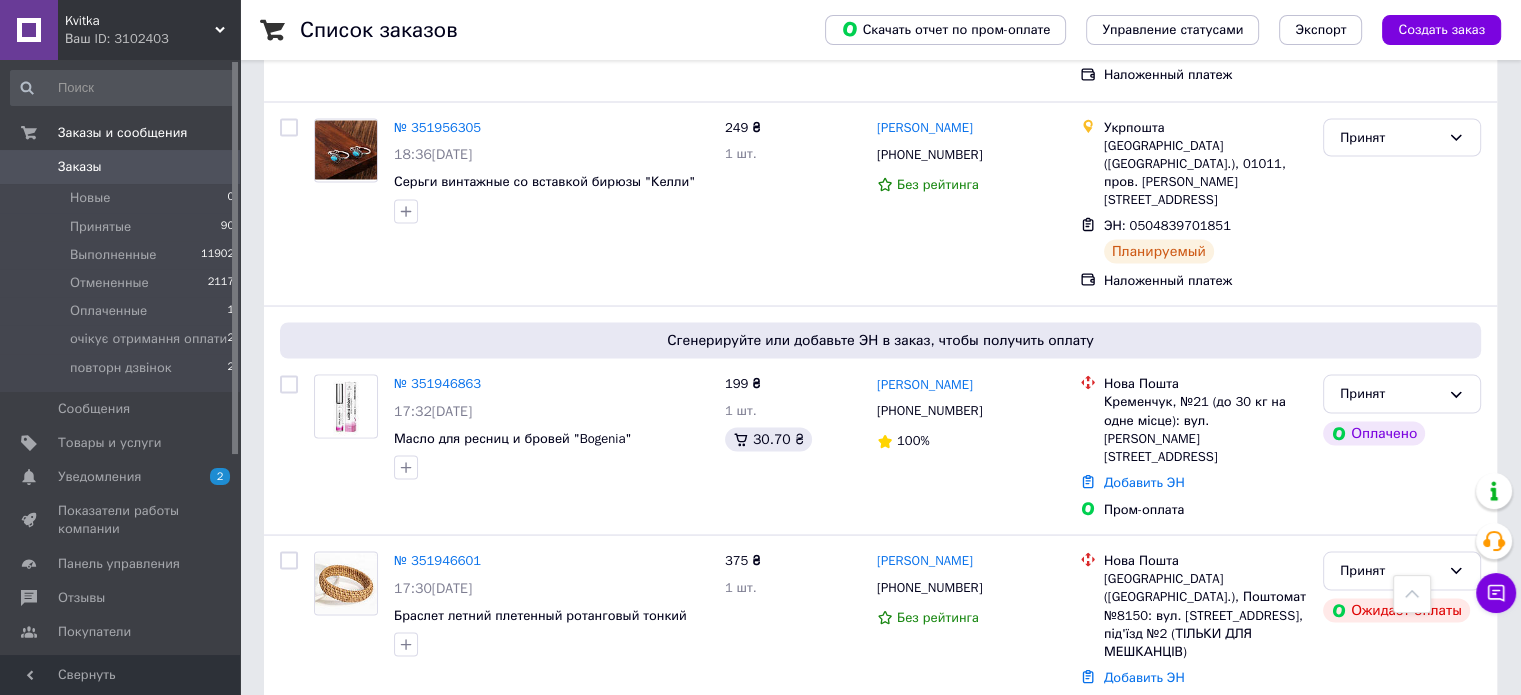 scroll, scrollTop: 3900, scrollLeft: 0, axis: vertical 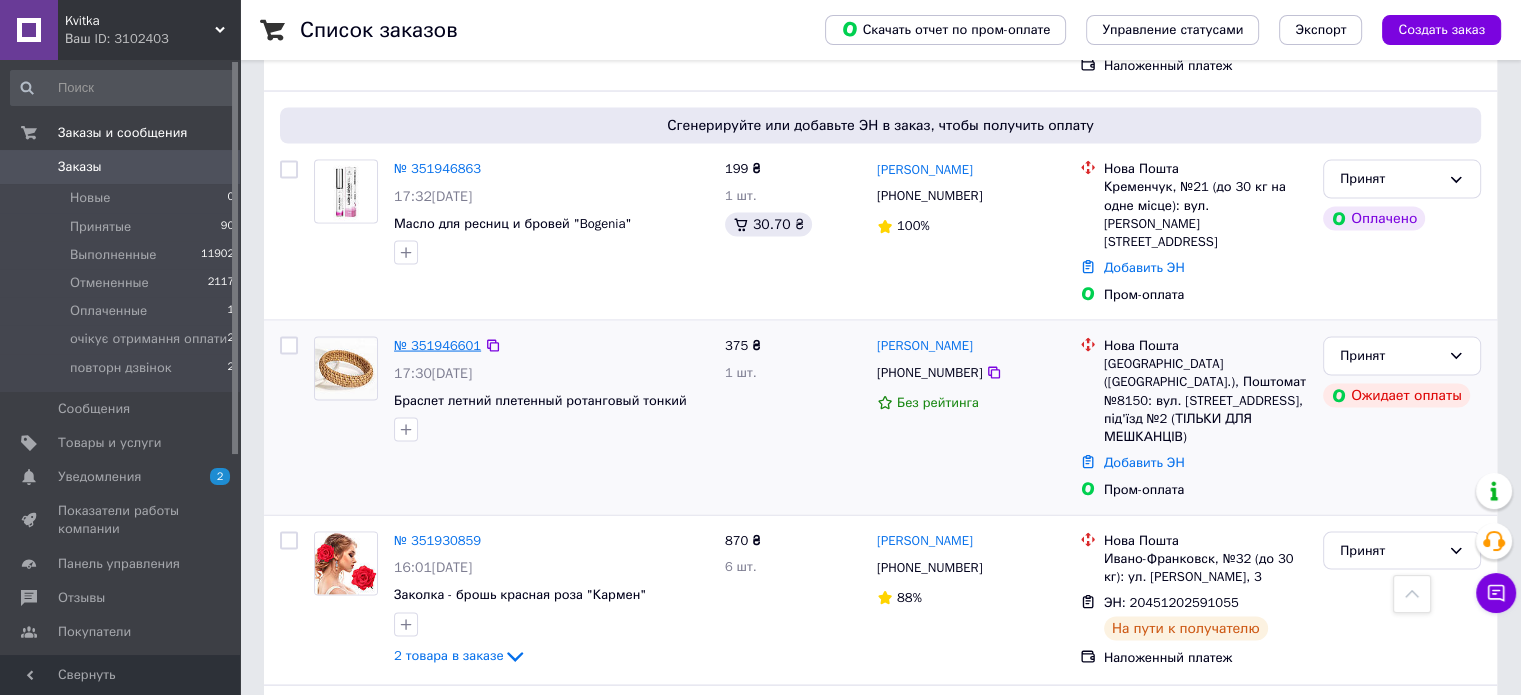 click on "№ 351946601" at bounding box center [437, 345] 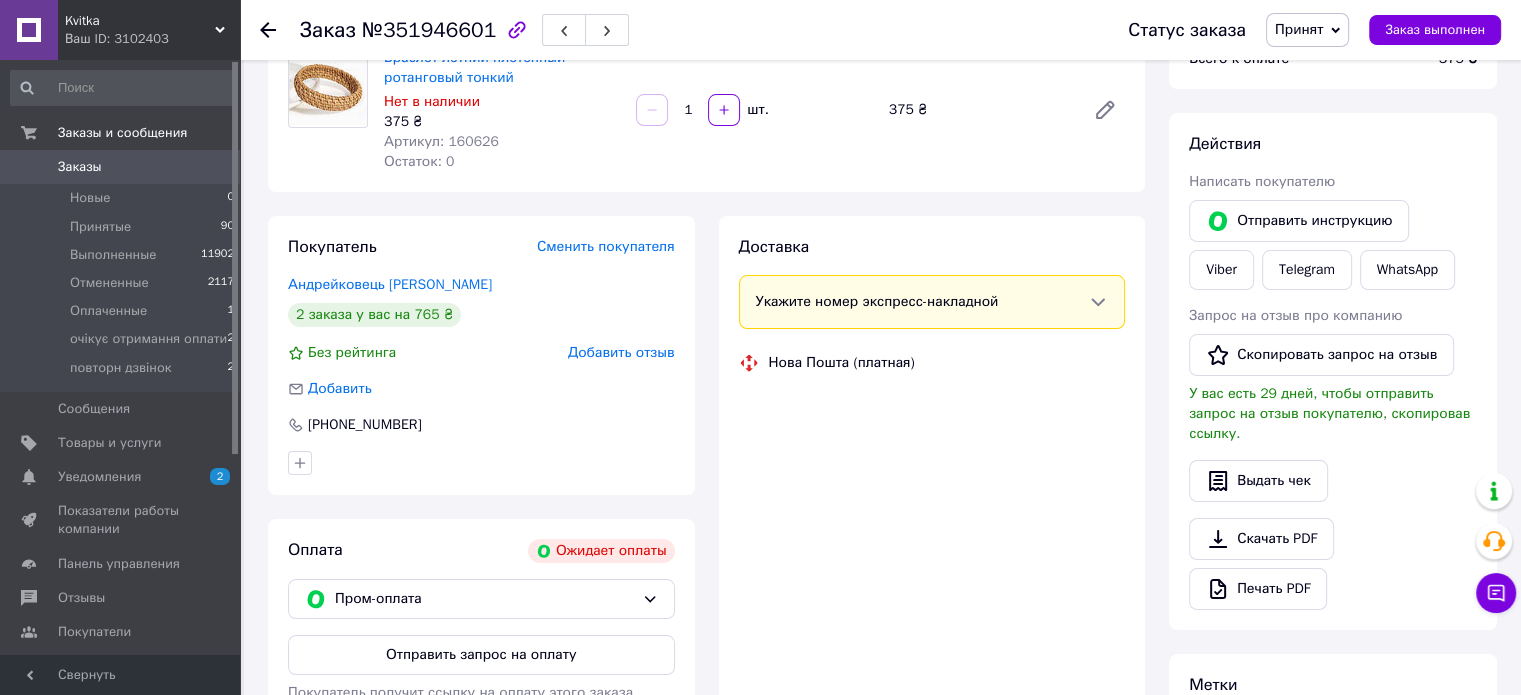 scroll, scrollTop: 383, scrollLeft: 0, axis: vertical 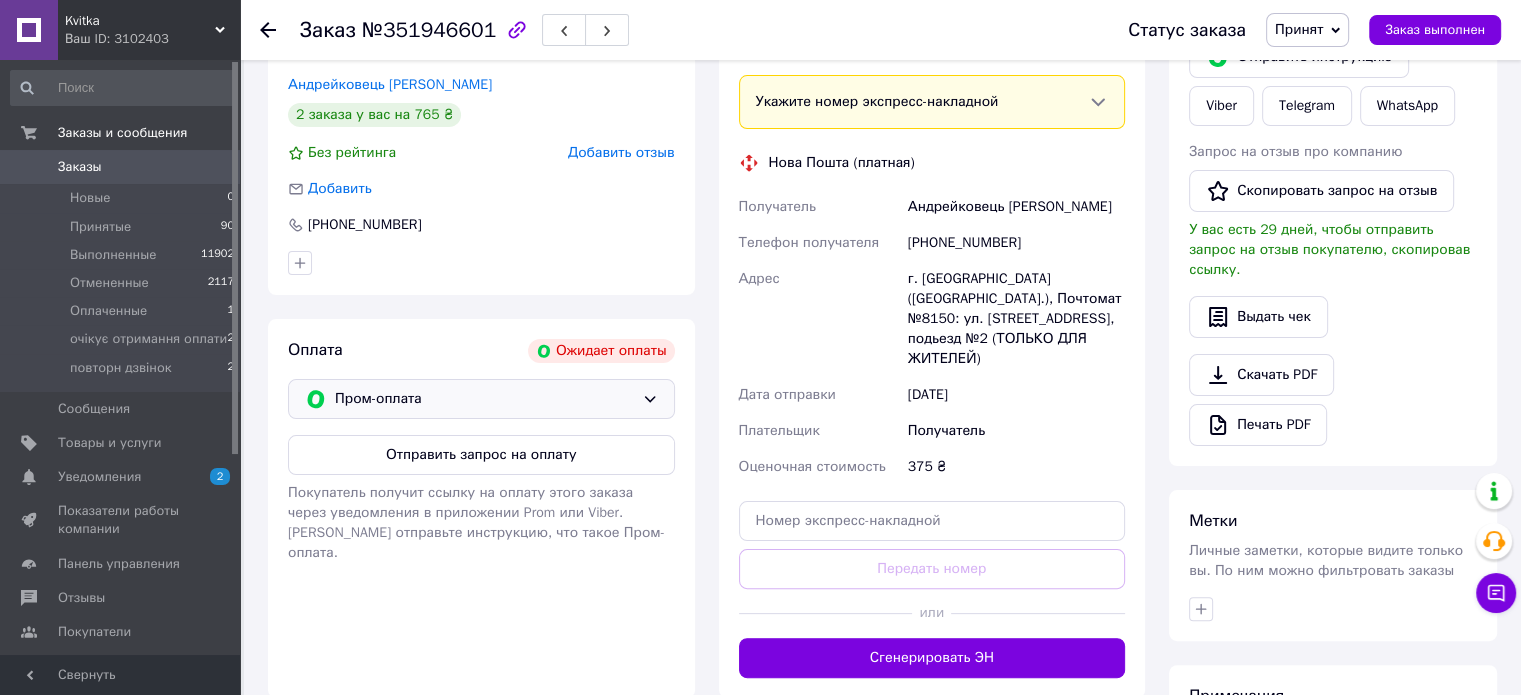 click 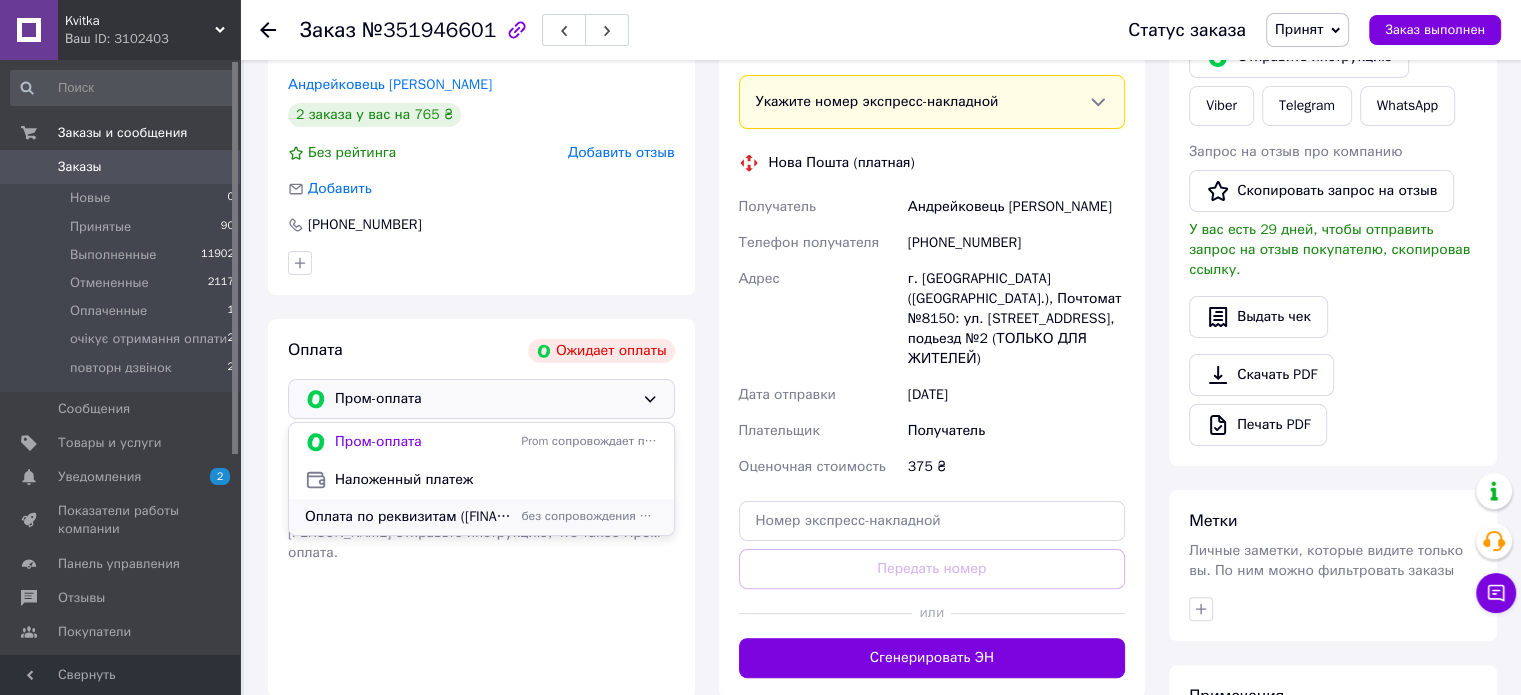 click on "Оплата по реквизитам ([FINANCIAL_ID] [PERSON_NAME])" at bounding box center (409, 517) 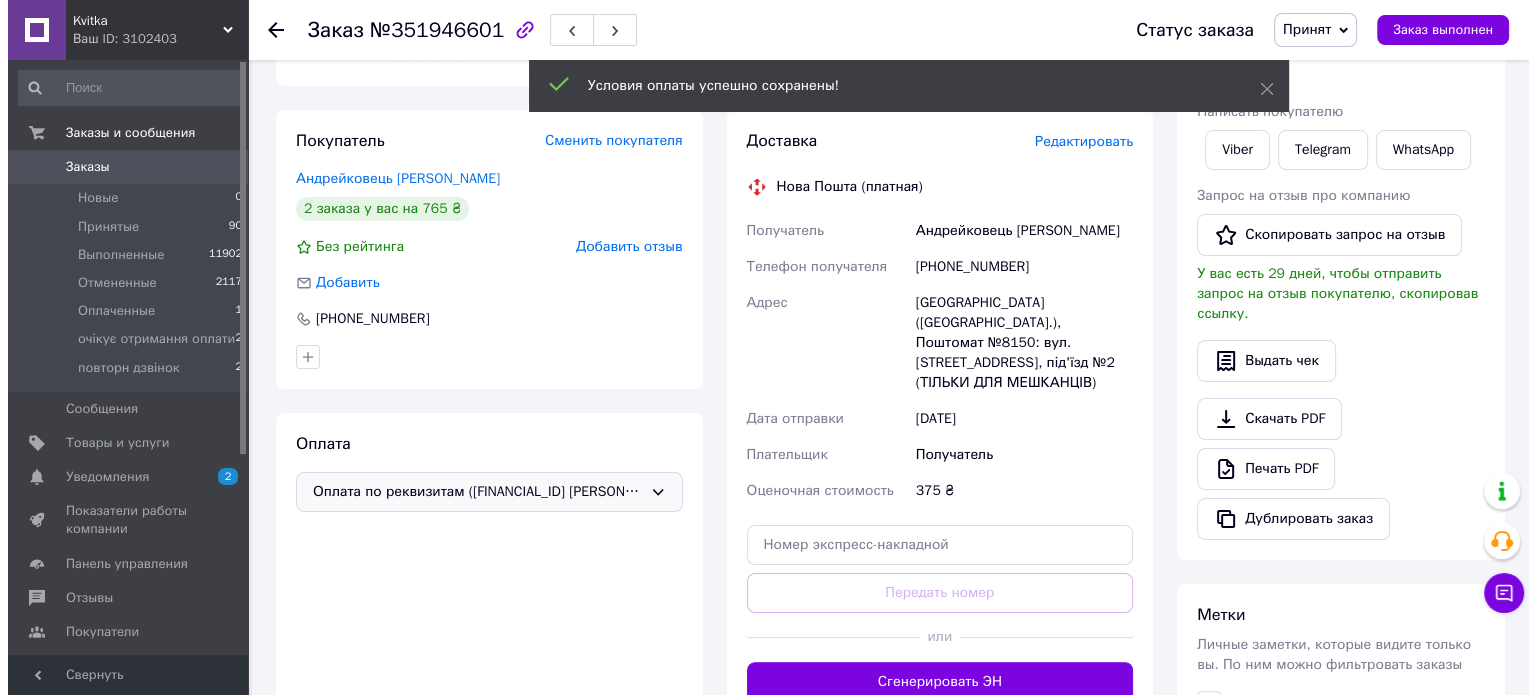 scroll, scrollTop: 183, scrollLeft: 0, axis: vertical 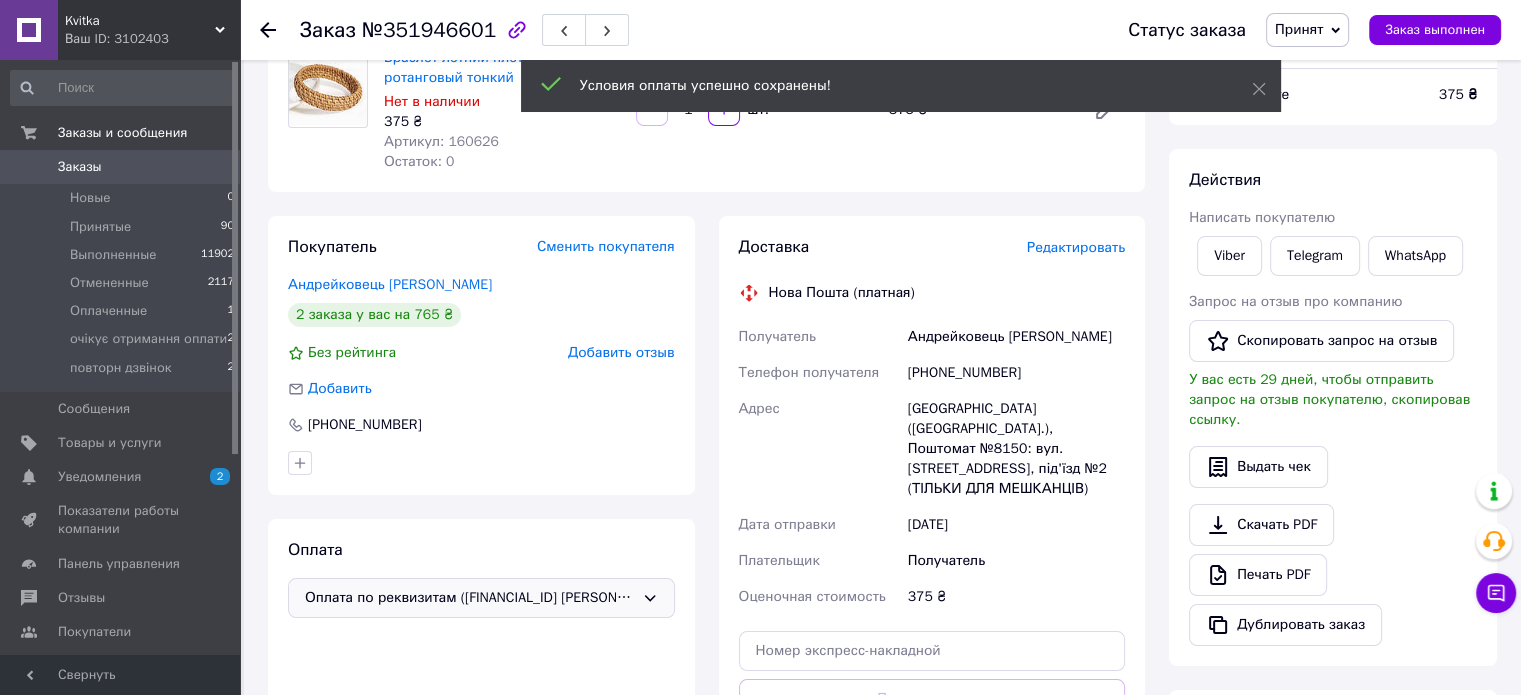 click on "Редактировать" at bounding box center (1076, 247) 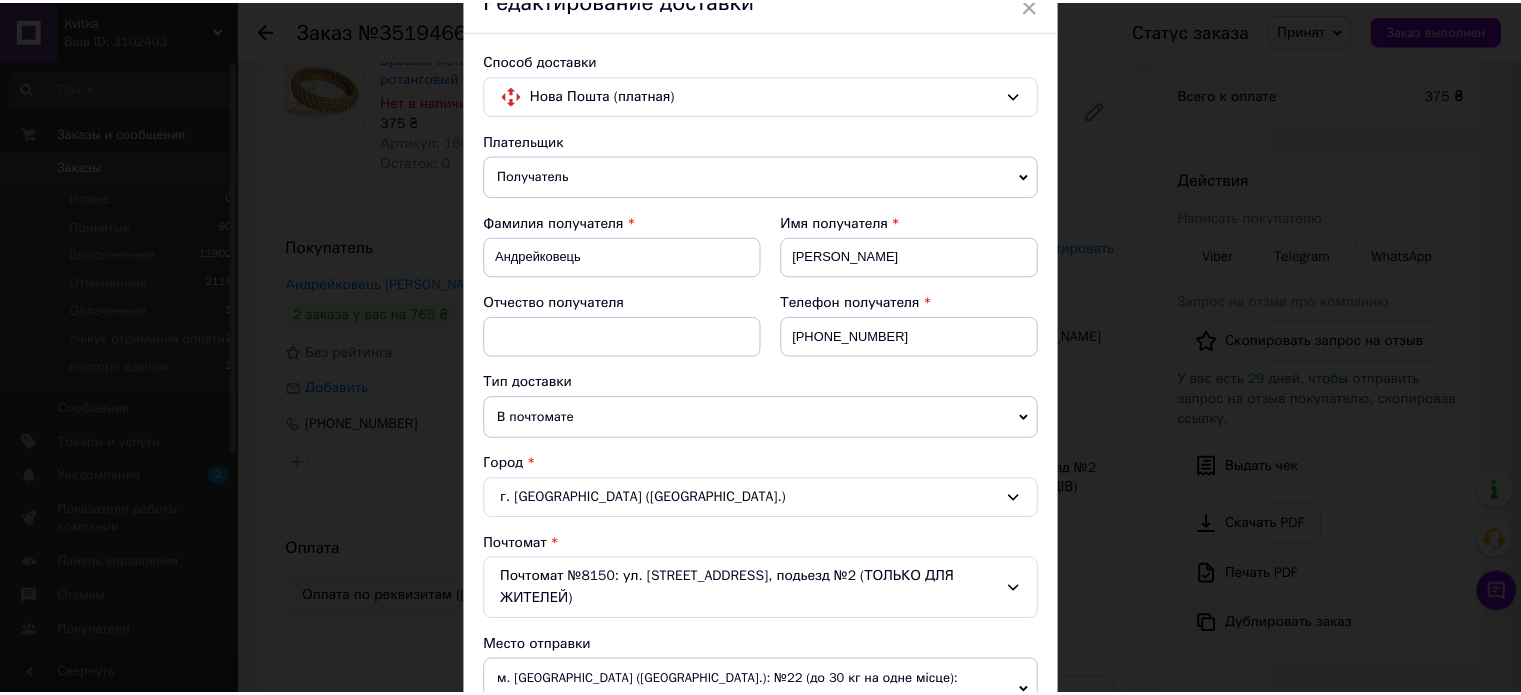 scroll, scrollTop: 683, scrollLeft: 0, axis: vertical 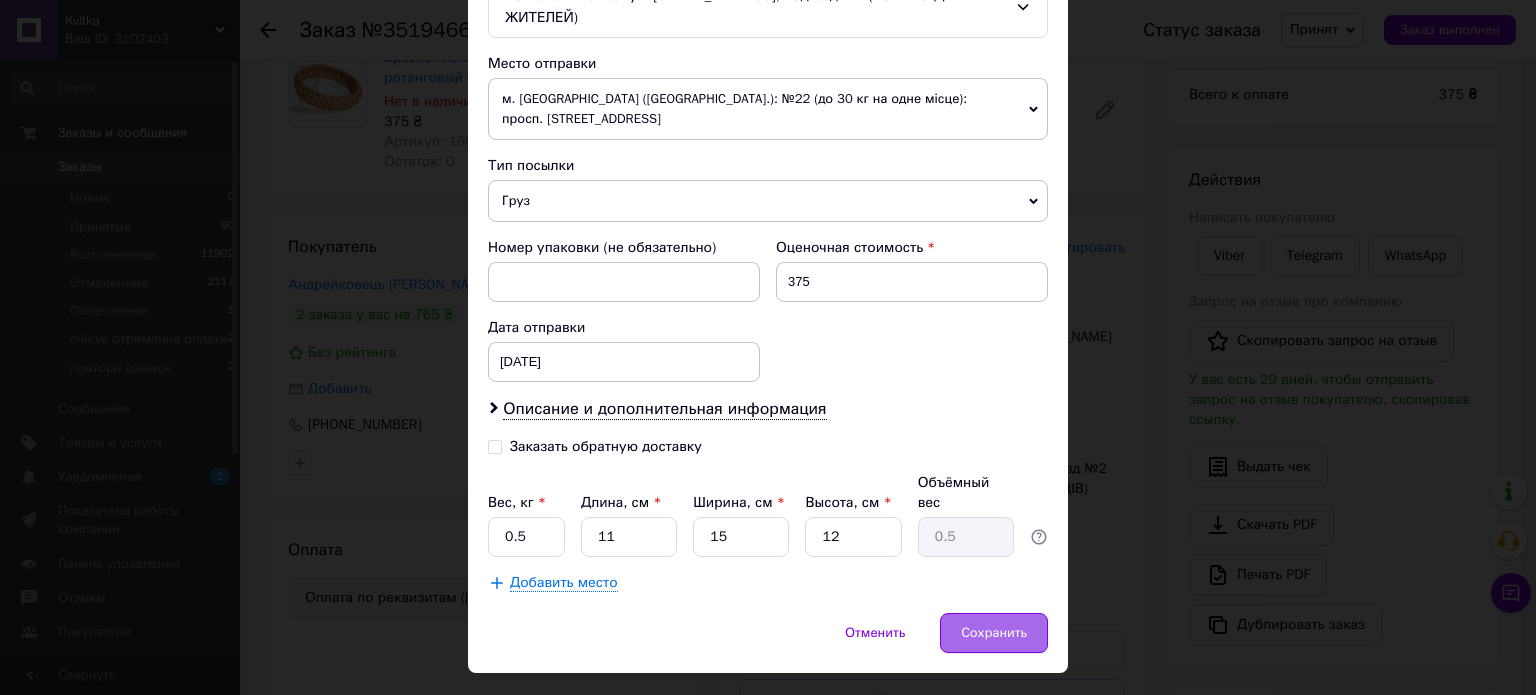 click on "Сохранить" at bounding box center (994, 633) 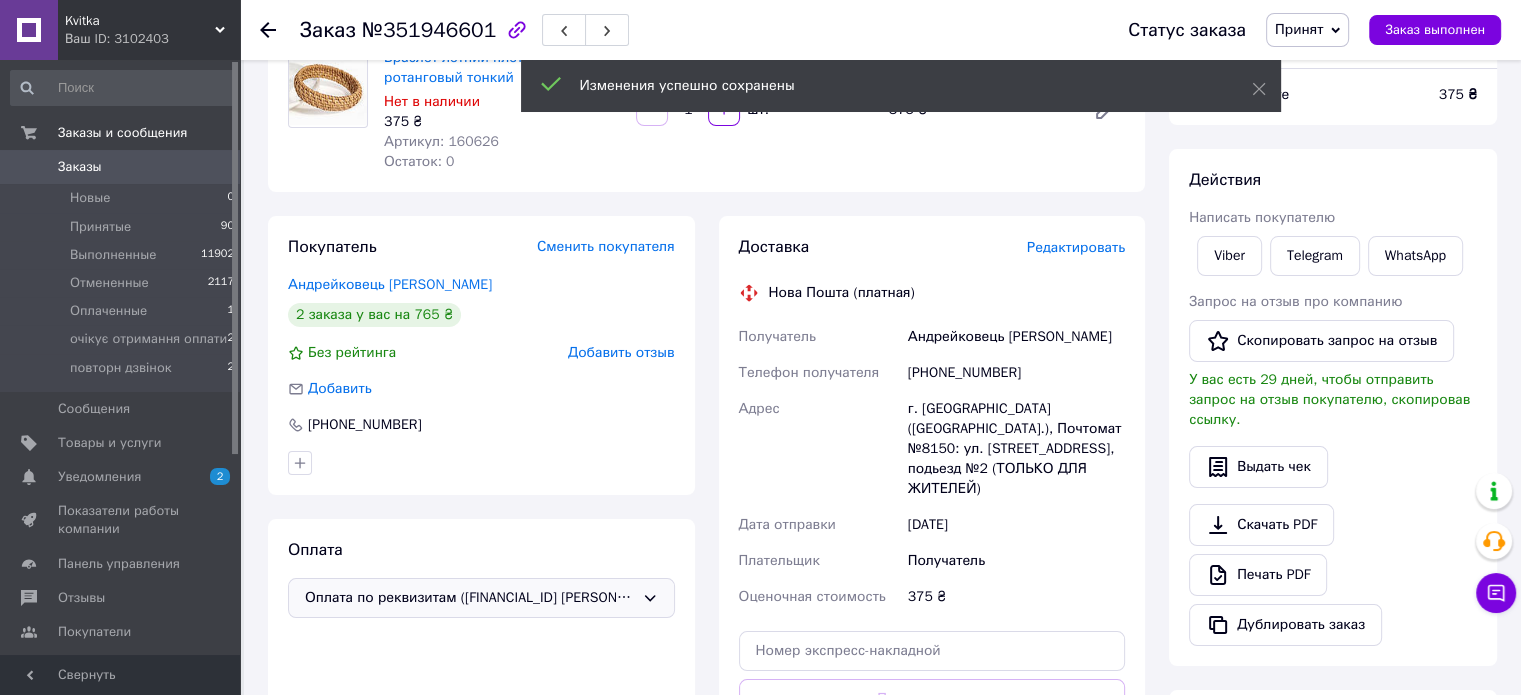 scroll, scrollTop: 483, scrollLeft: 0, axis: vertical 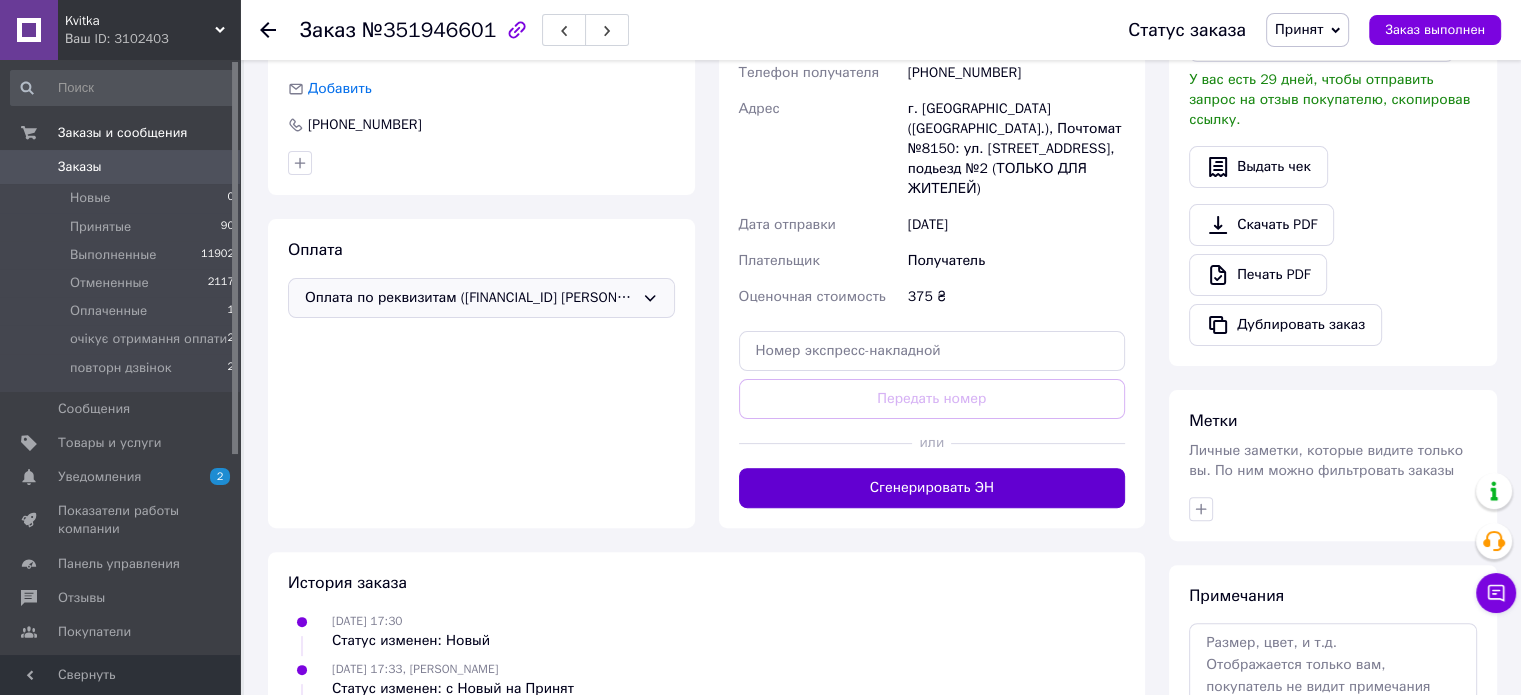 click on "Сгенерировать ЭН" at bounding box center (932, 488) 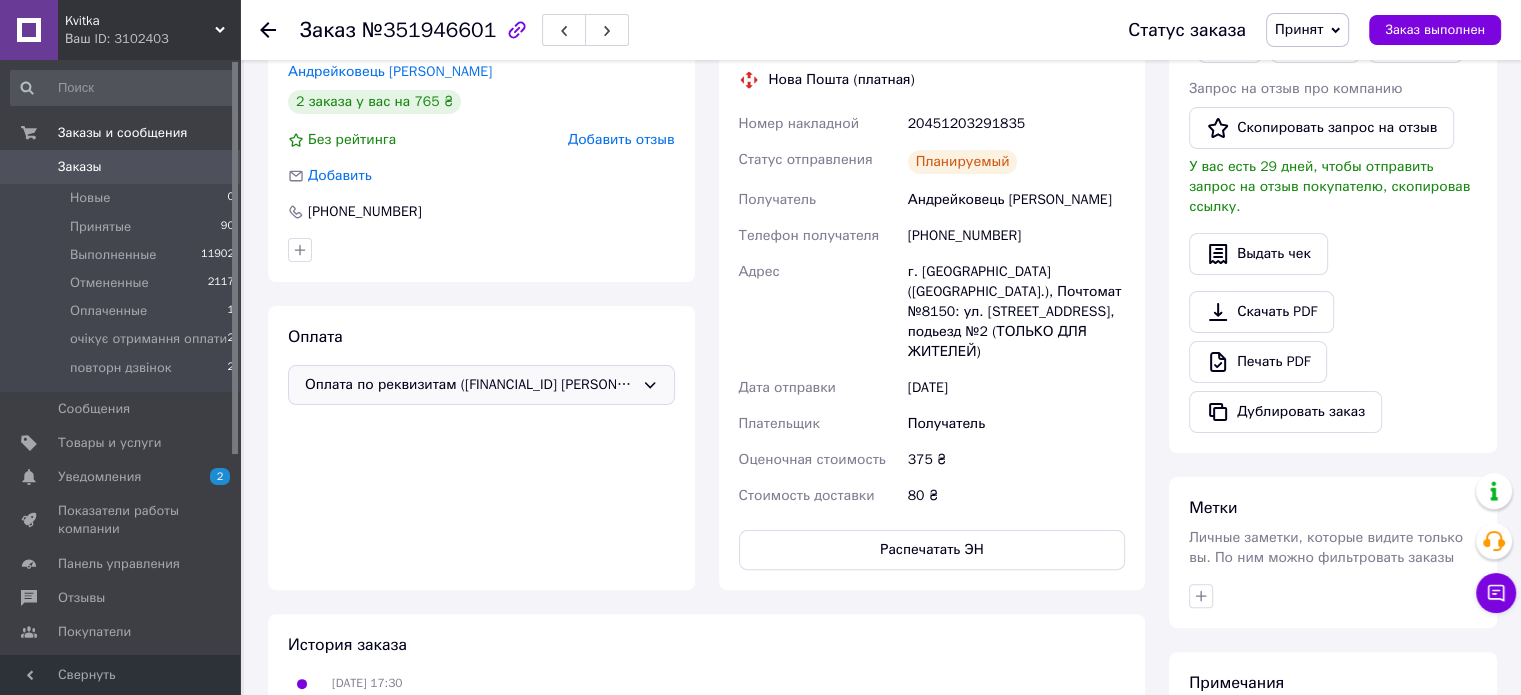 scroll, scrollTop: 283, scrollLeft: 0, axis: vertical 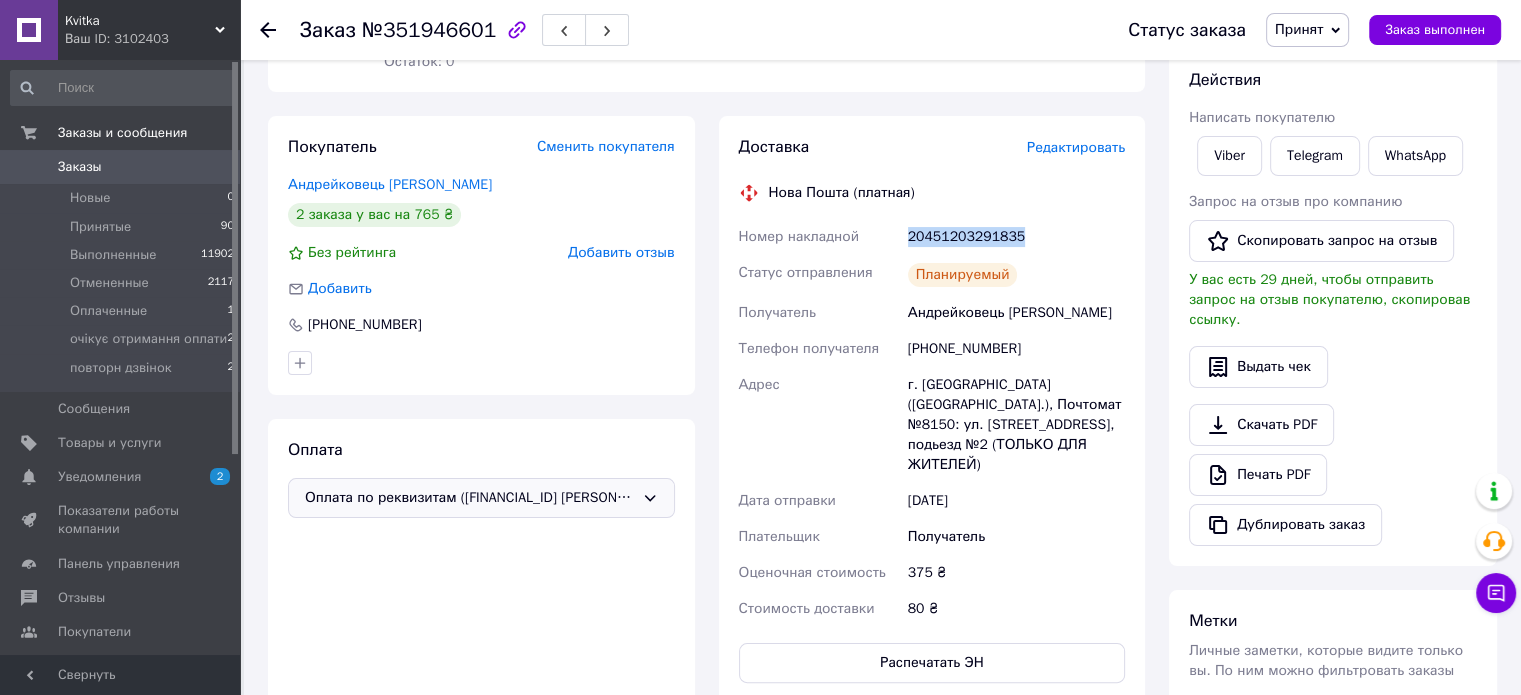 drag, startPoint x: 1032, startPoint y: 241, endPoint x: 878, endPoint y: 239, distance: 154.01299 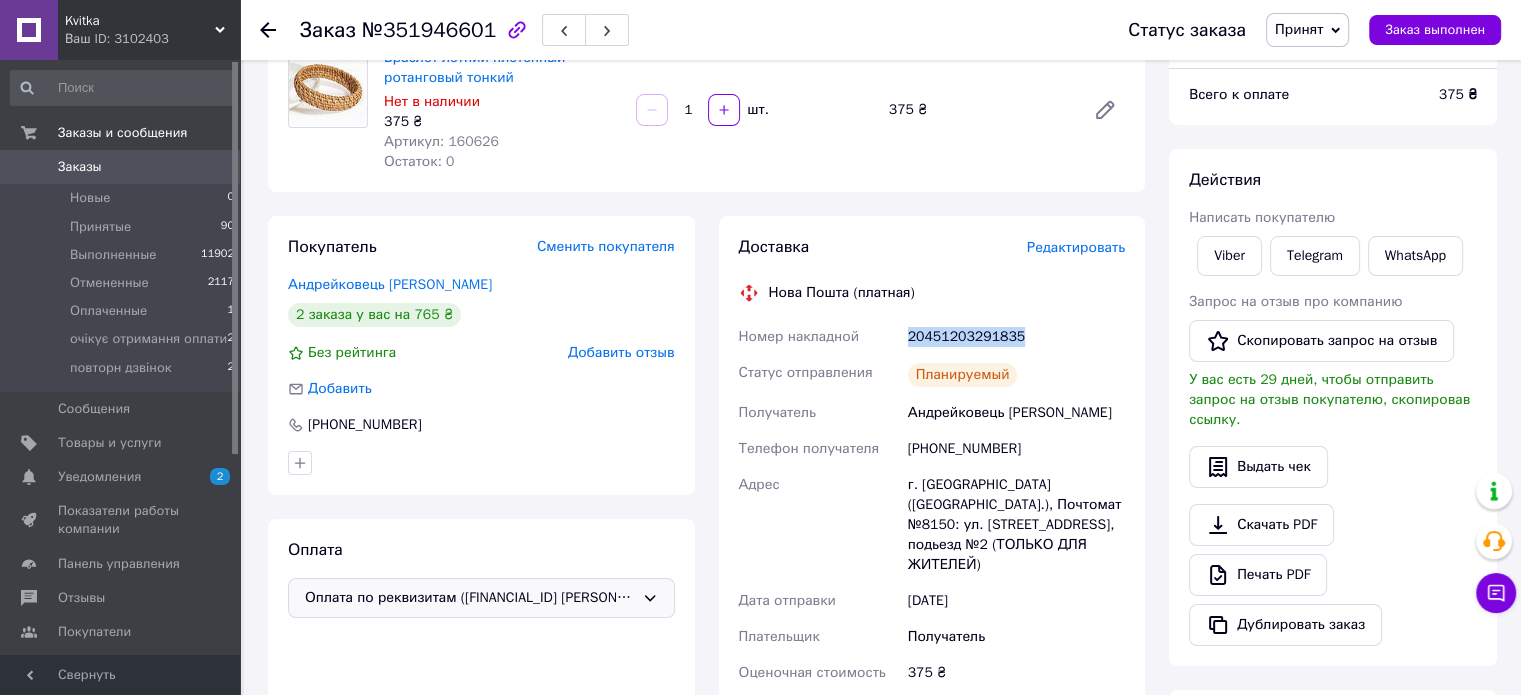 scroll, scrollTop: 83, scrollLeft: 0, axis: vertical 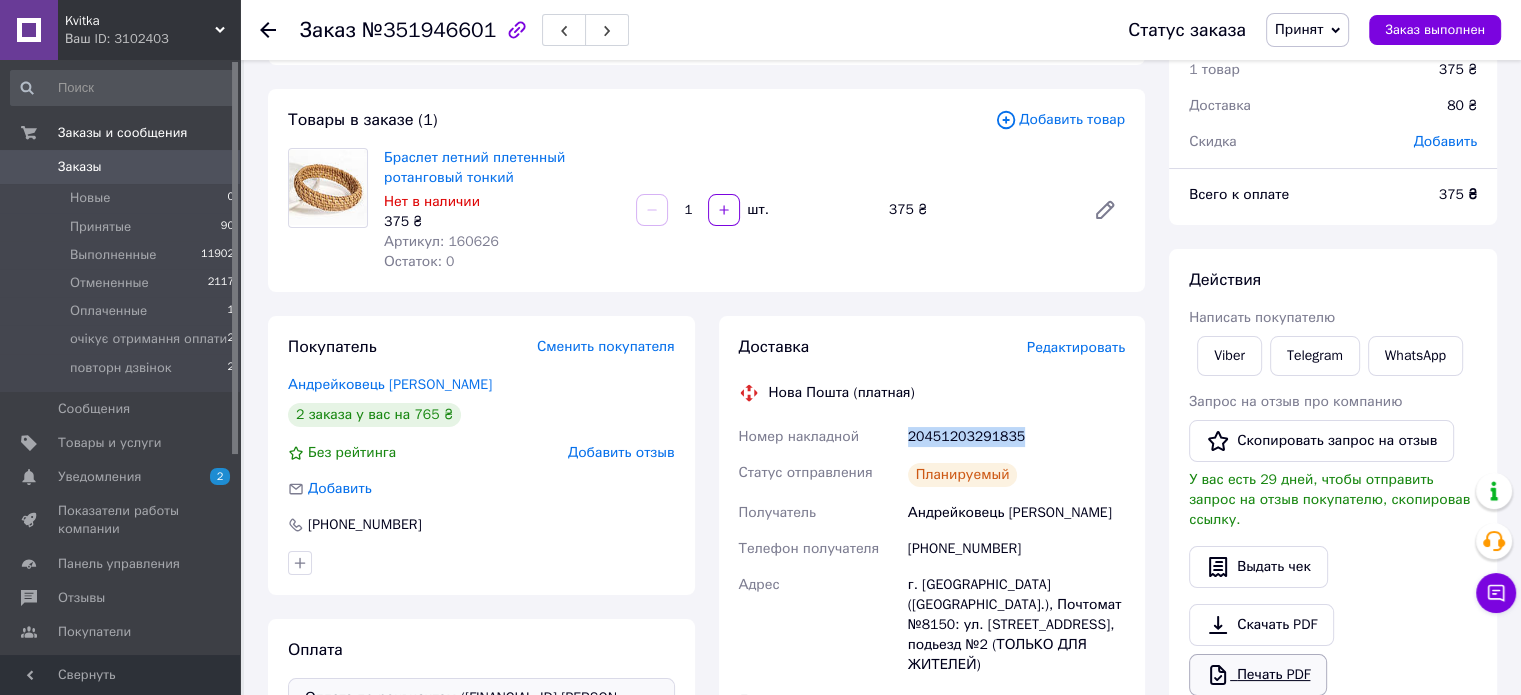click on "Печать PDF" at bounding box center [1258, 675] 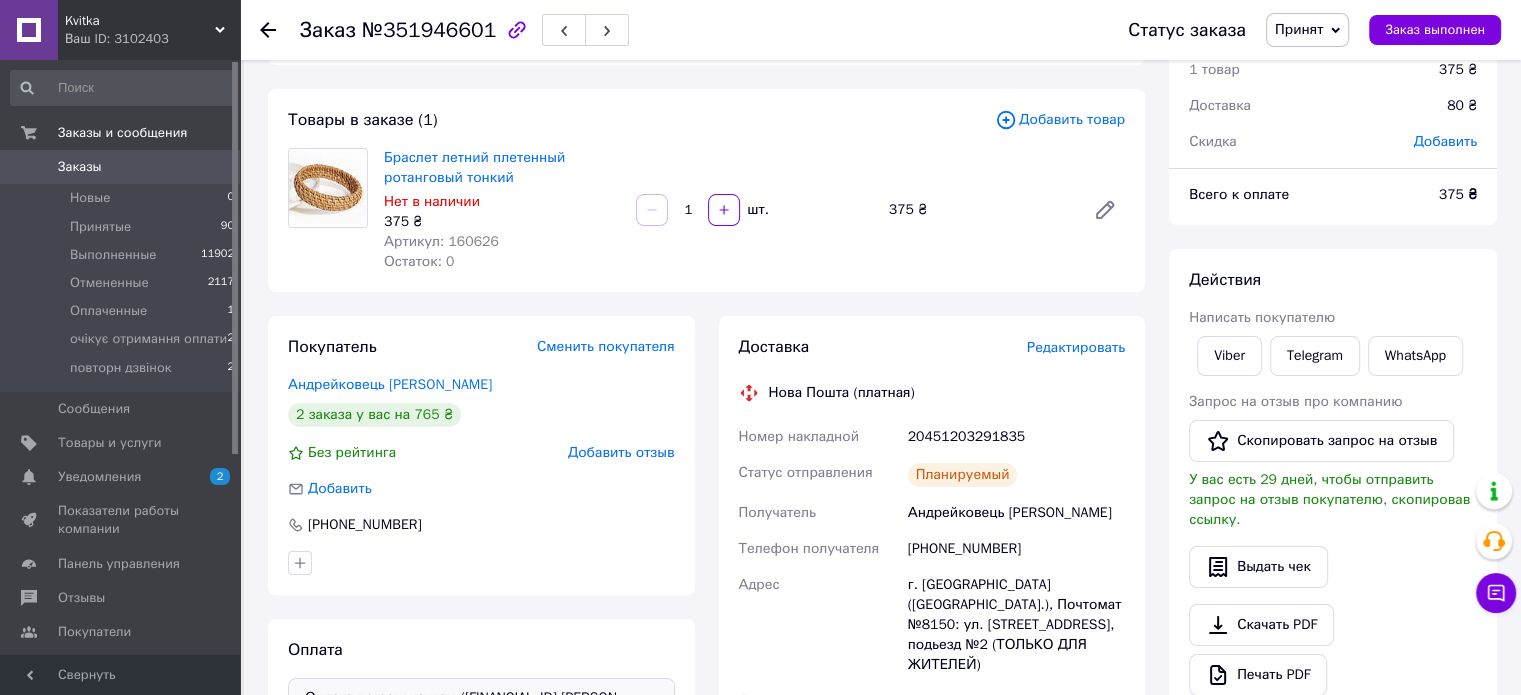 click 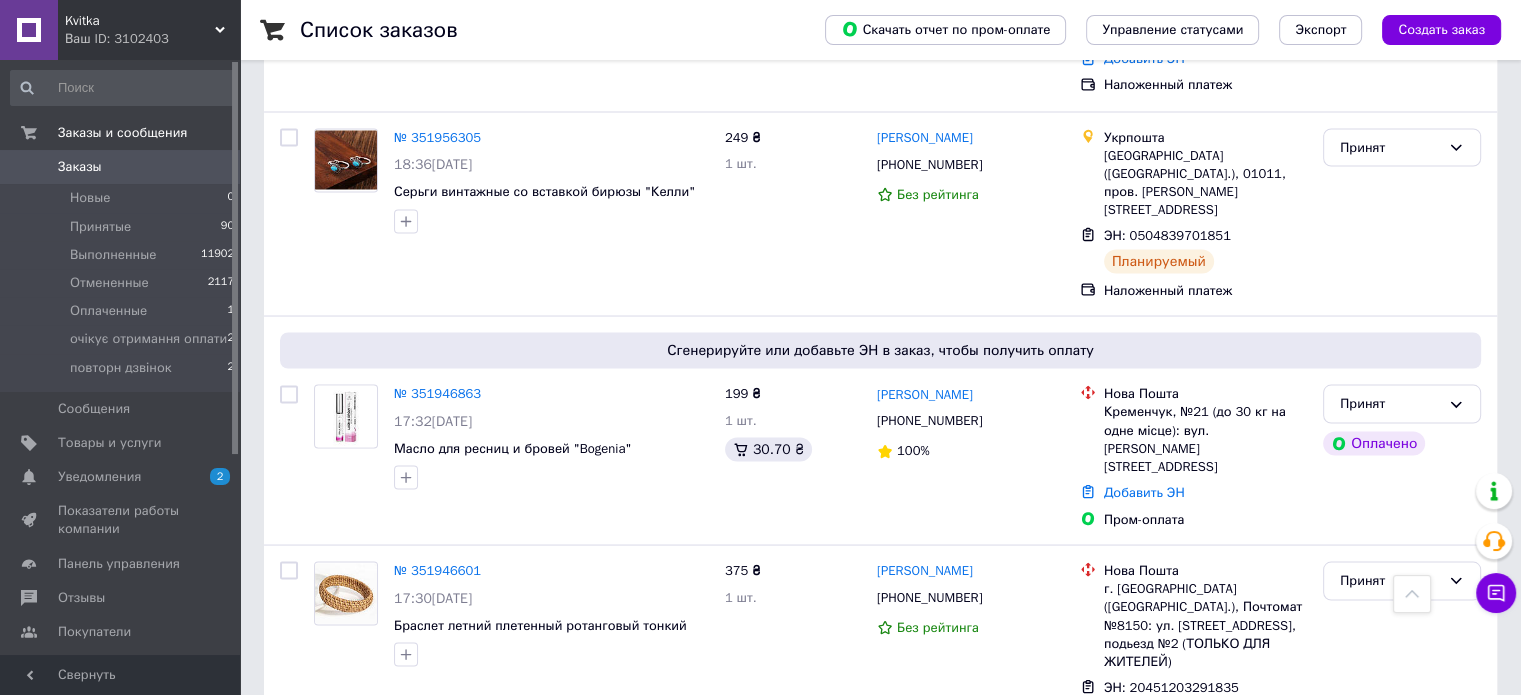 scroll, scrollTop: 3500, scrollLeft: 0, axis: vertical 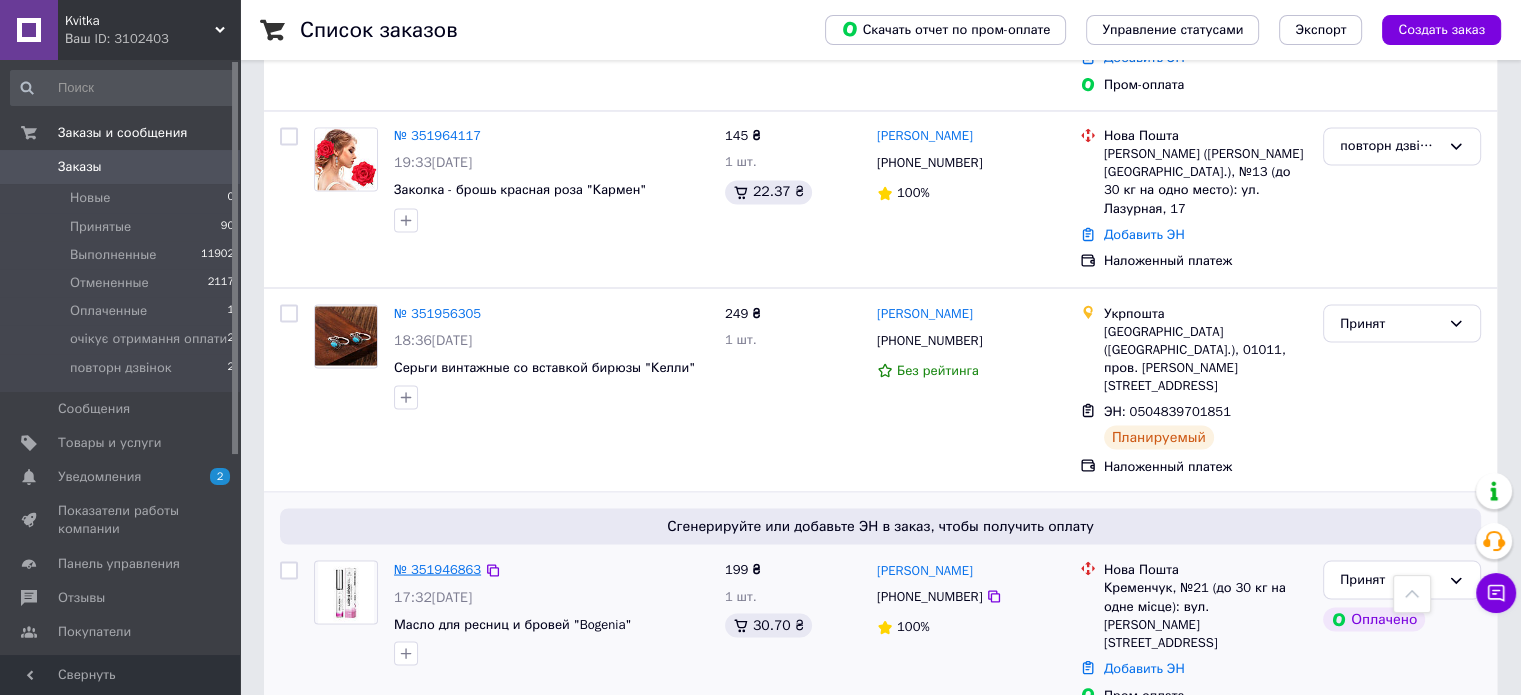 click on "№ 351946863" at bounding box center (437, 568) 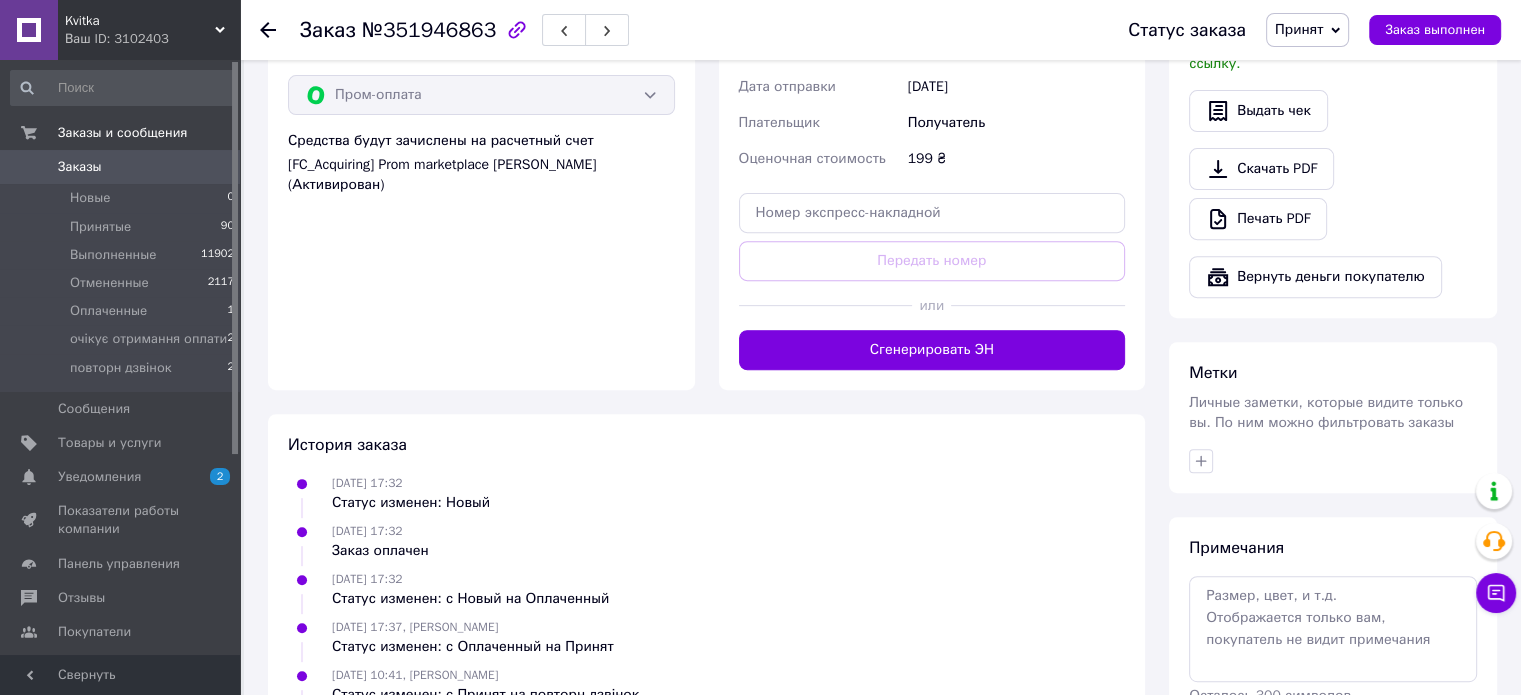 scroll, scrollTop: 736, scrollLeft: 0, axis: vertical 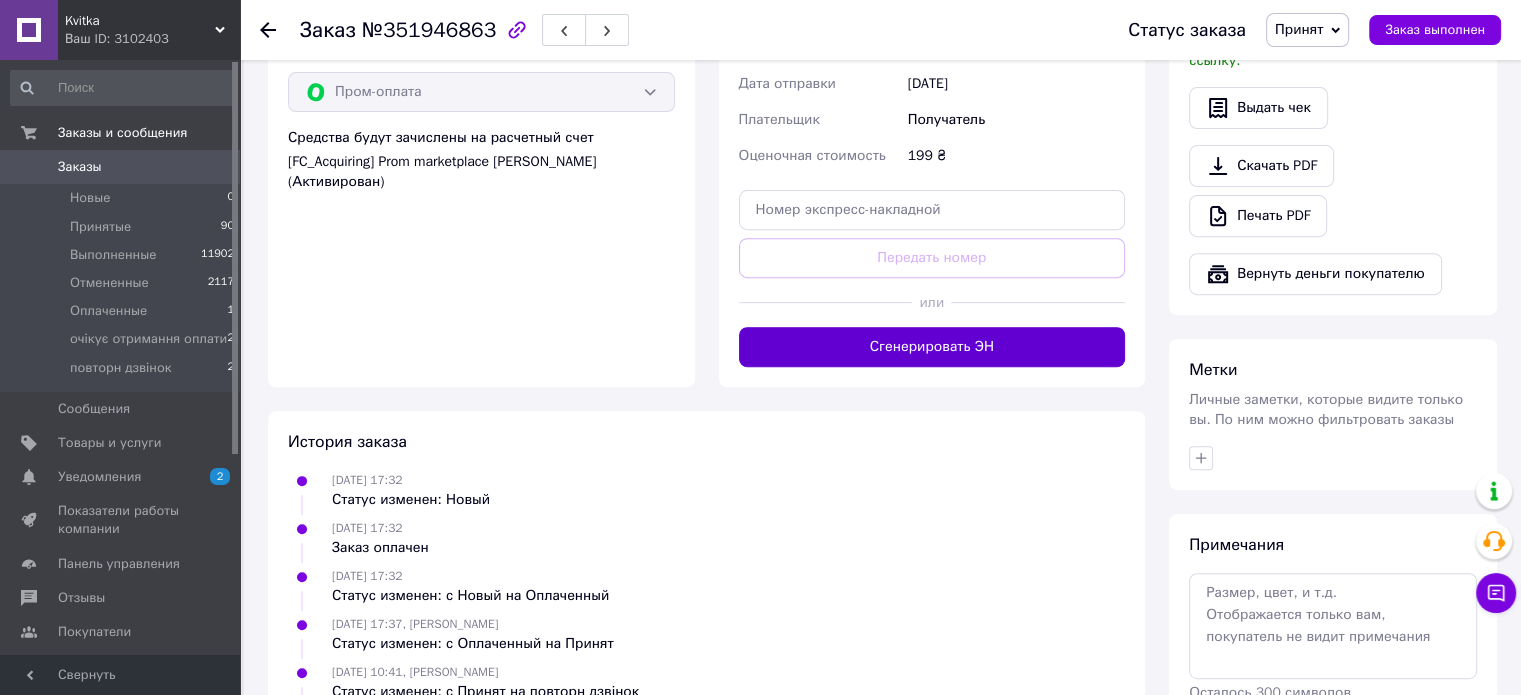click on "Сгенерировать ЭН" at bounding box center [932, 347] 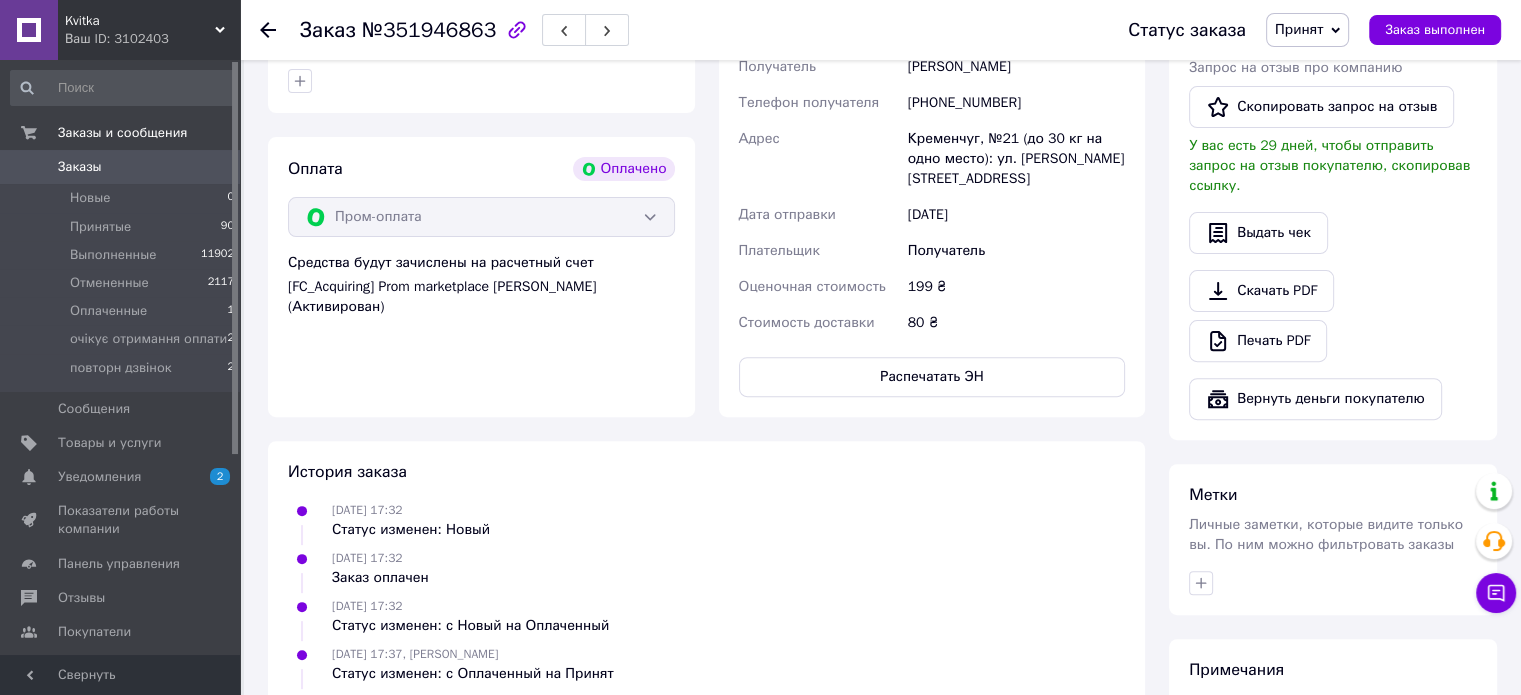 scroll, scrollTop: 336, scrollLeft: 0, axis: vertical 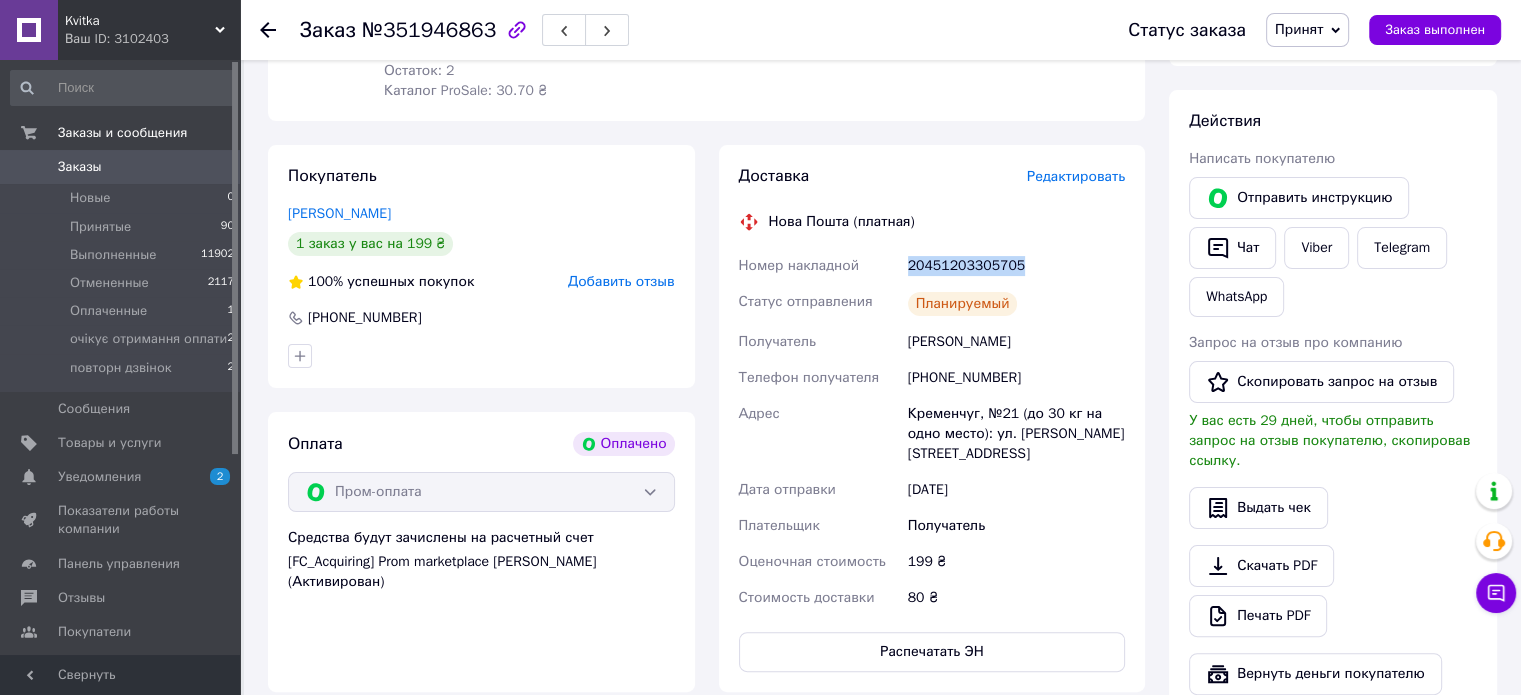 drag, startPoint x: 1039, startPoint y: 262, endPoint x: 906, endPoint y: 271, distance: 133.30417 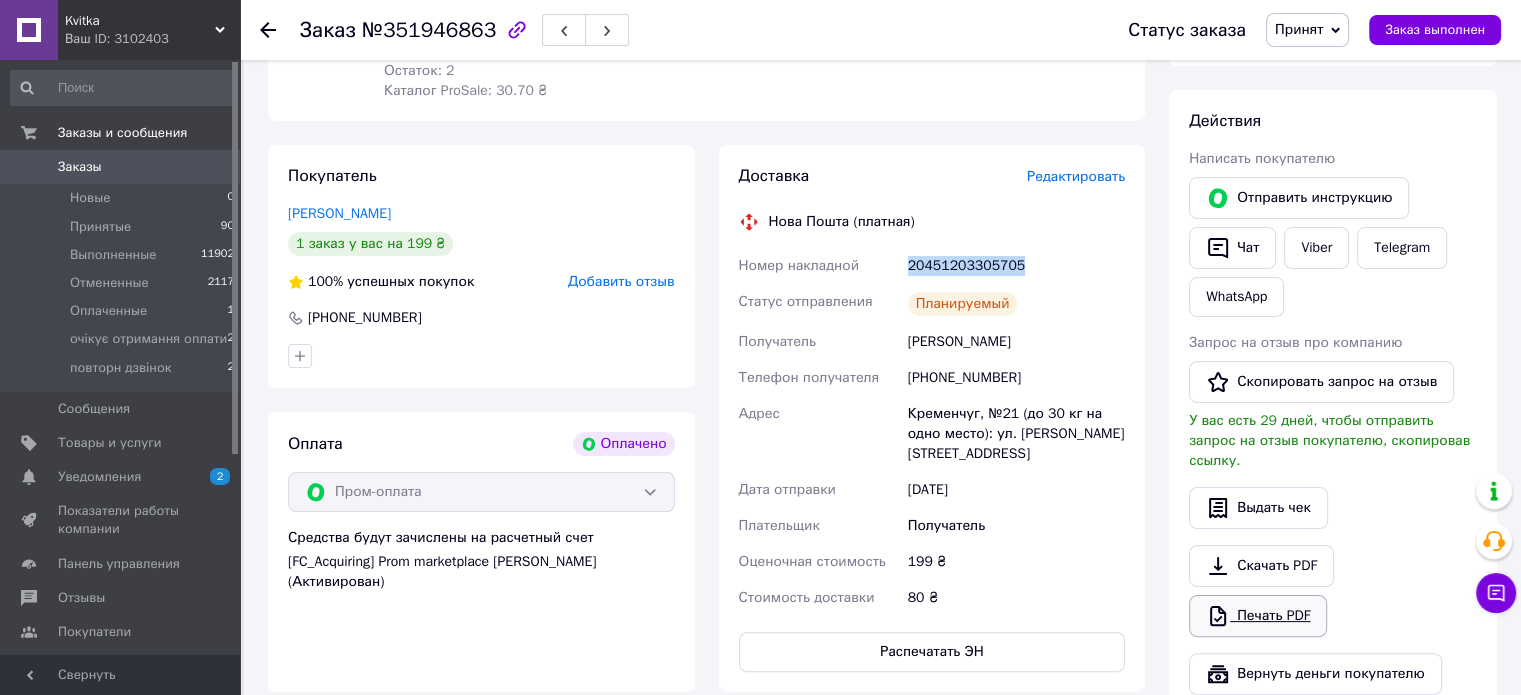 click on "Печать PDF" at bounding box center (1258, 616) 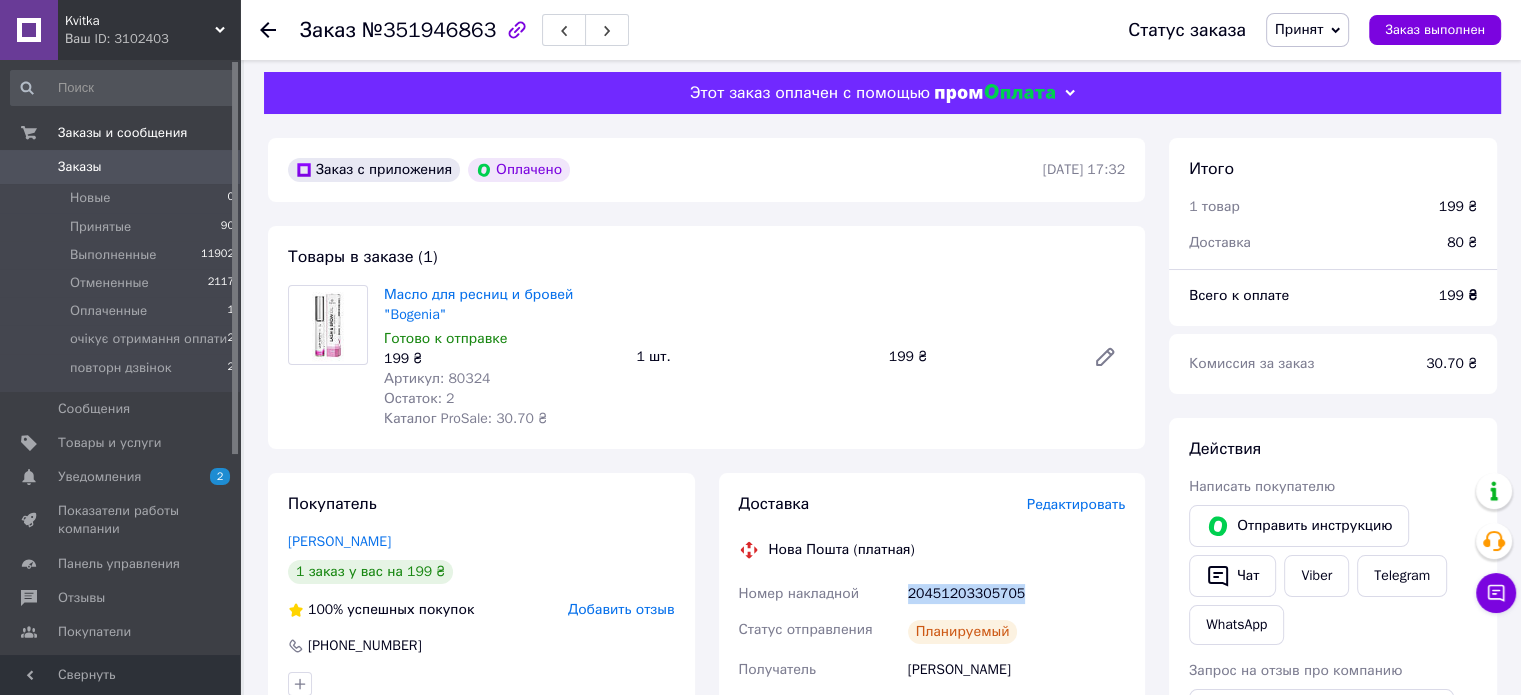 scroll, scrollTop: 0, scrollLeft: 0, axis: both 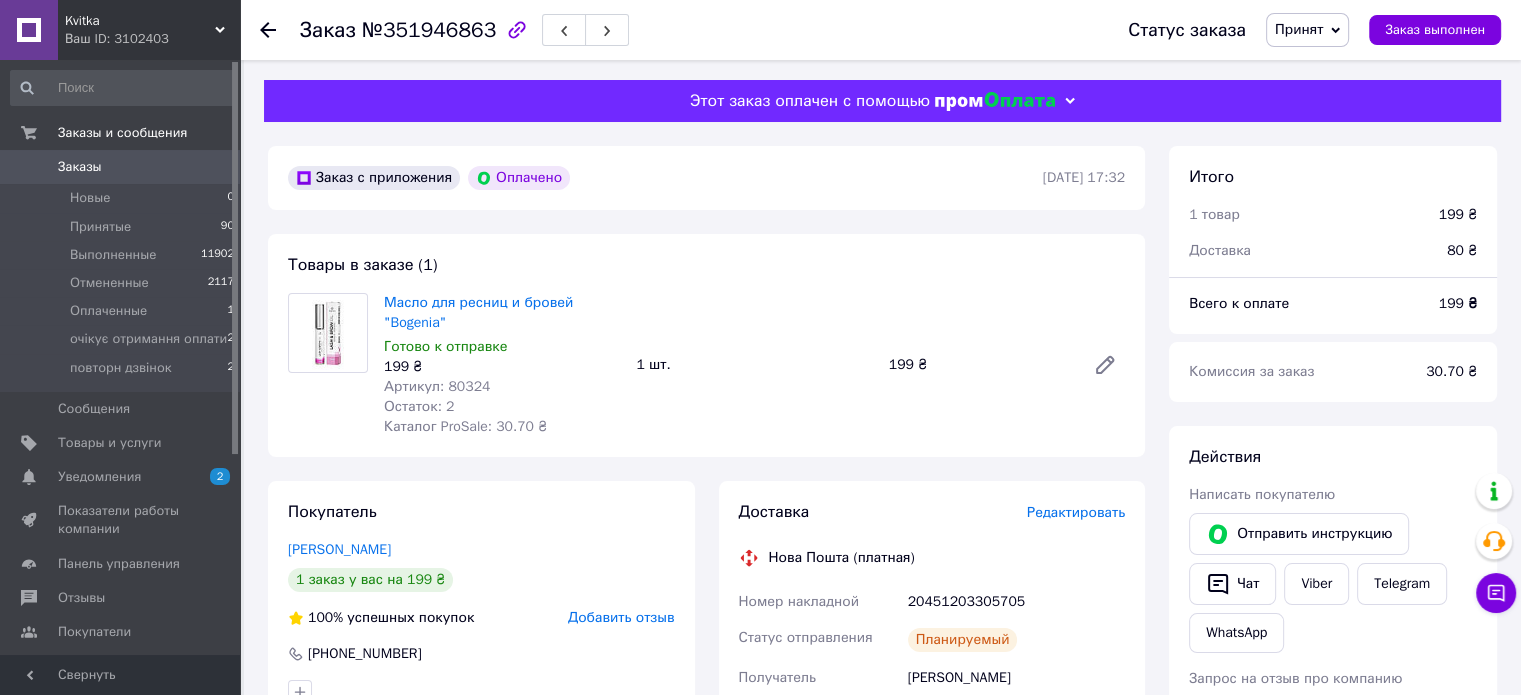 click at bounding box center (280, 30) 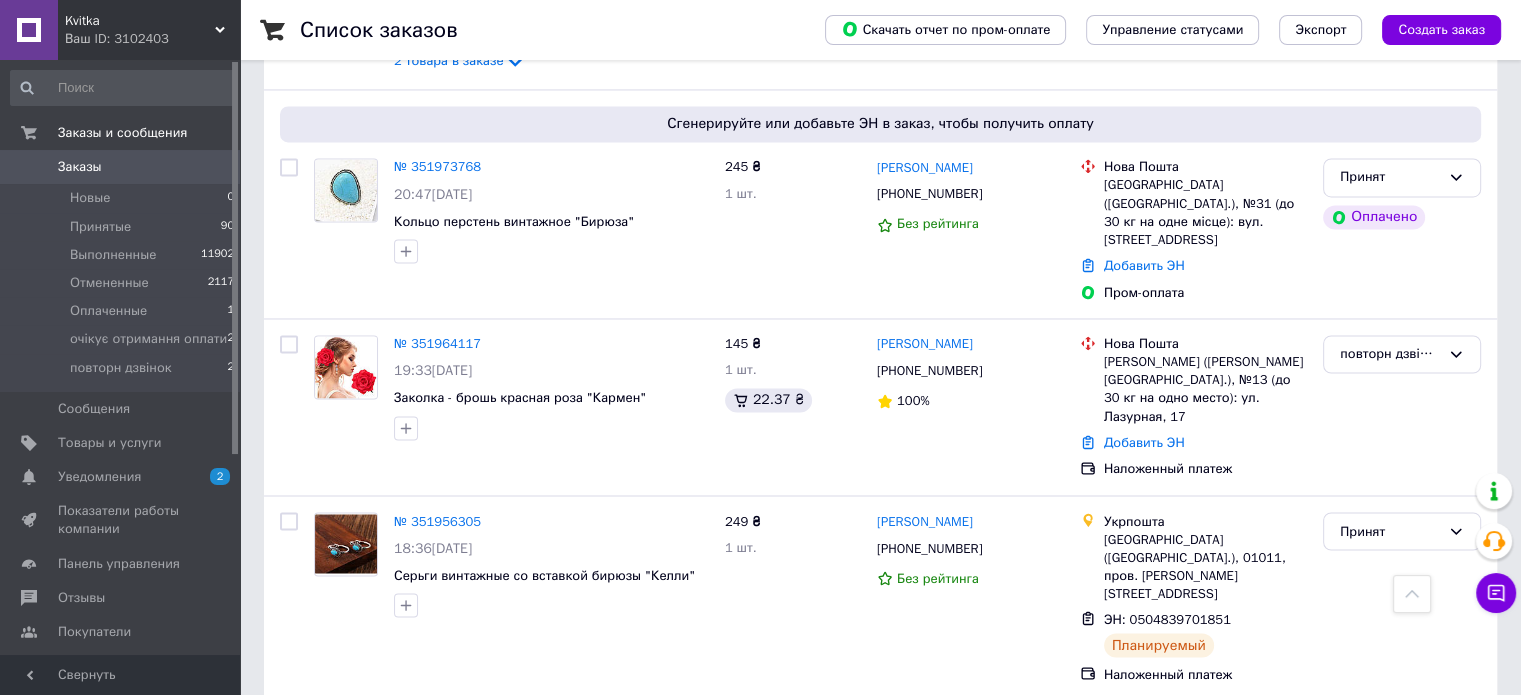 scroll, scrollTop: 3500, scrollLeft: 0, axis: vertical 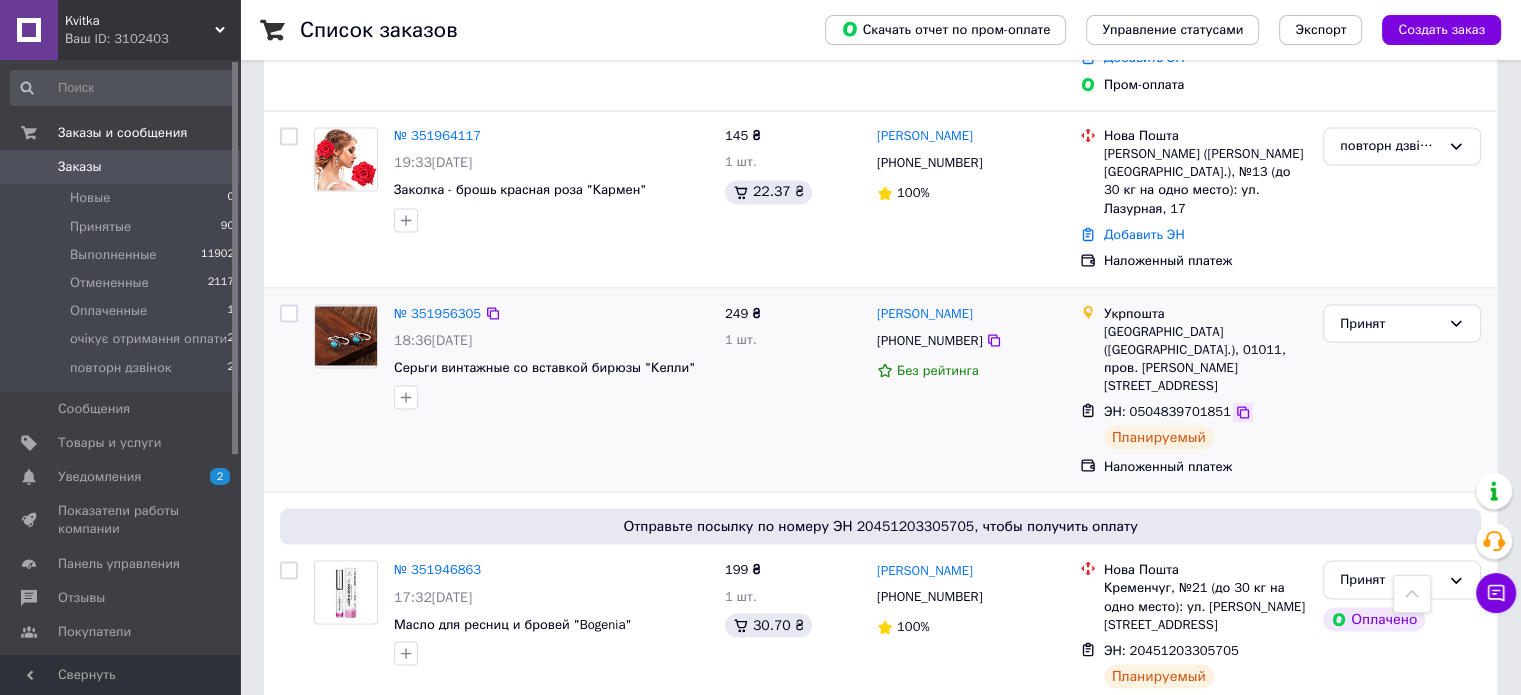 click 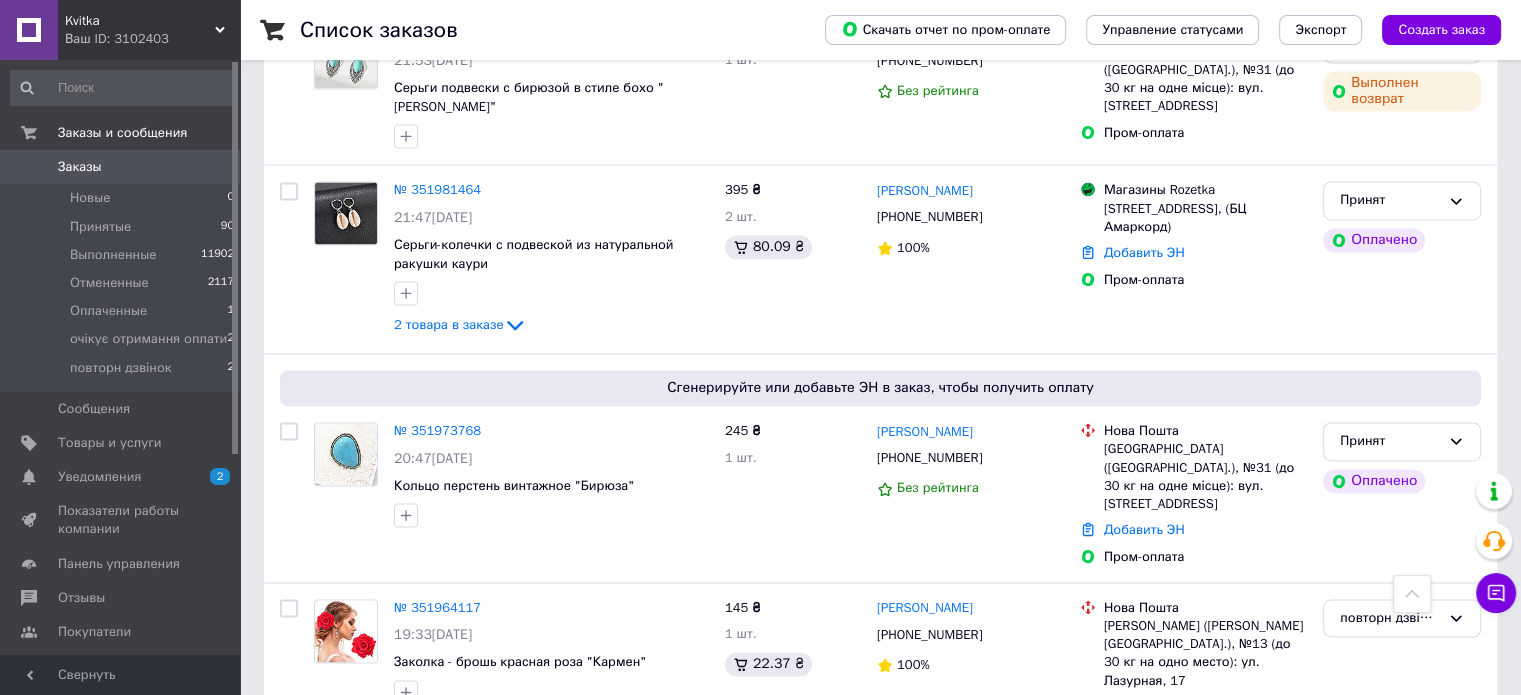 scroll, scrollTop: 2900, scrollLeft: 0, axis: vertical 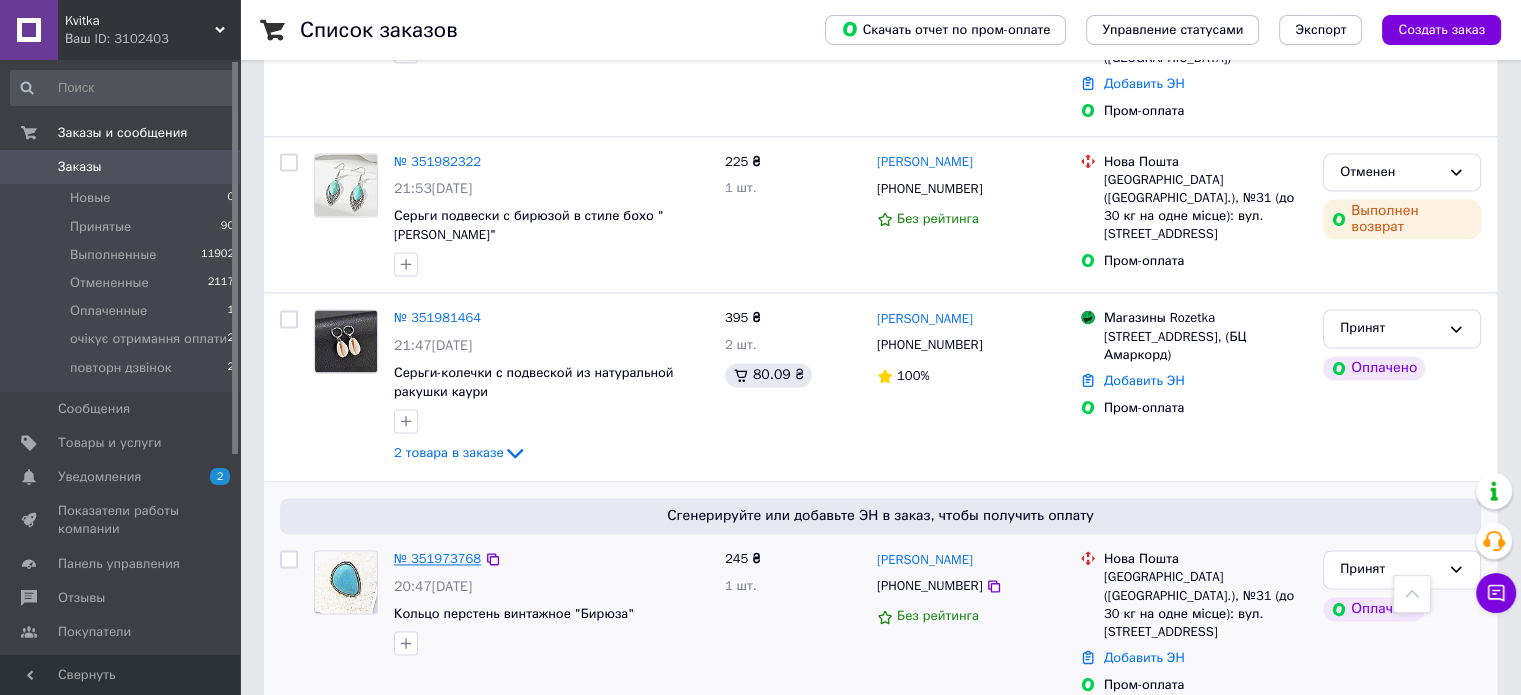 click on "№ 351973768" at bounding box center (437, 558) 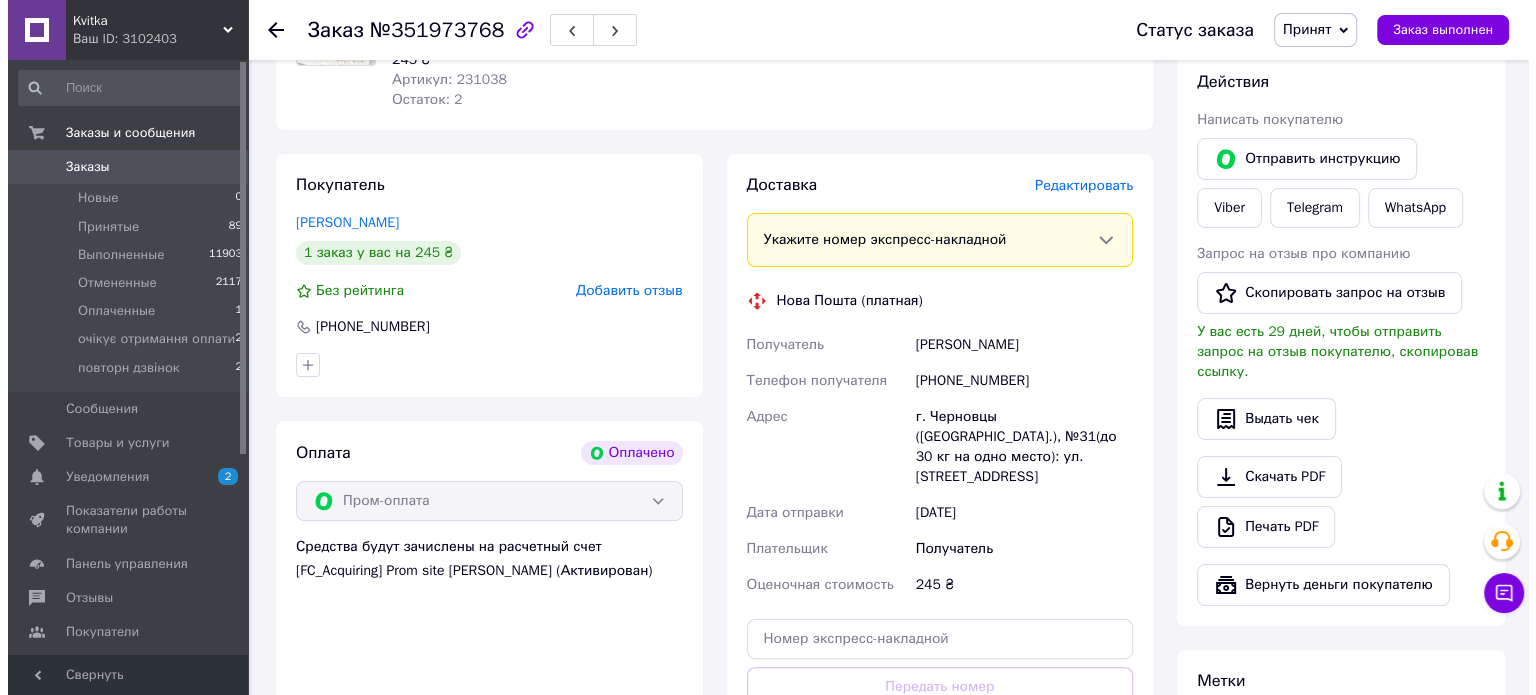scroll, scrollTop: 116, scrollLeft: 0, axis: vertical 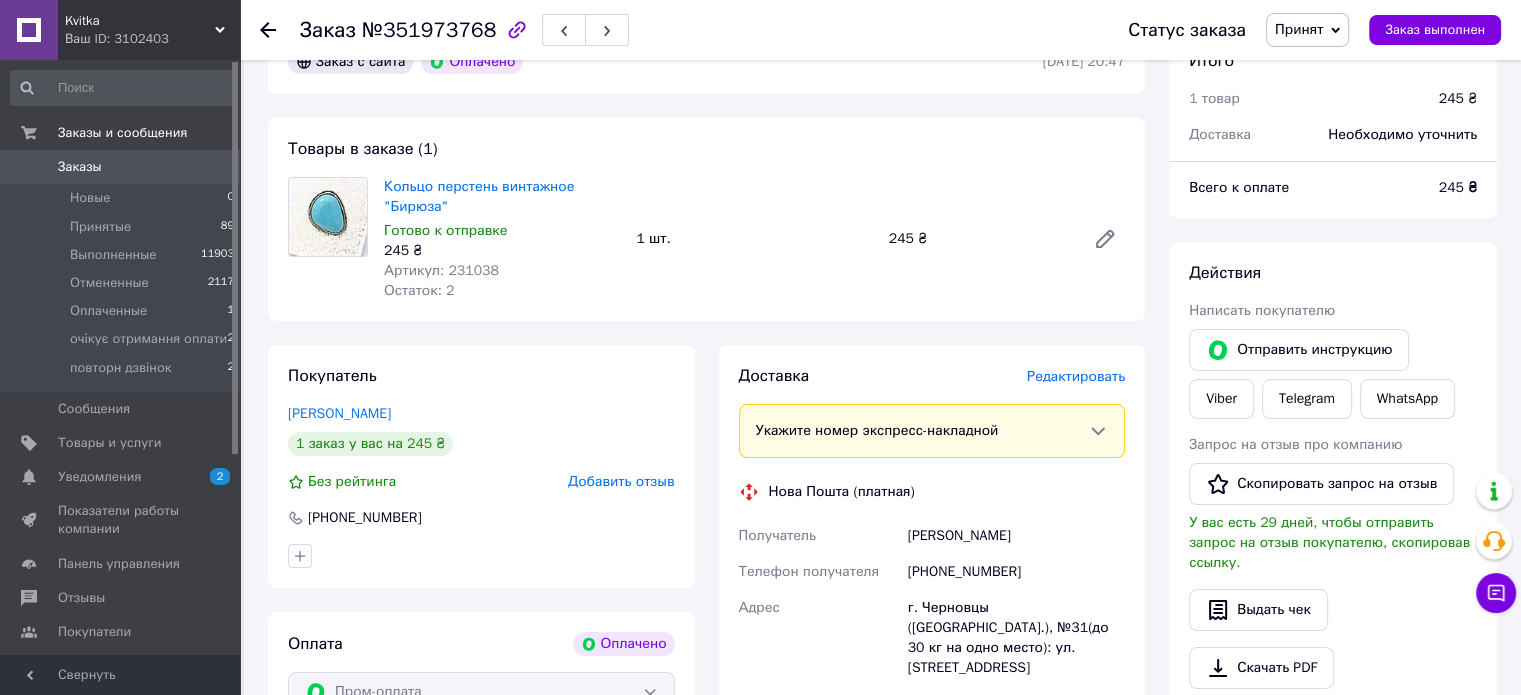 click on "Редактировать" at bounding box center (1076, 376) 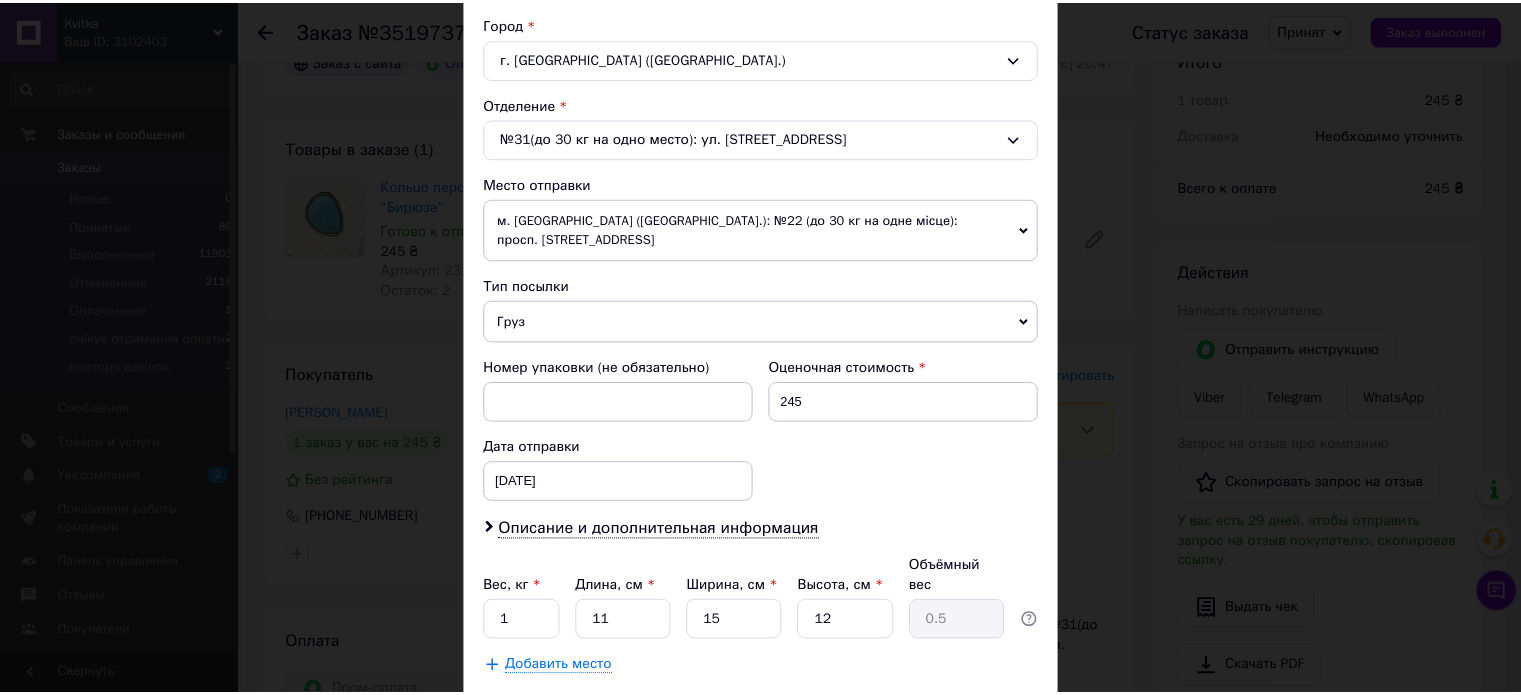 scroll, scrollTop: 647, scrollLeft: 0, axis: vertical 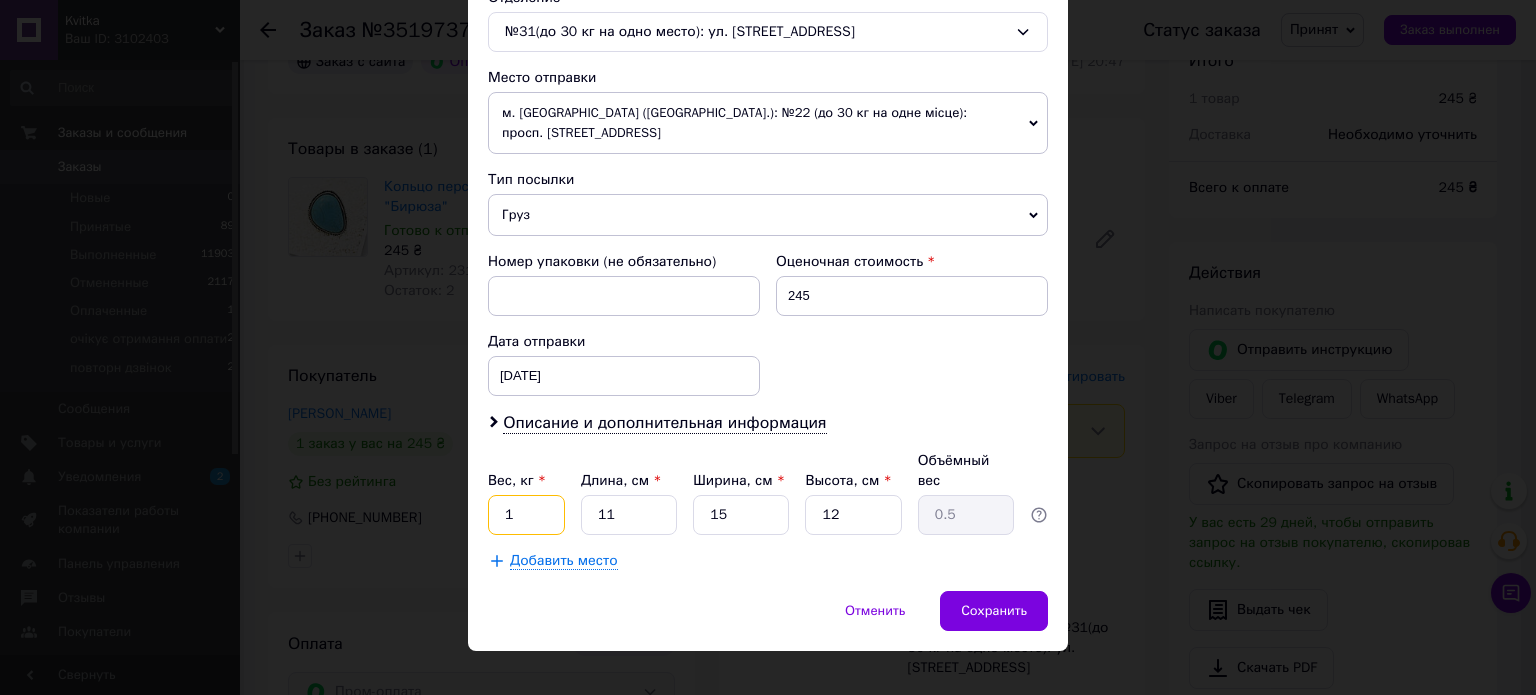 drag, startPoint x: 513, startPoint y: 494, endPoint x: 494, endPoint y: 503, distance: 21.023796 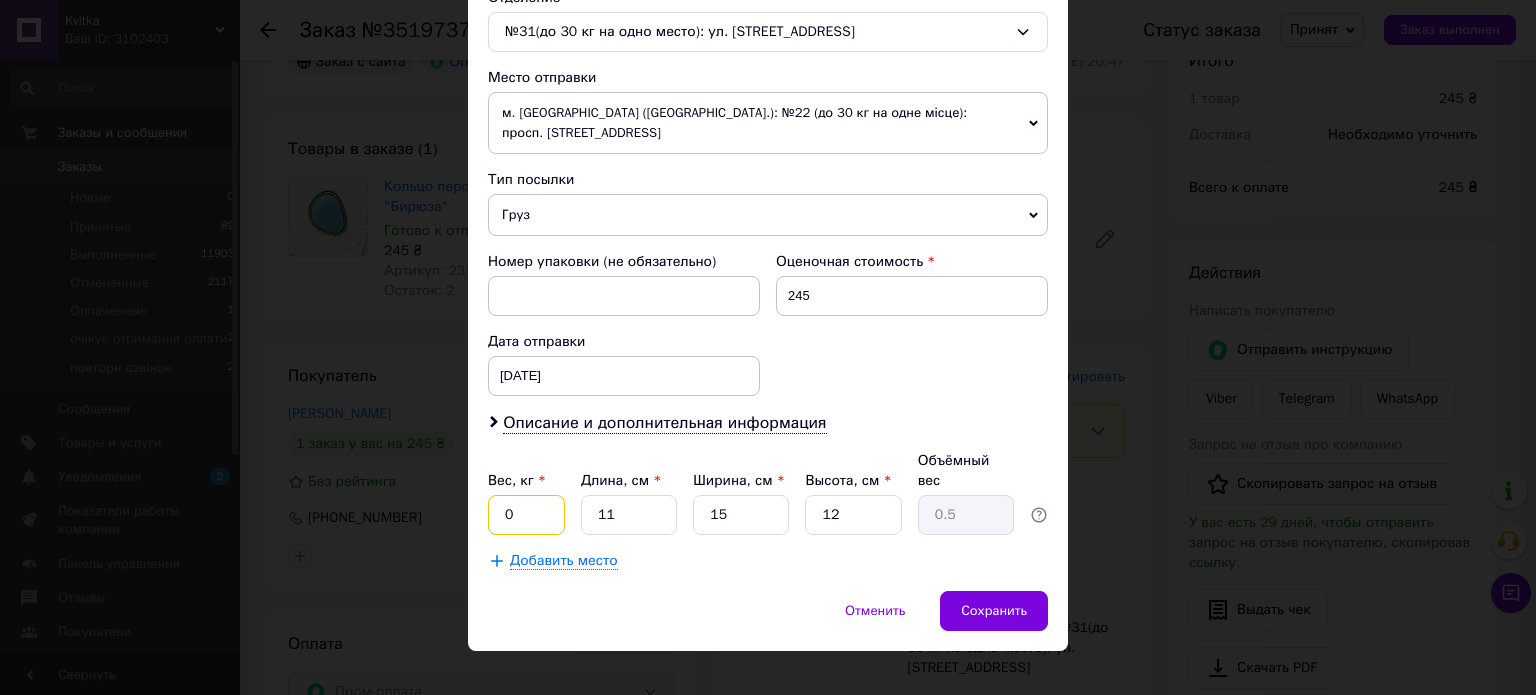 type on "0.5" 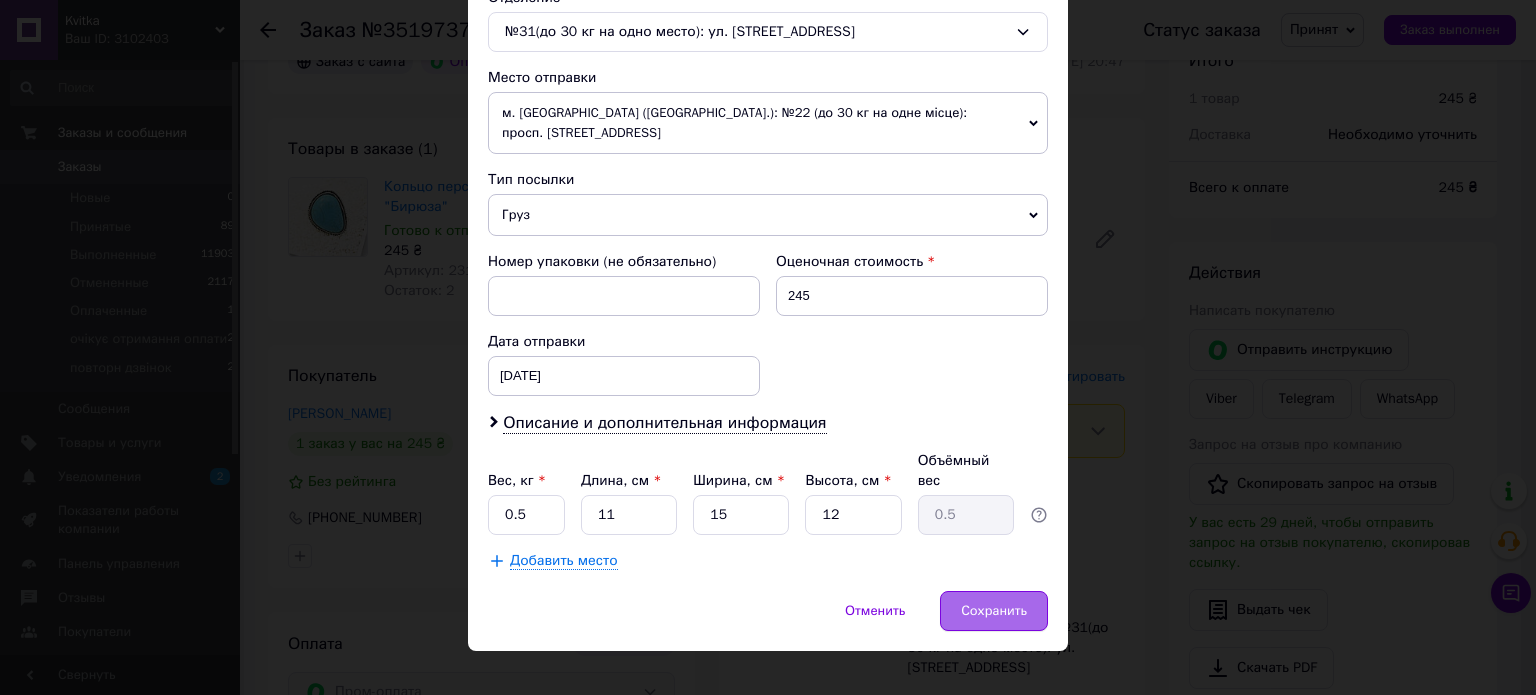 click on "Сохранить" at bounding box center (994, 611) 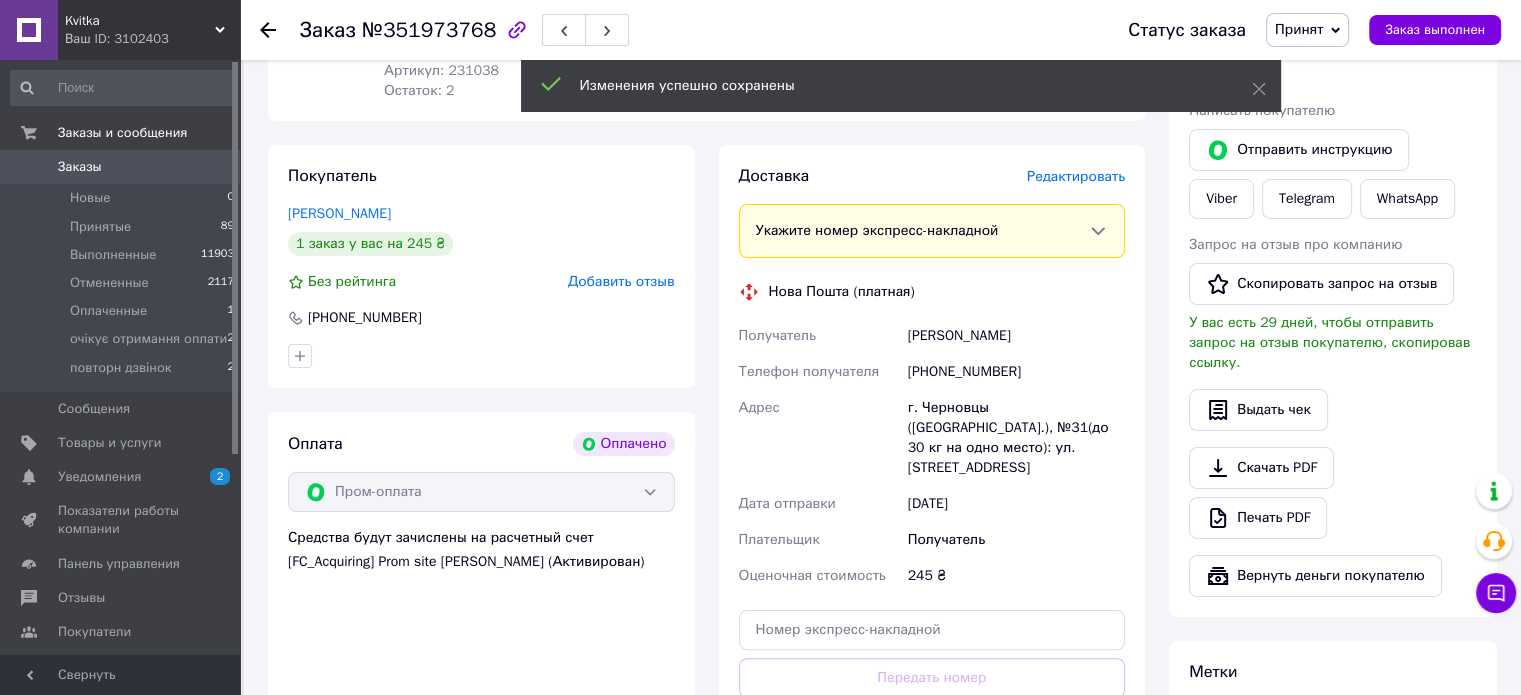 scroll, scrollTop: 516, scrollLeft: 0, axis: vertical 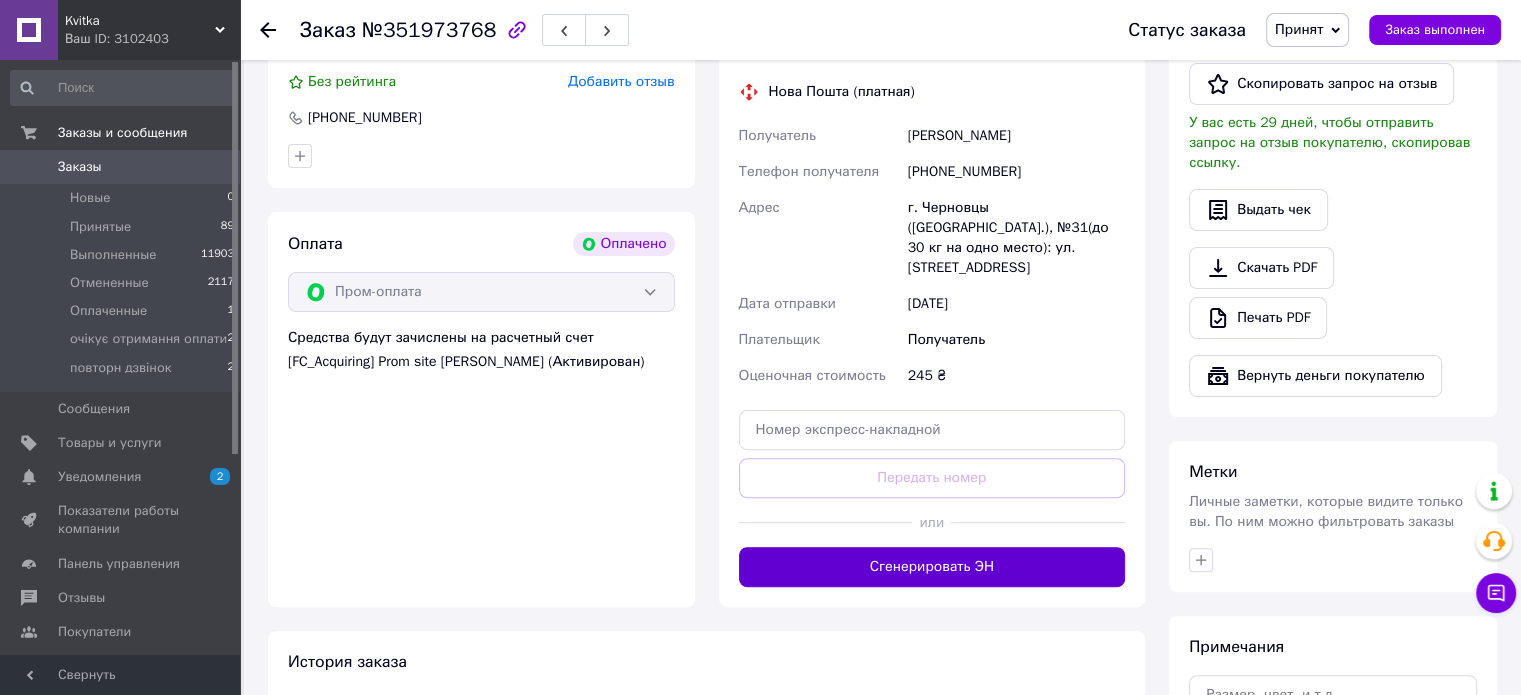 click on "Сгенерировать ЭН" at bounding box center (932, 567) 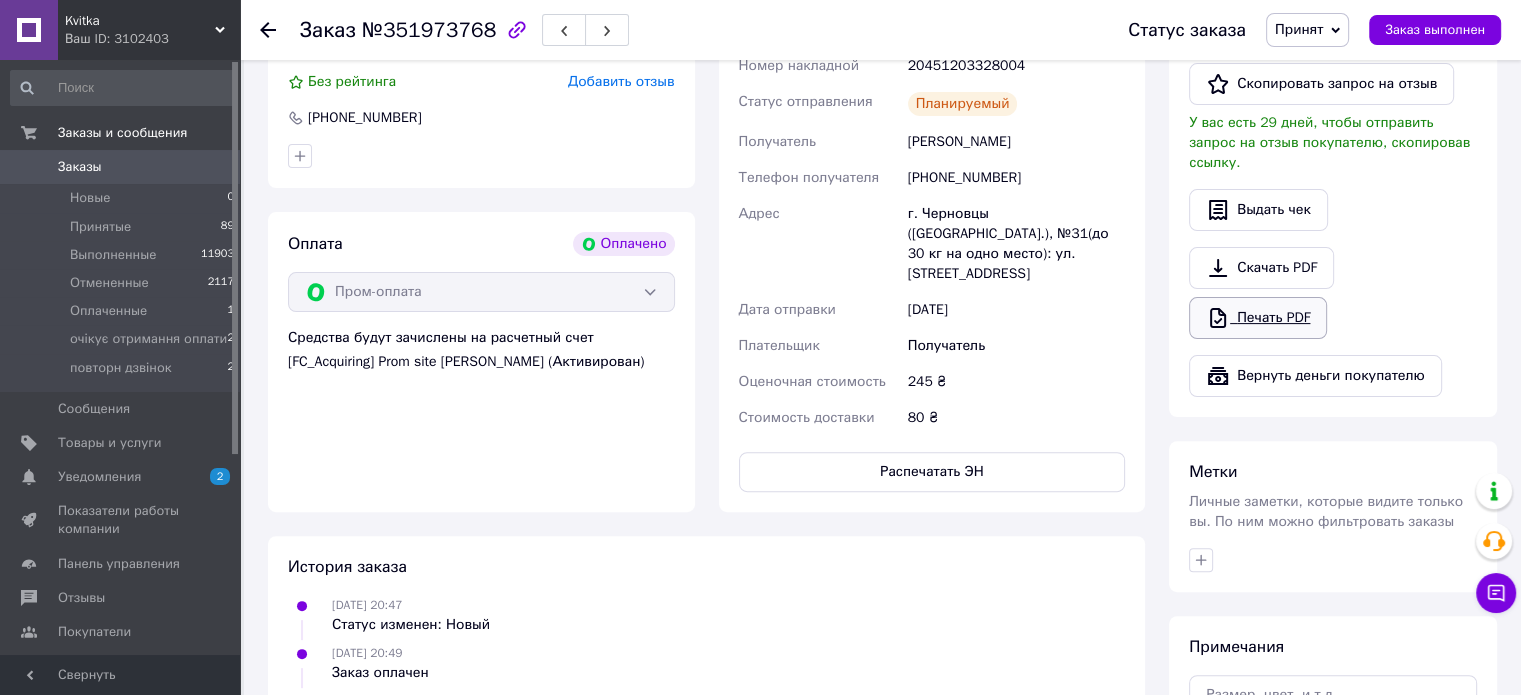 click on "Печать PDF" at bounding box center (1258, 318) 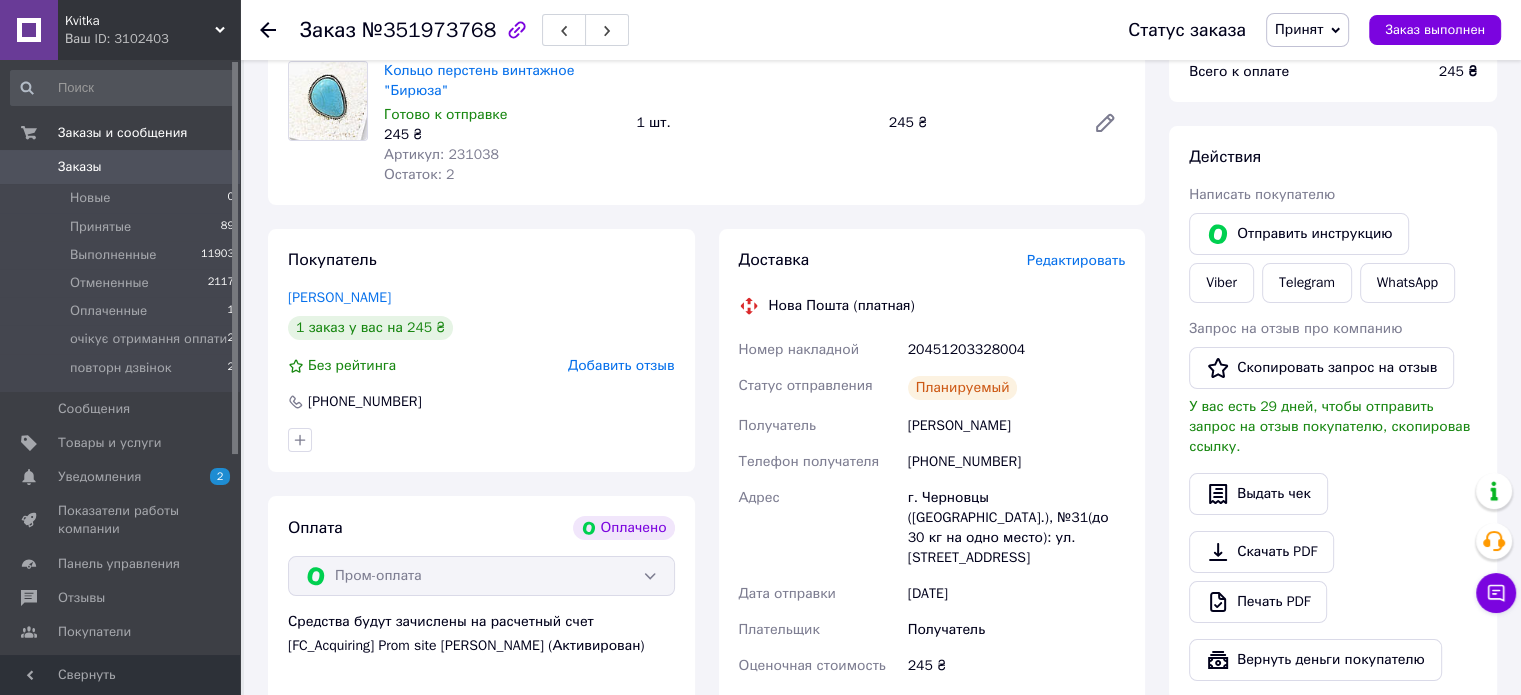 scroll, scrollTop: 216, scrollLeft: 0, axis: vertical 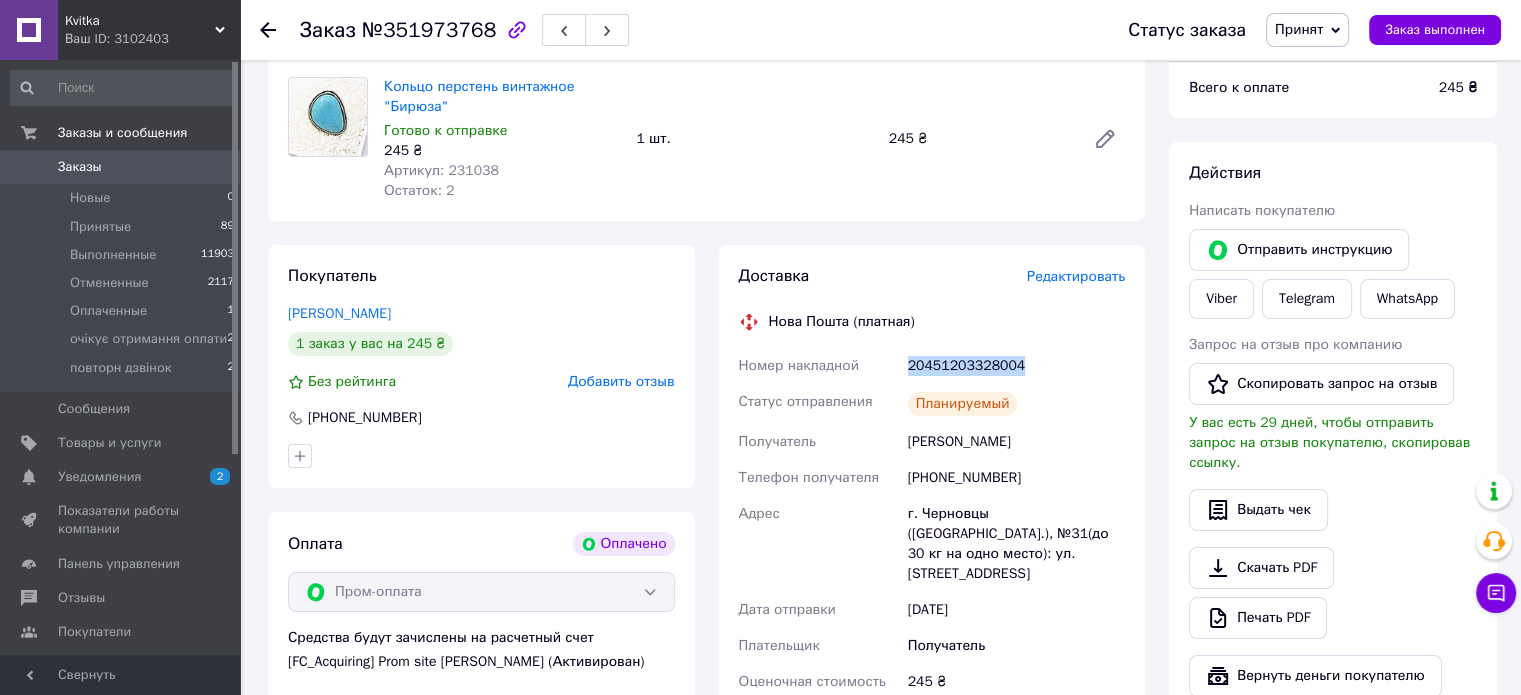 drag, startPoint x: 975, startPoint y: 360, endPoint x: 901, endPoint y: 371, distance: 74.8131 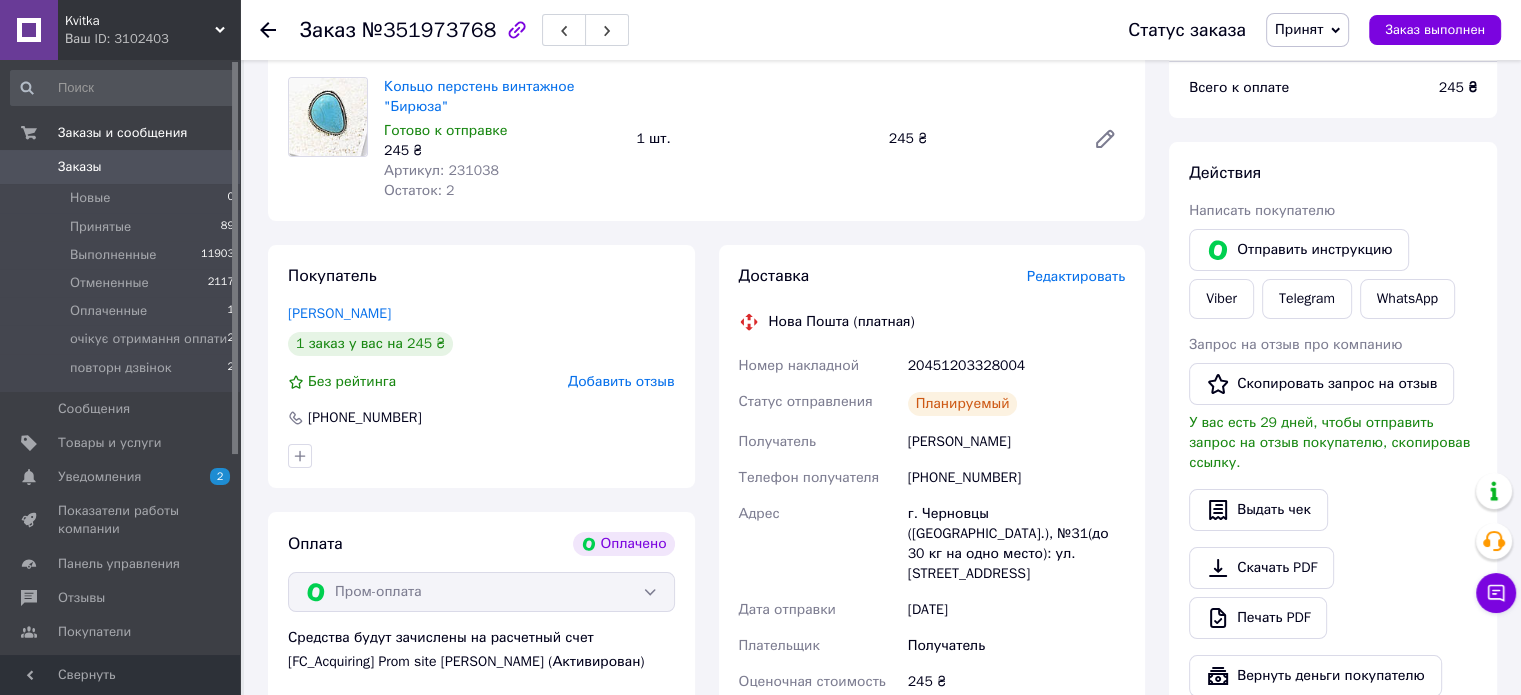 click 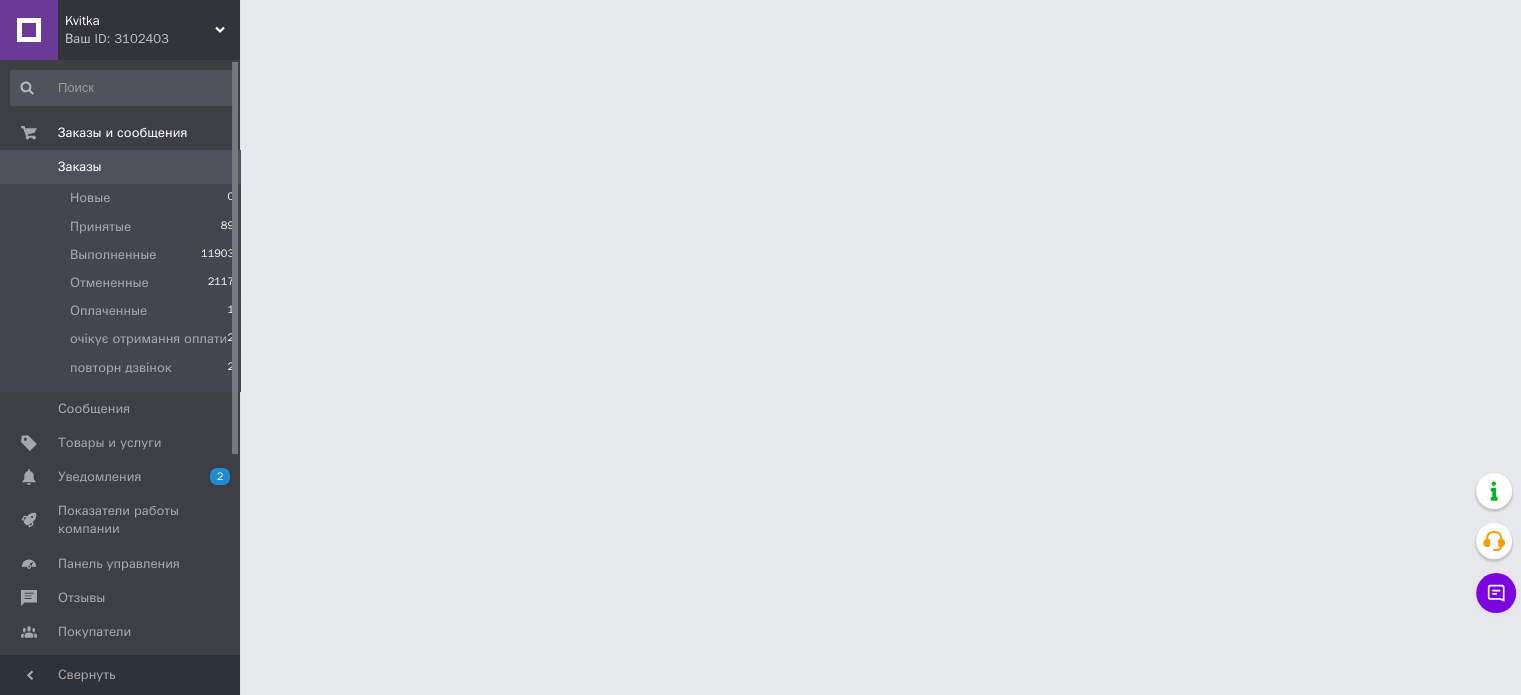 scroll, scrollTop: 0, scrollLeft: 0, axis: both 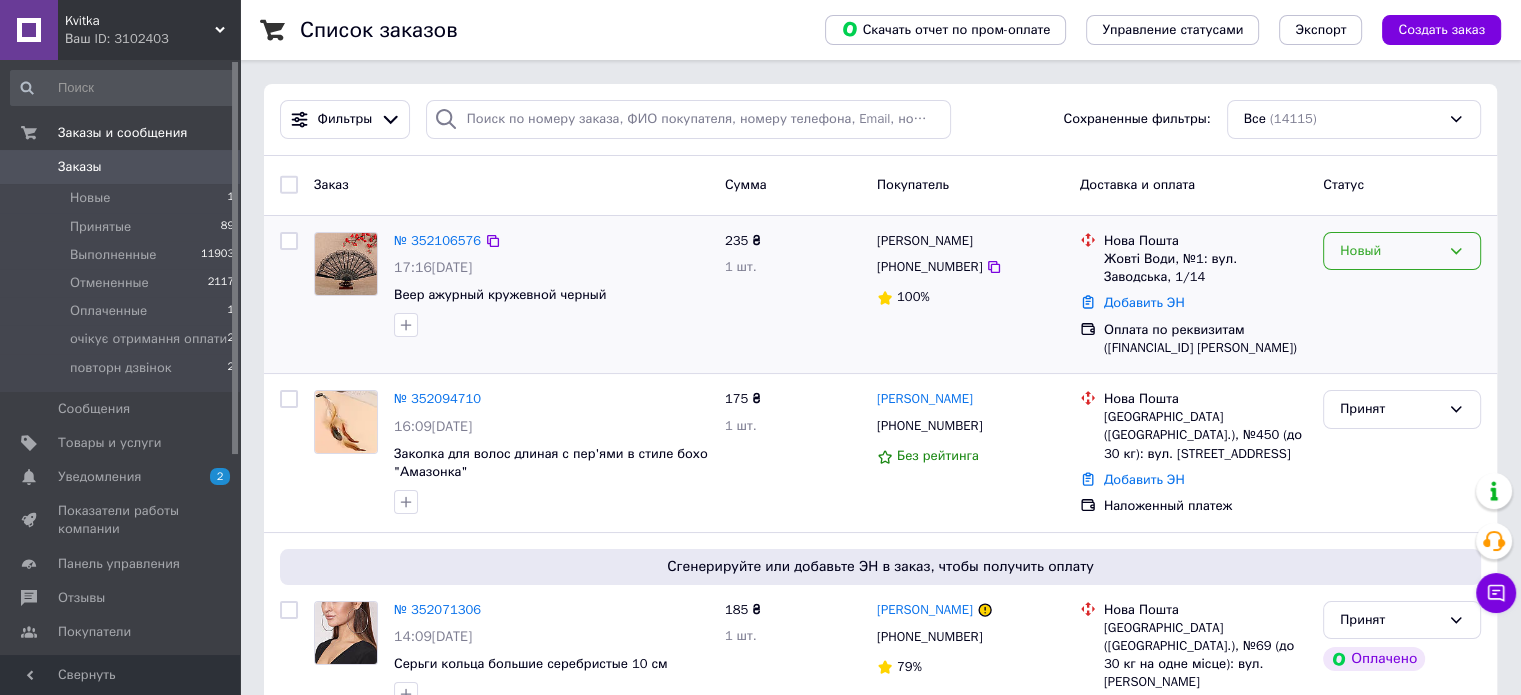 click on "Новый" at bounding box center (1390, 251) 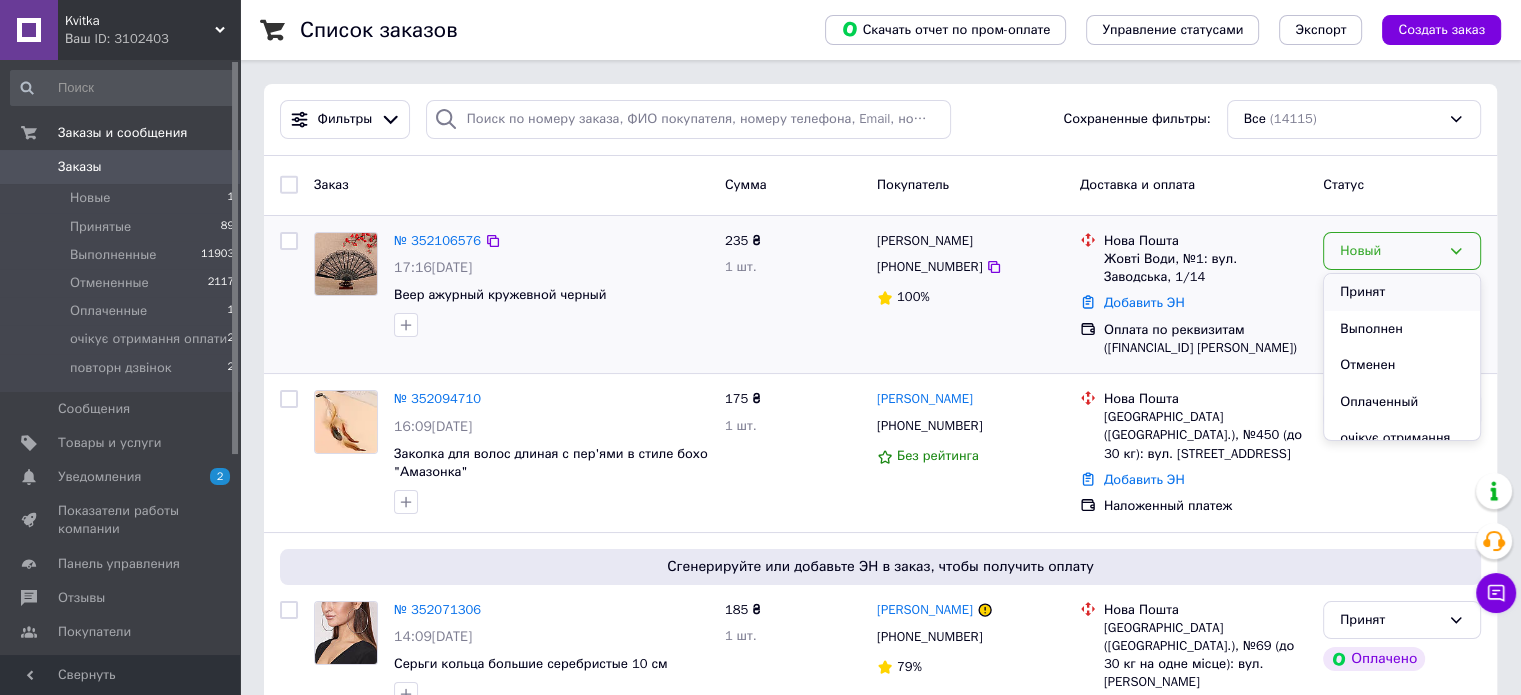 click on "Принят" at bounding box center (1402, 292) 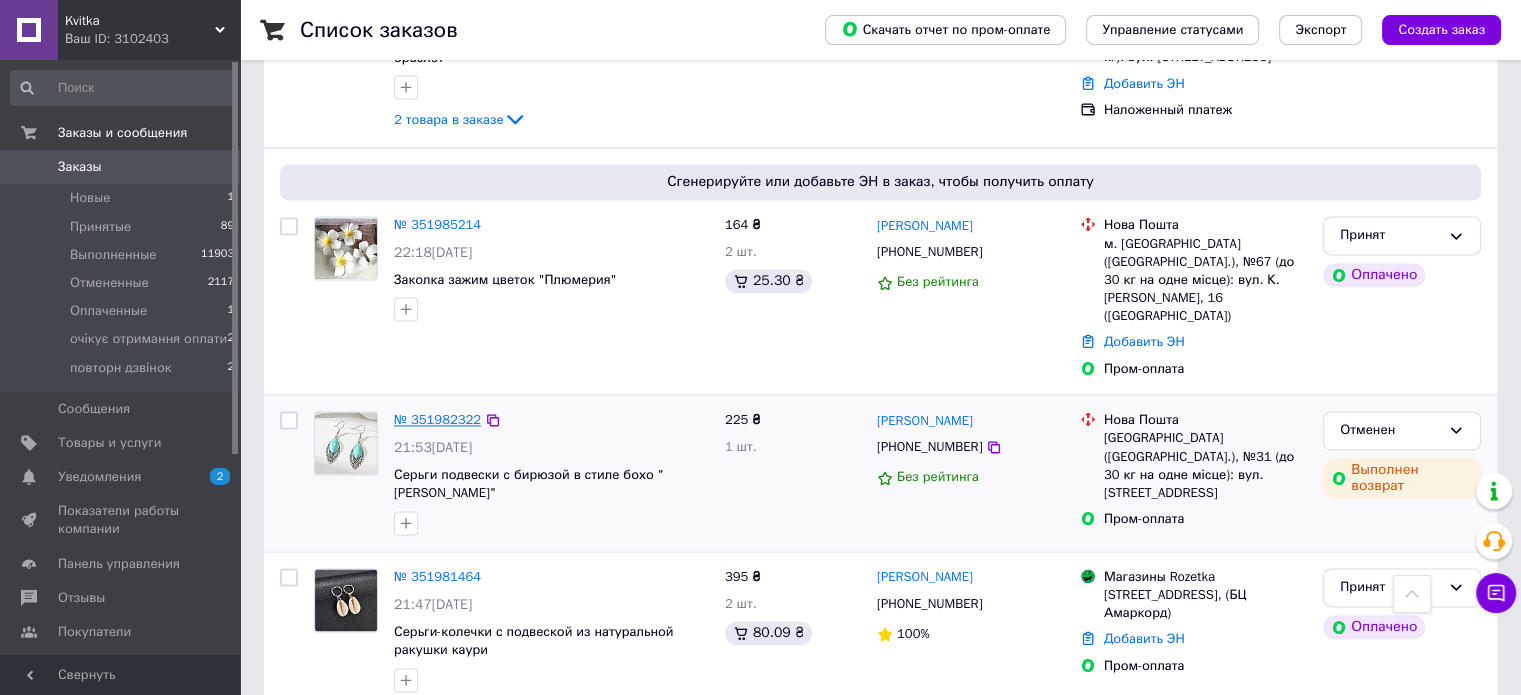 click on "№ 351982322" at bounding box center (437, 419) 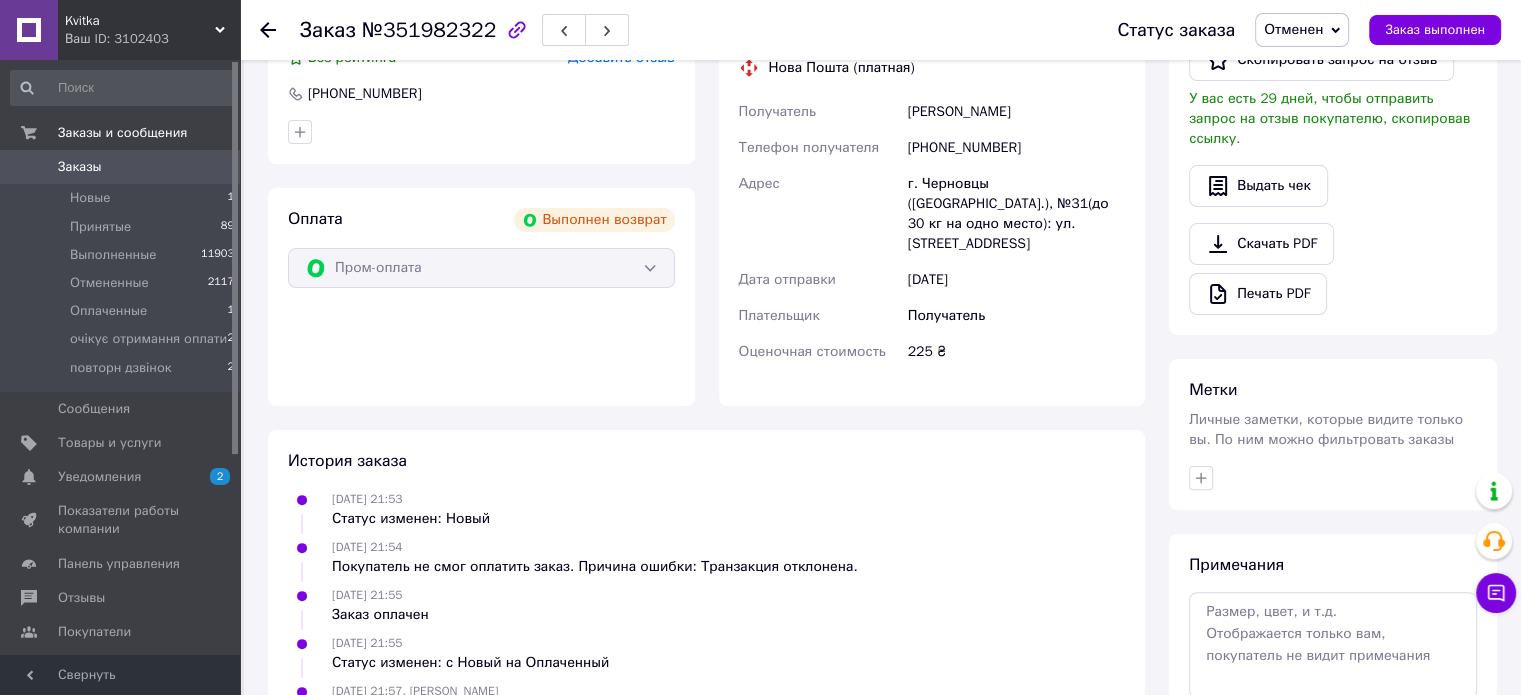 scroll, scrollTop: 431, scrollLeft: 0, axis: vertical 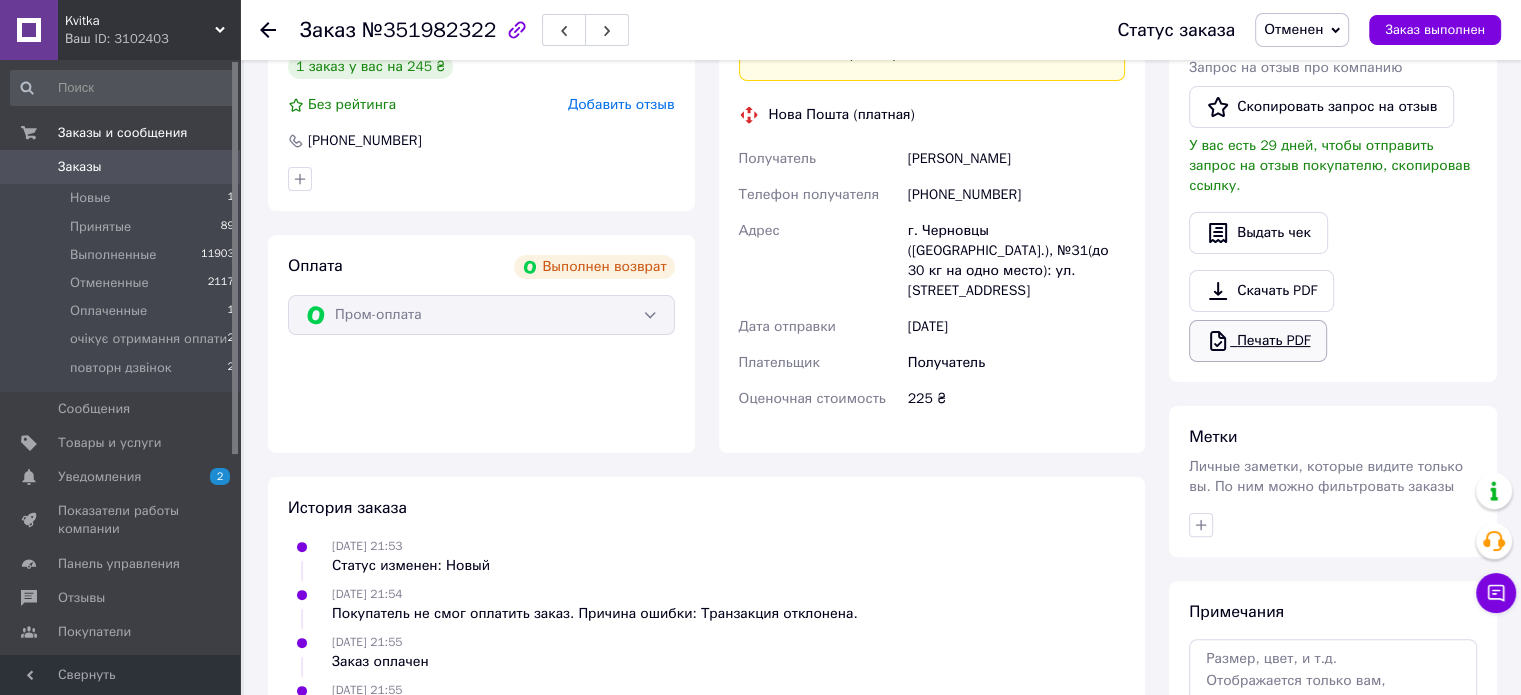 click on "Печать PDF" at bounding box center [1258, 341] 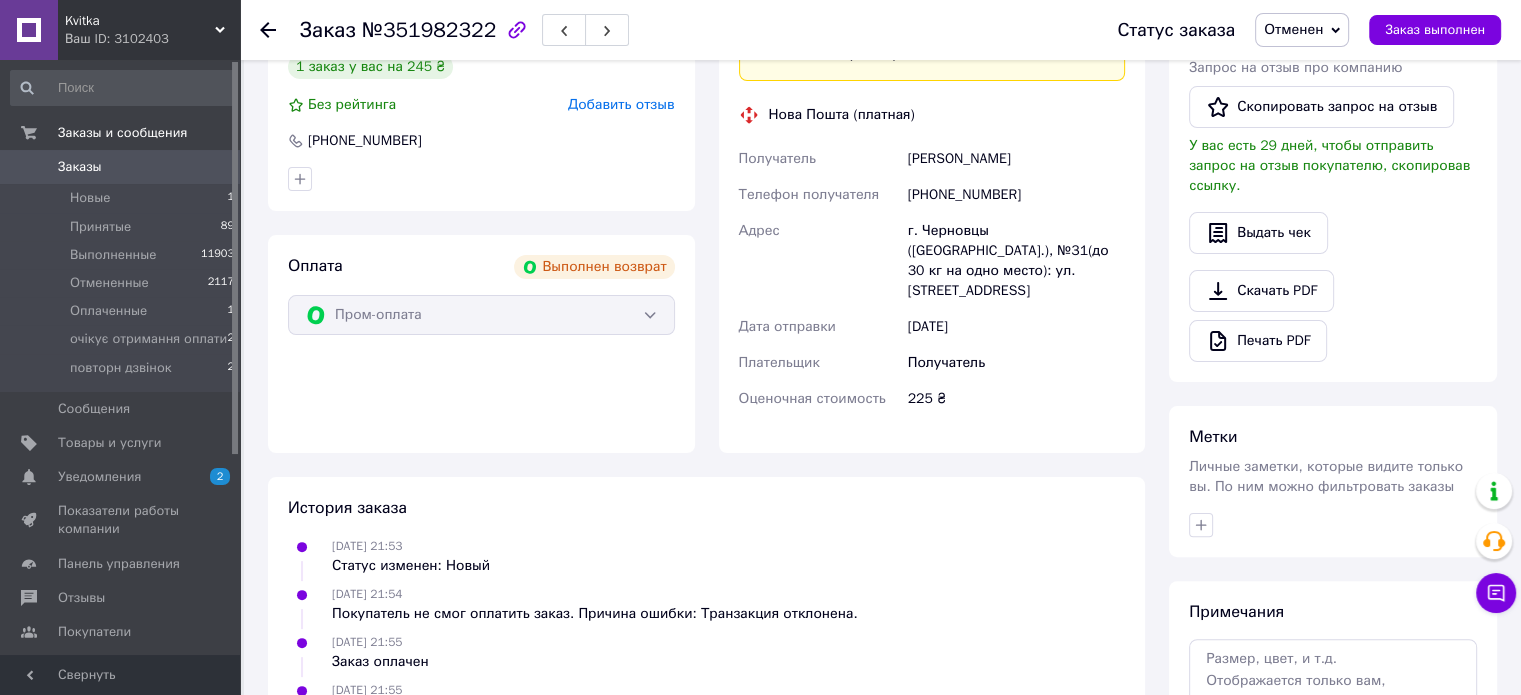 scroll, scrollTop: 31, scrollLeft: 0, axis: vertical 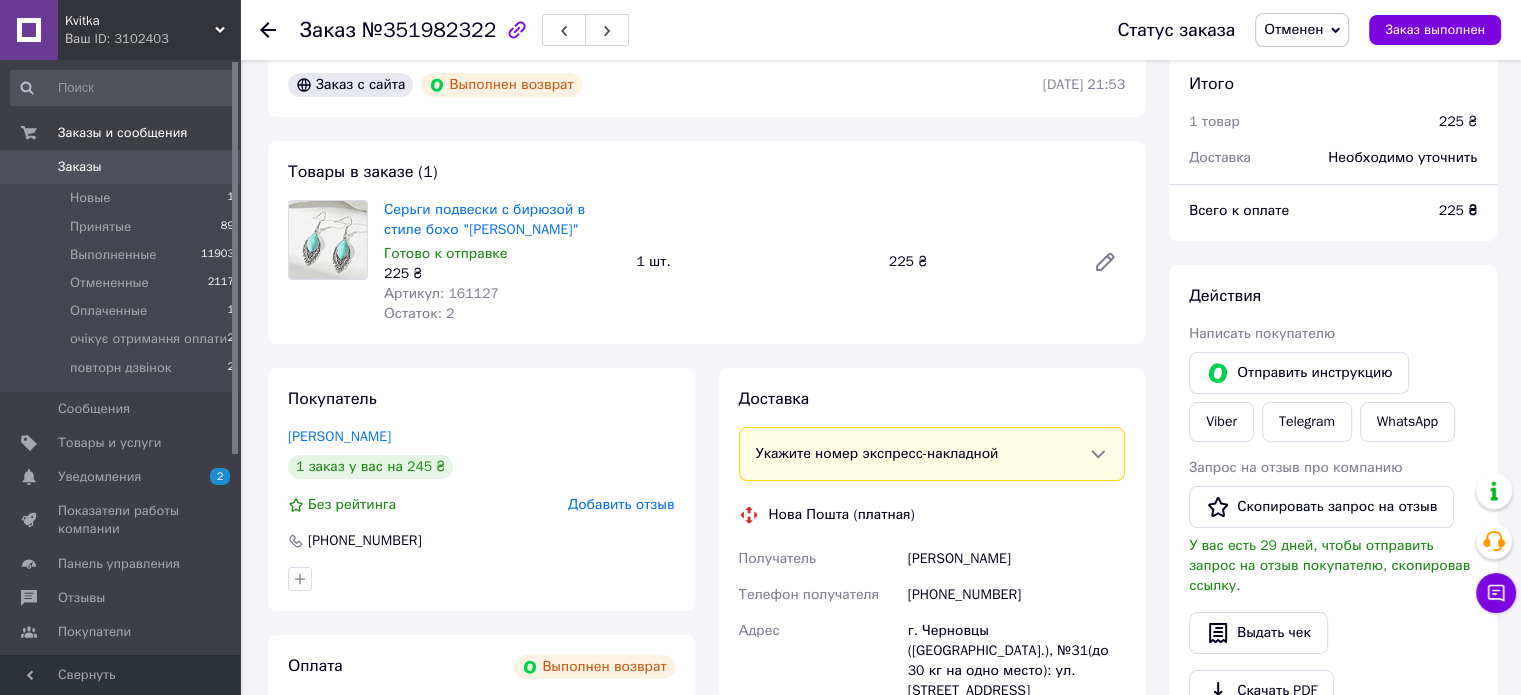 click at bounding box center [268, 30] 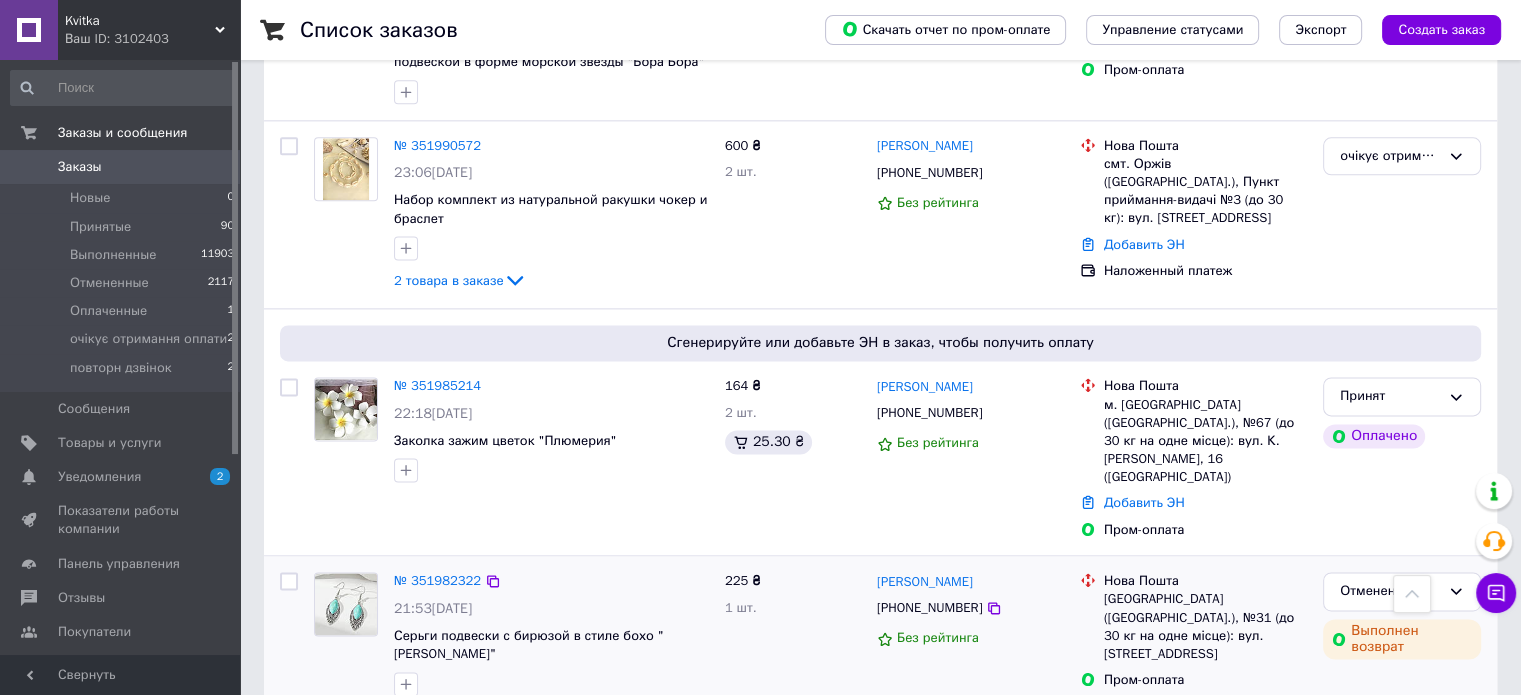 scroll, scrollTop: 2900, scrollLeft: 0, axis: vertical 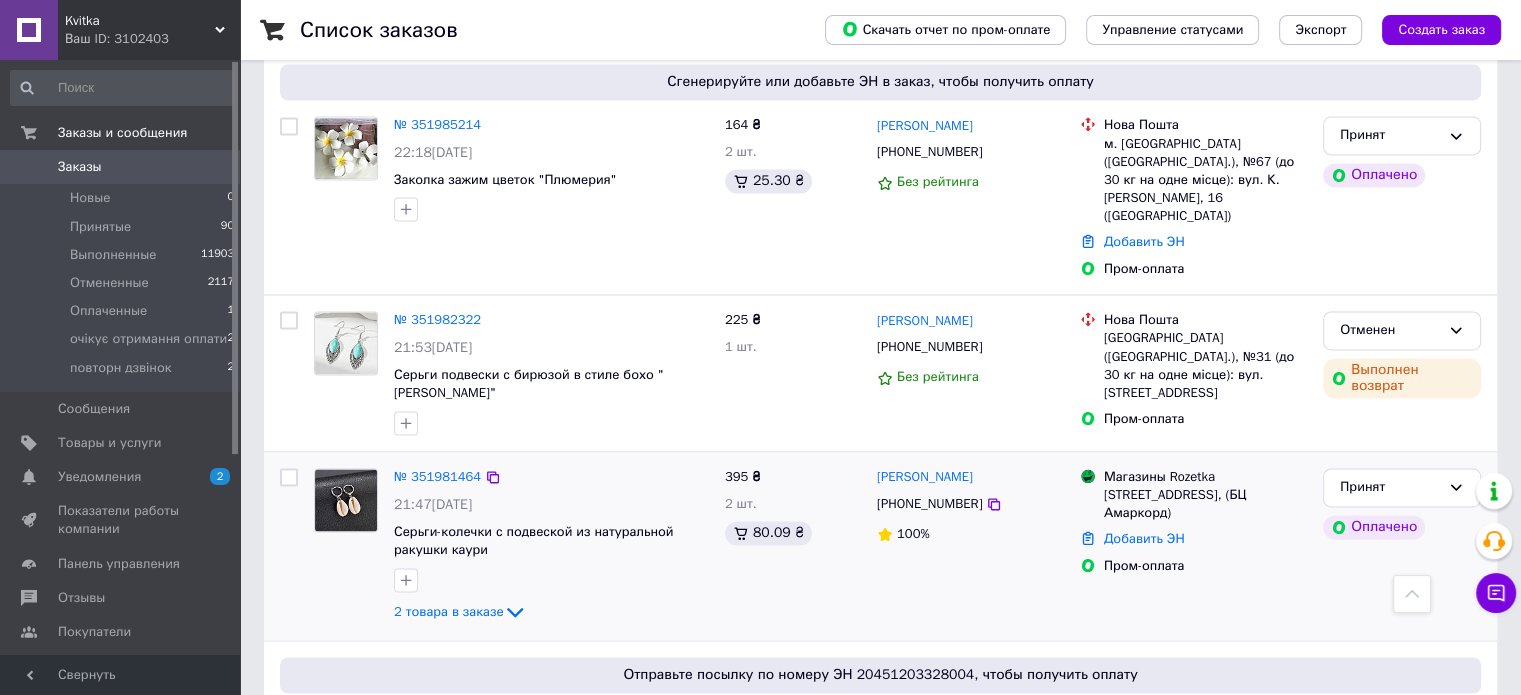 click on "№ 351981464" at bounding box center [437, 477] 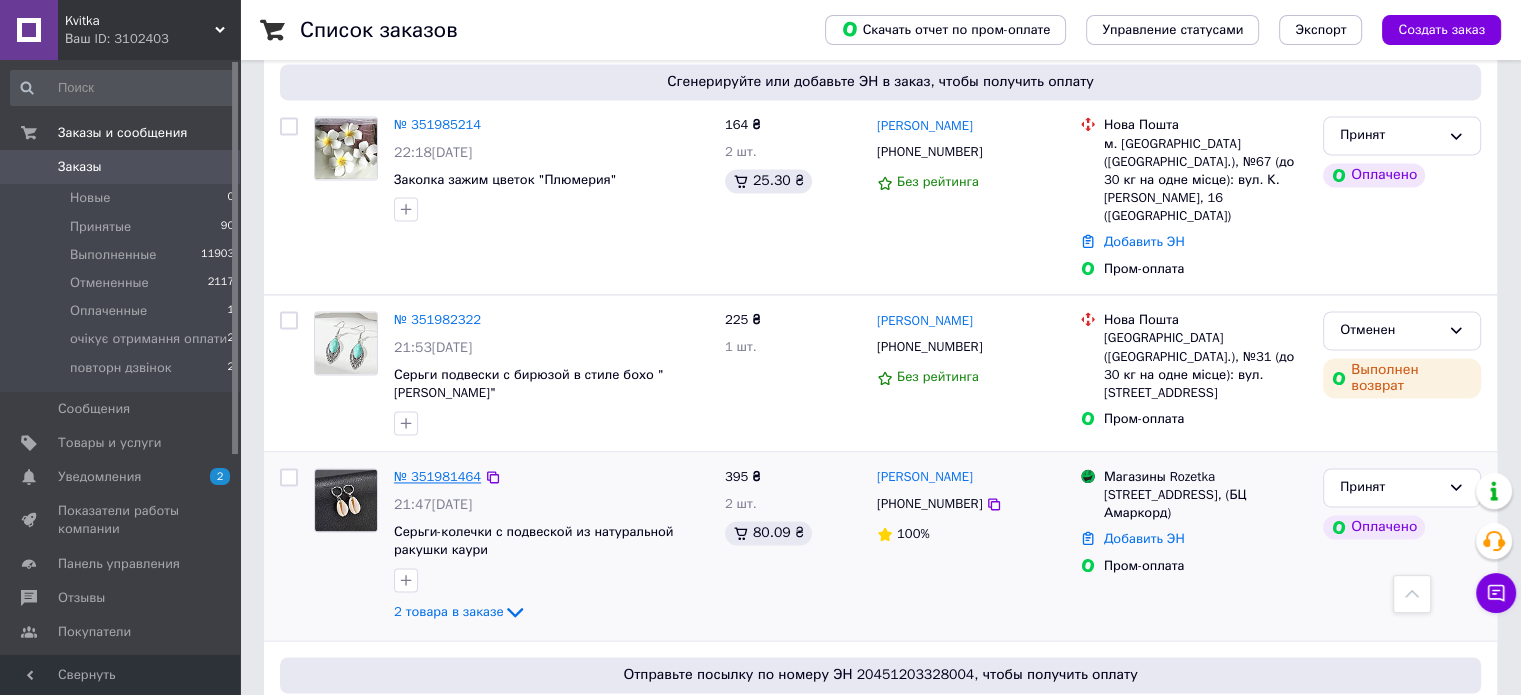 click on "№ 351981464" at bounding box center (437, 476) 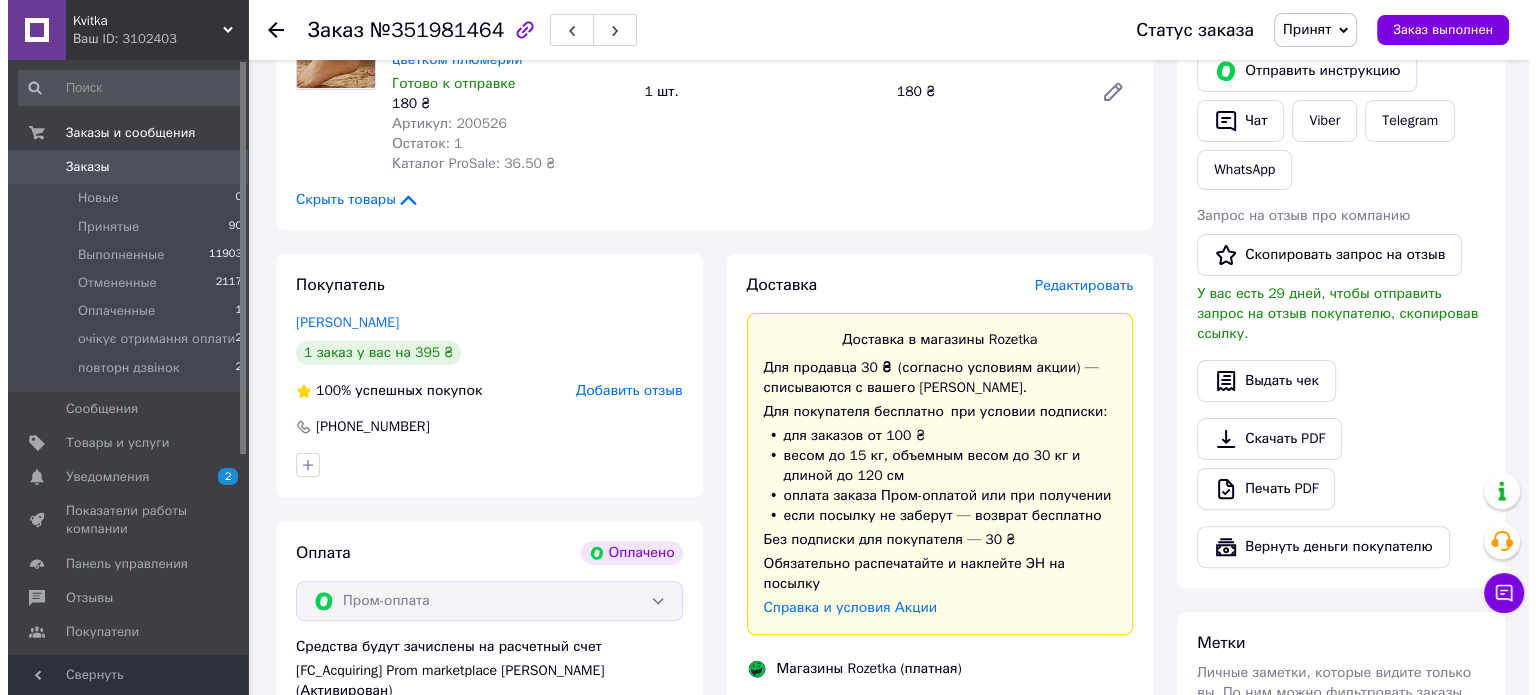 scroll, scrollTop: 460, scrollLeft: 0, axis: vertical 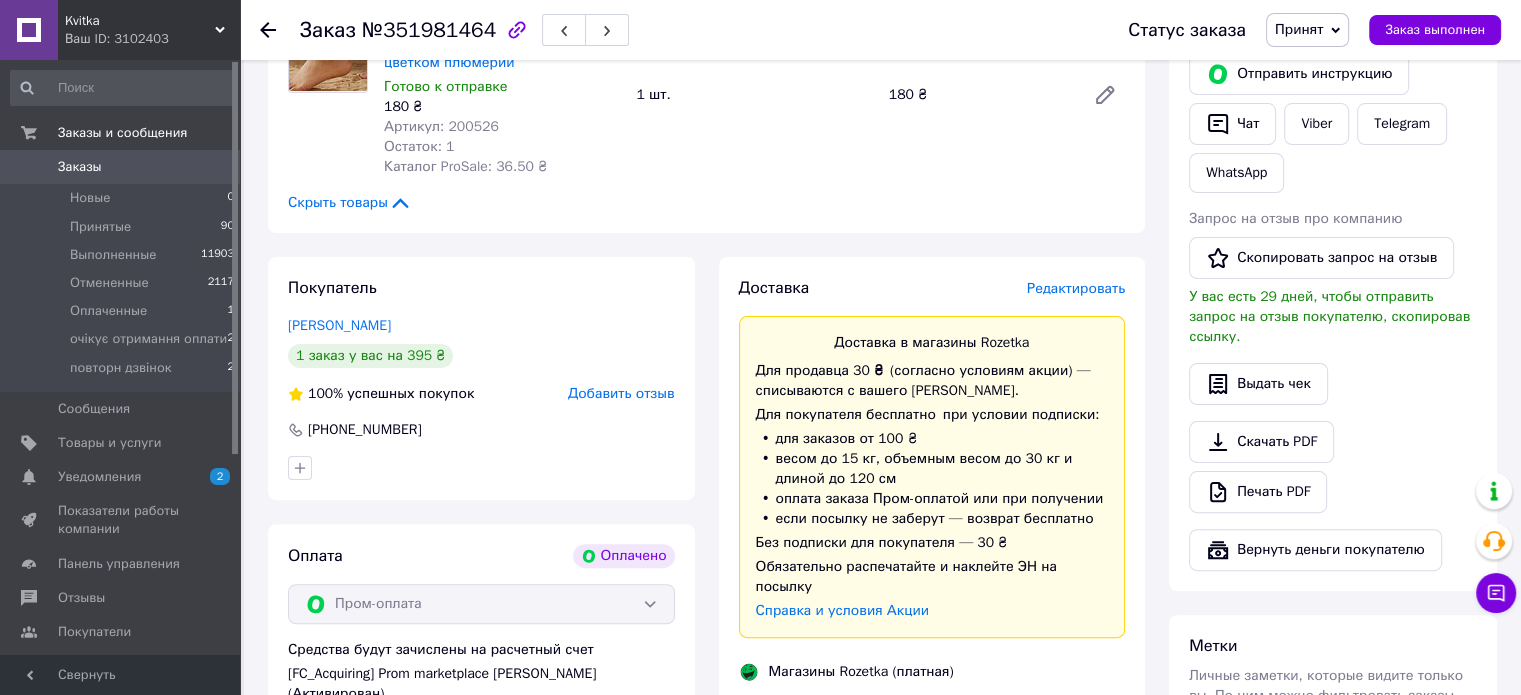 click on "Редактировать" at bounding box center [1076, 288] 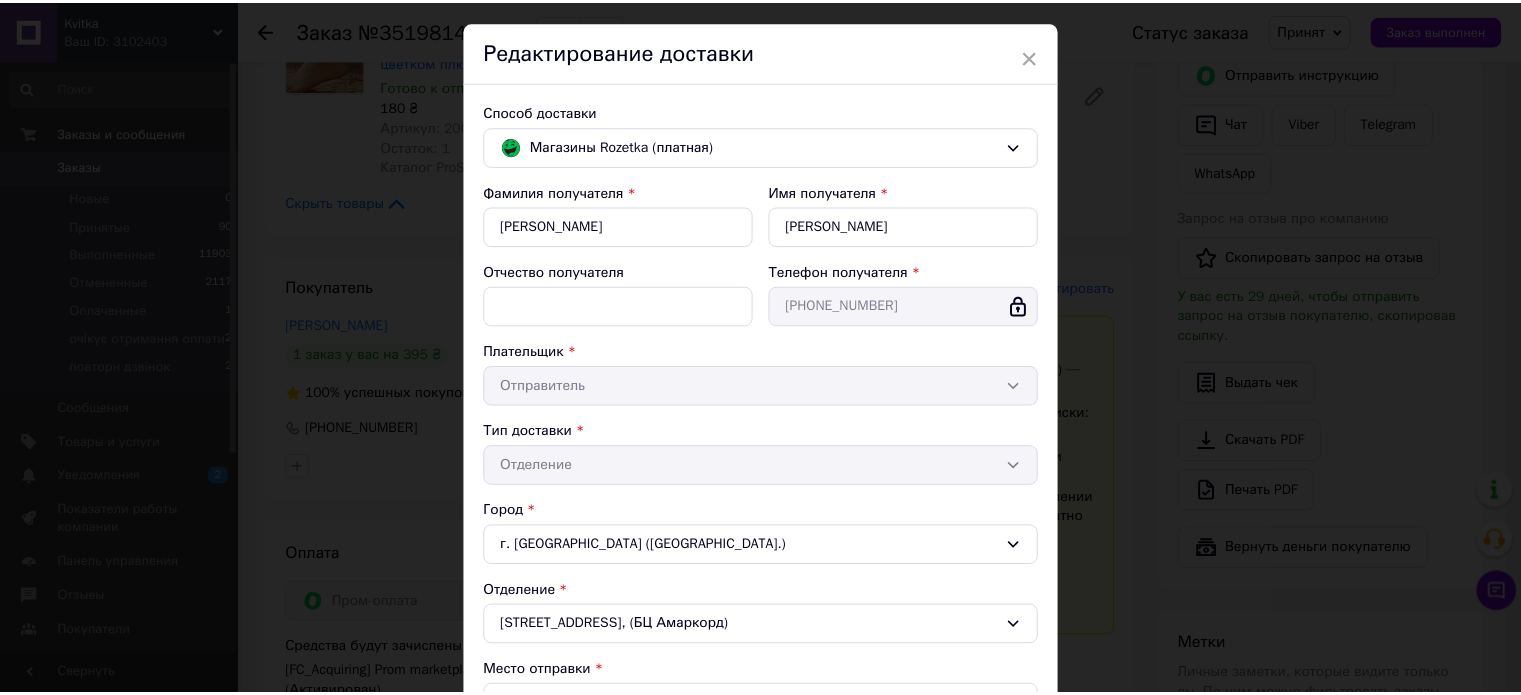 scroll, scrollTop: 0, scrollLeft: 0, axis: both 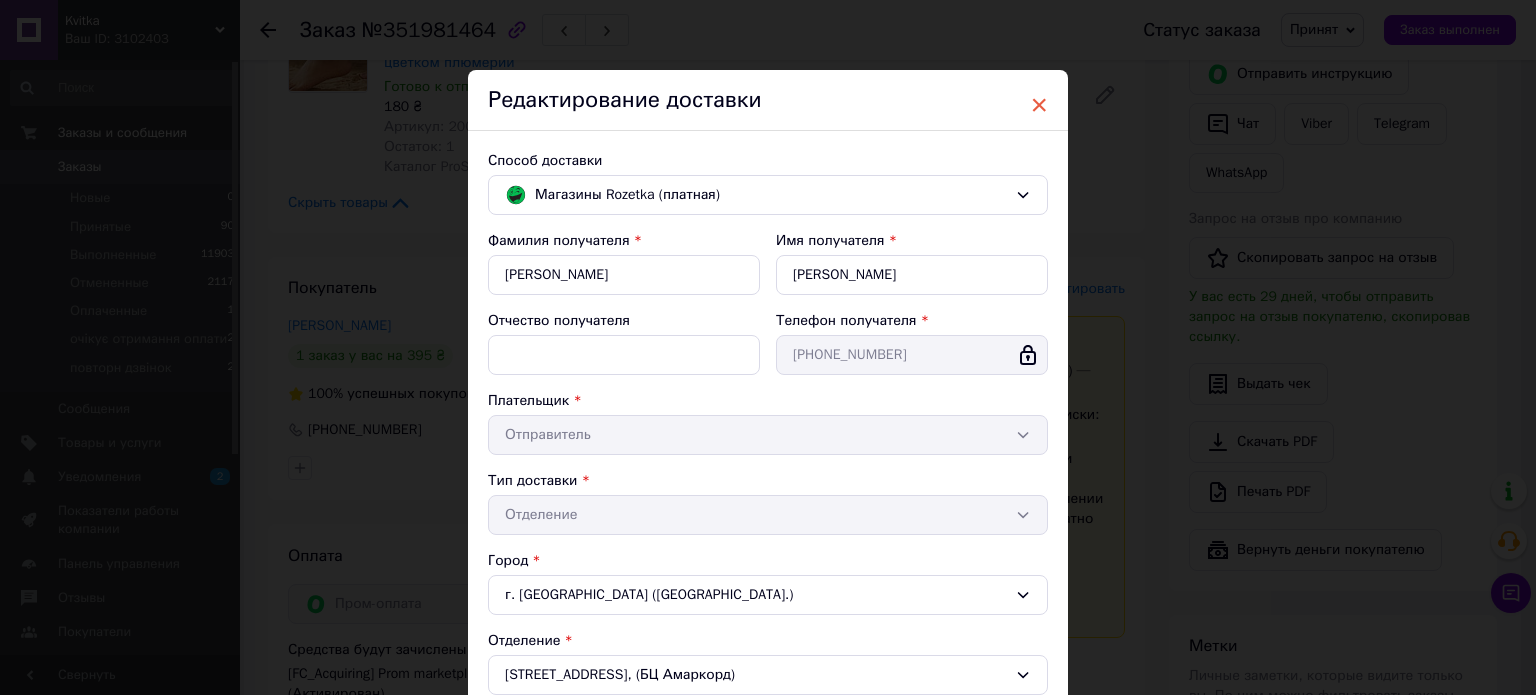 click on "×" at bounding box center (1039, 105) 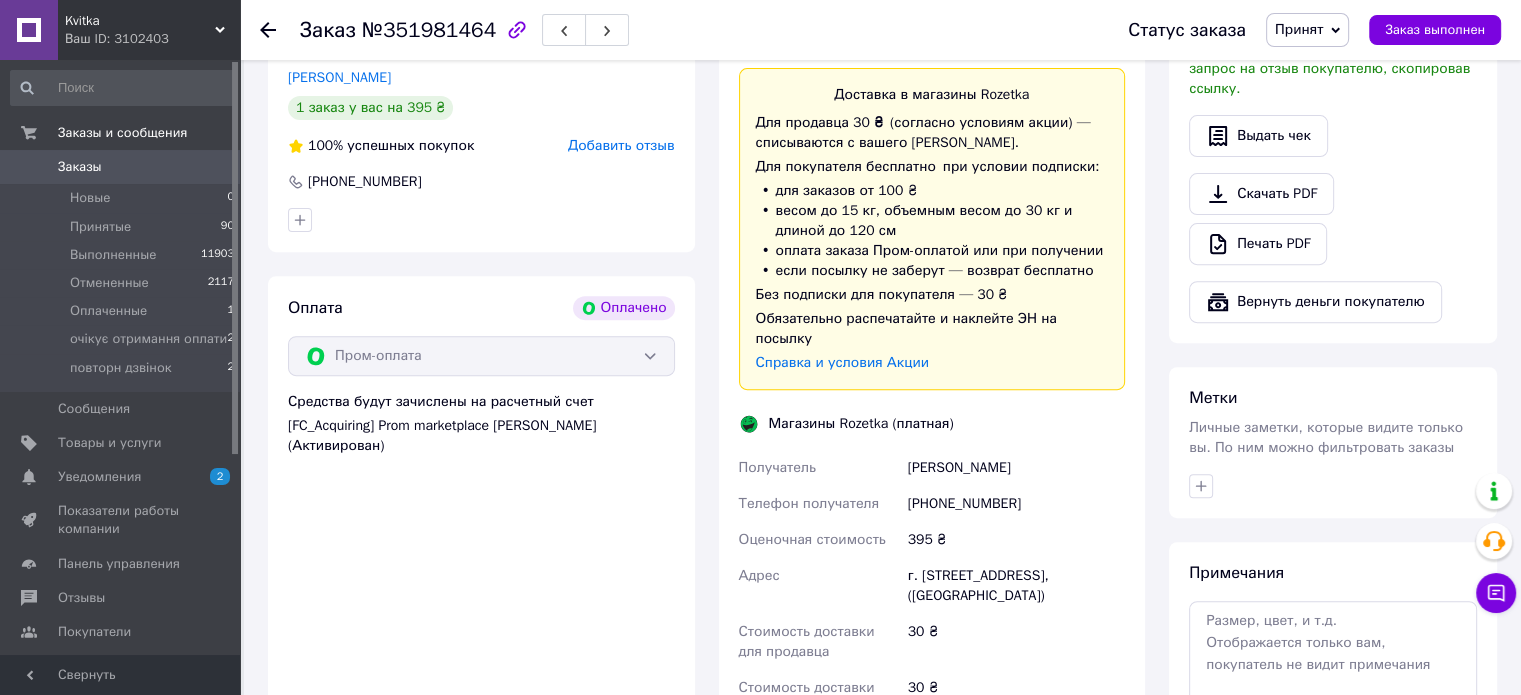 scroll, scrollTop: 1160, scrollLeft: 0, axis: vertical 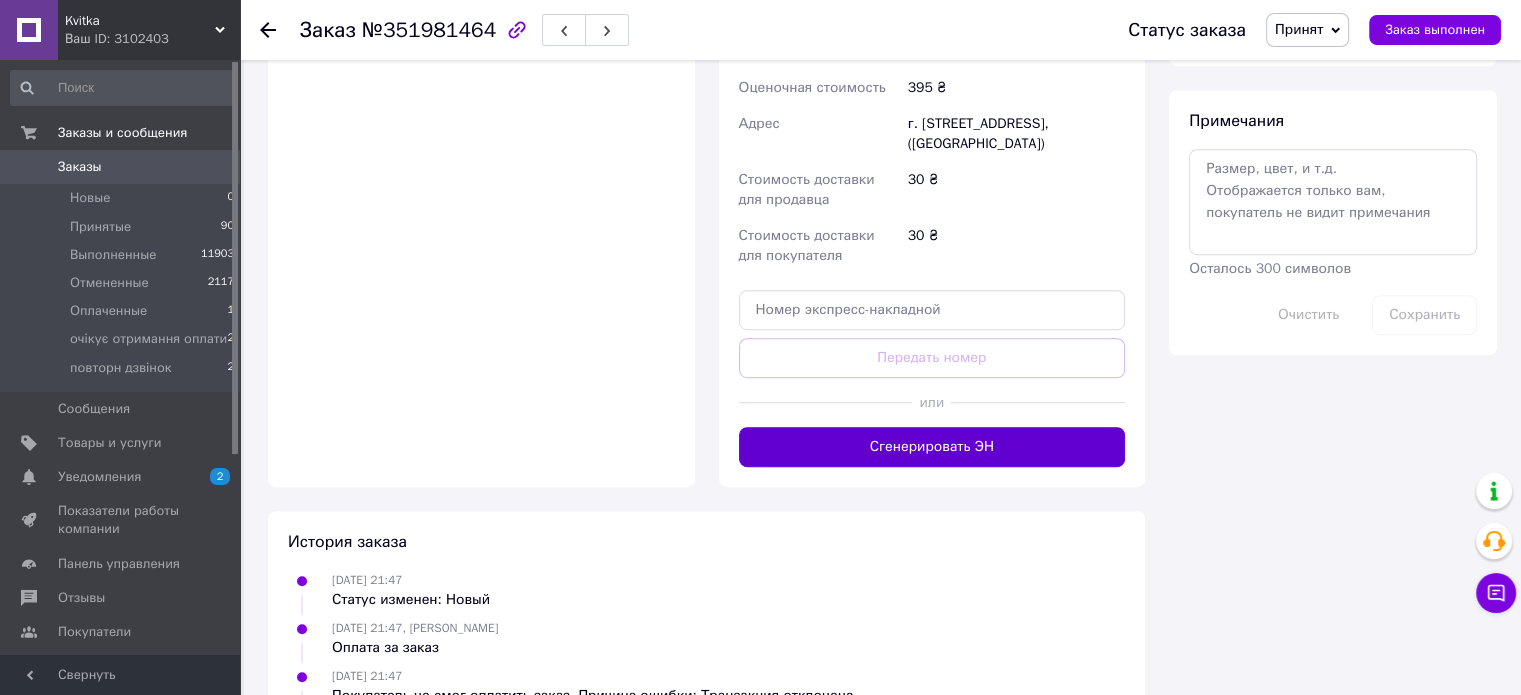 click on "Сгенерировать ЭН" at bounding box center [932, 447] 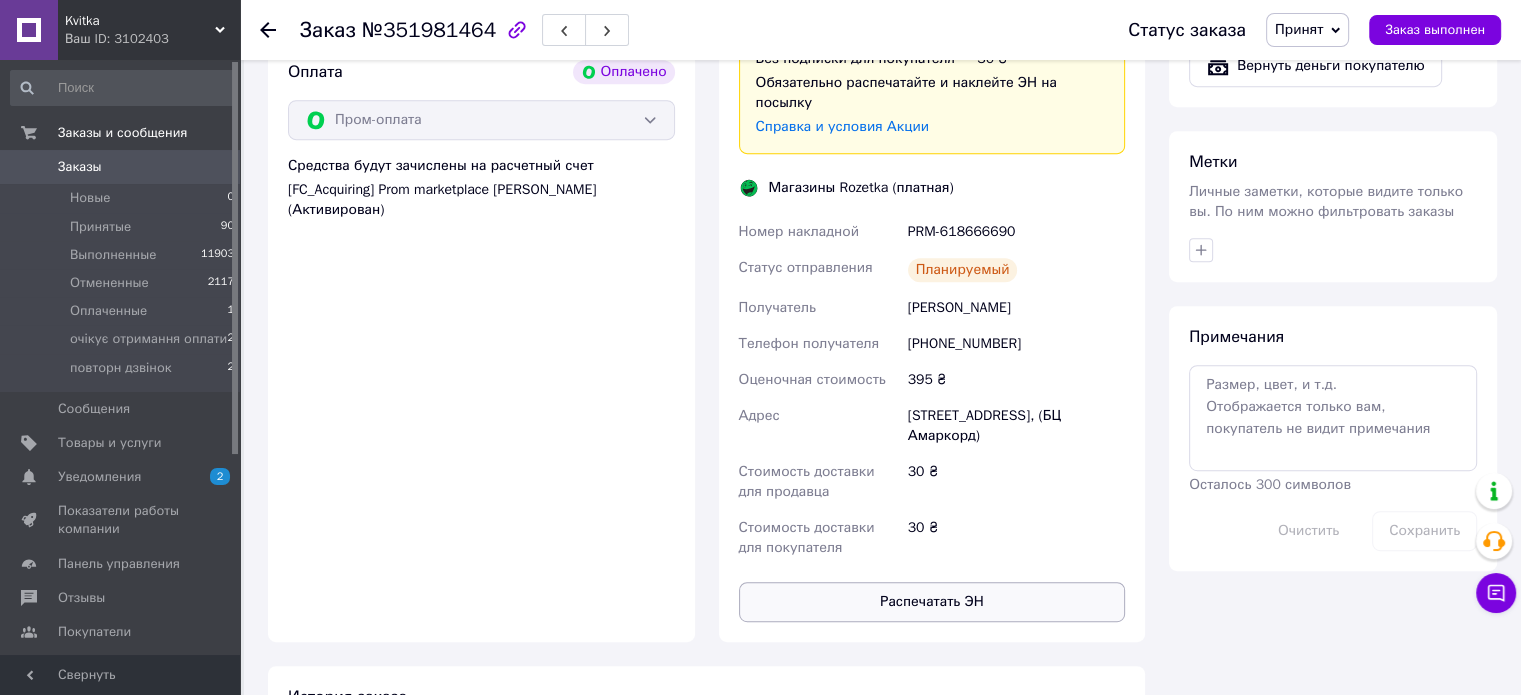 scroll, scrollTop: 1060, scrollLeft: 0, axis: vertical 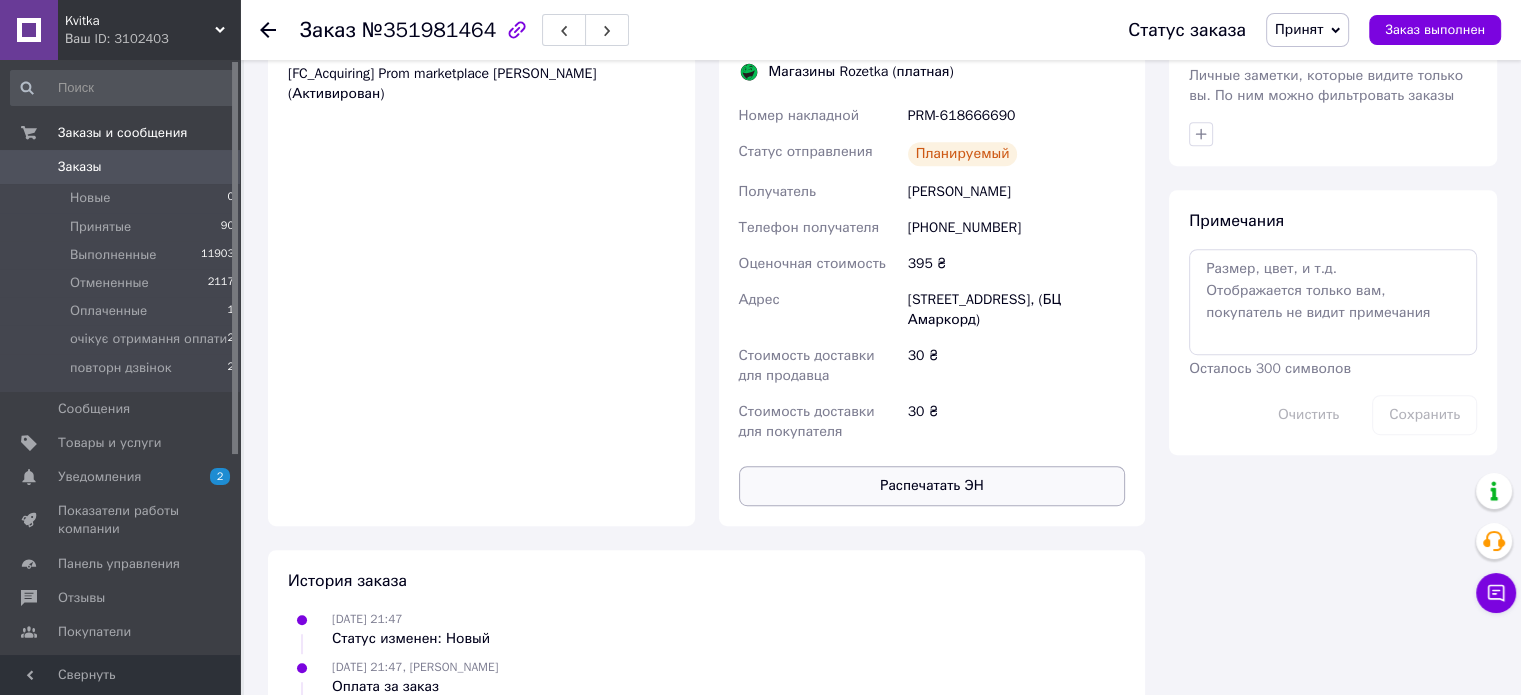 click on "Распечатать ЭН" at bounding box center [932, 486] 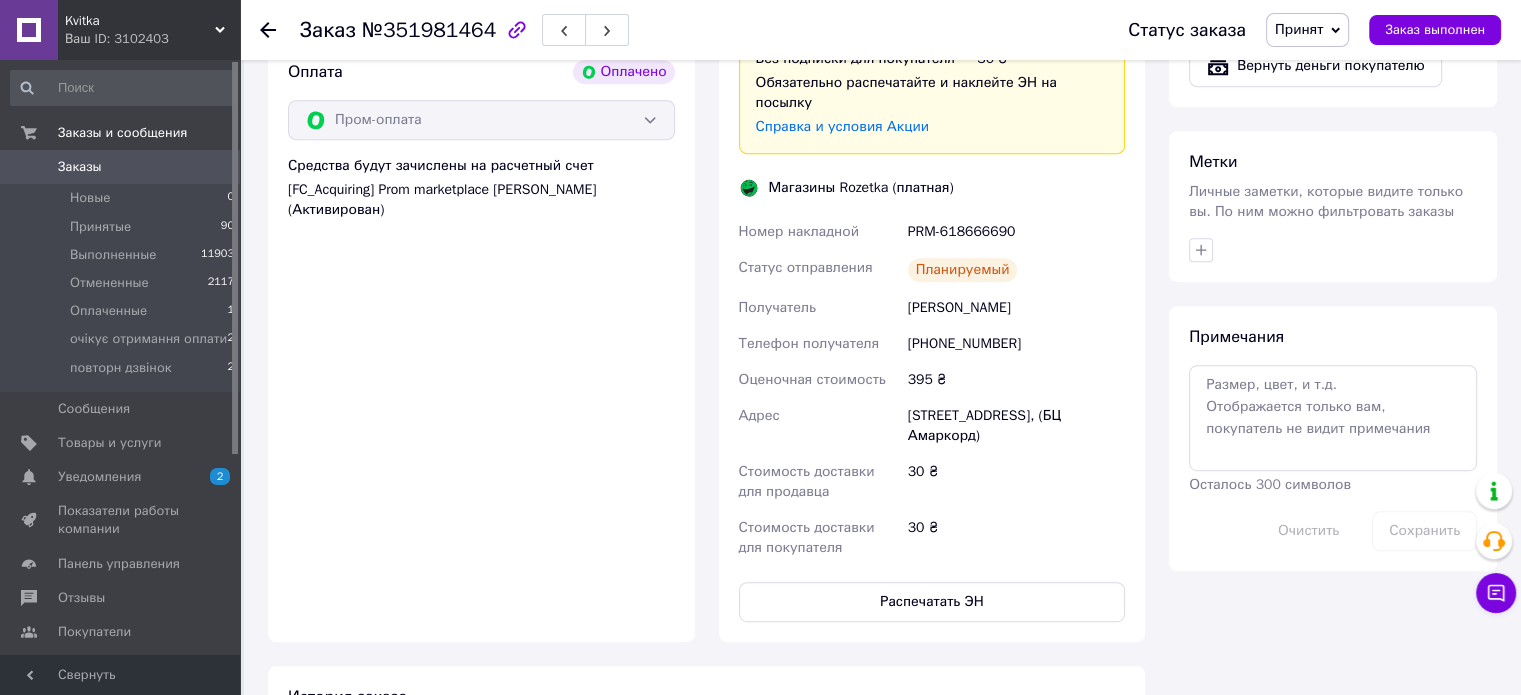 scroll, scrollTop: 760, scrollLeft: 0, axis: vertical 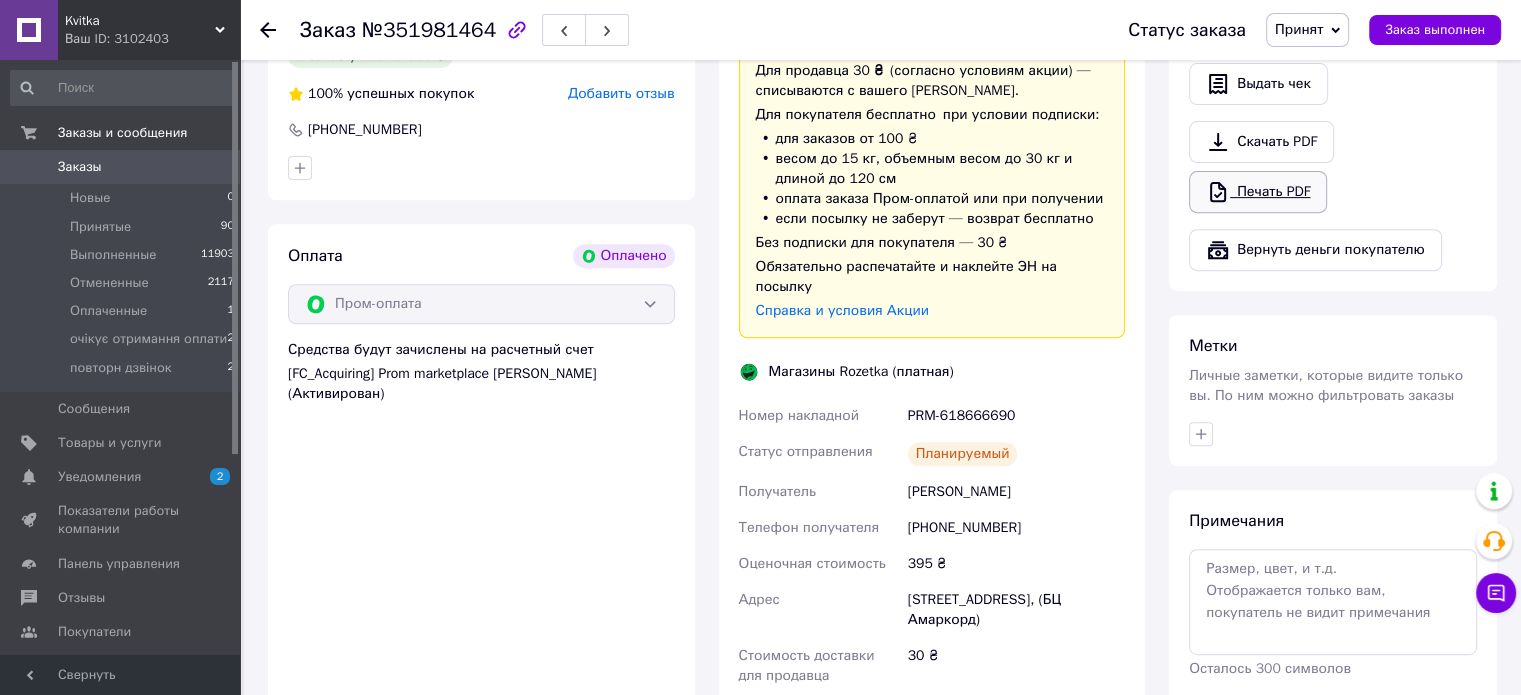 click on "Печать PDF" at bounding box center (1258, 192) 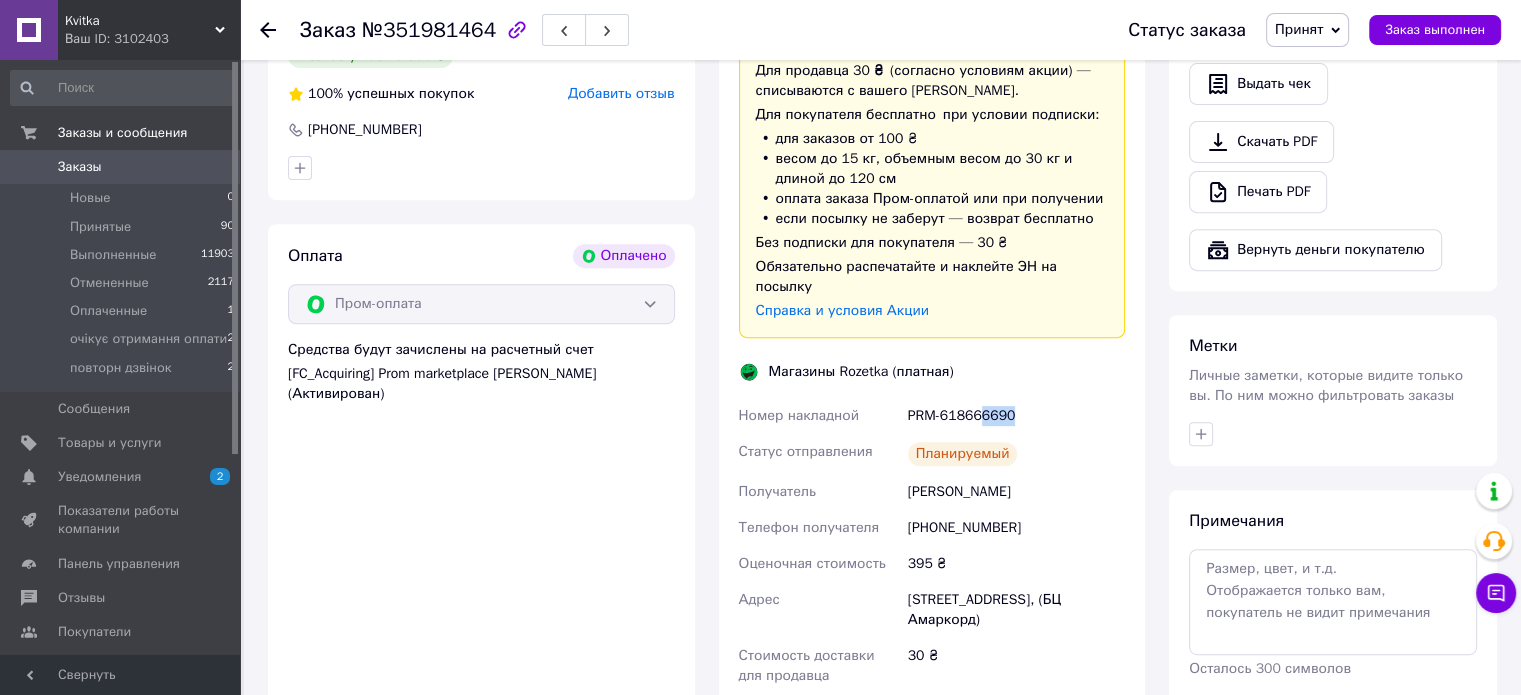 drag, startPoint x: 1044, startPoint y: 394, endPoint x: 978, endPoint y: 395, distance: 66.007576 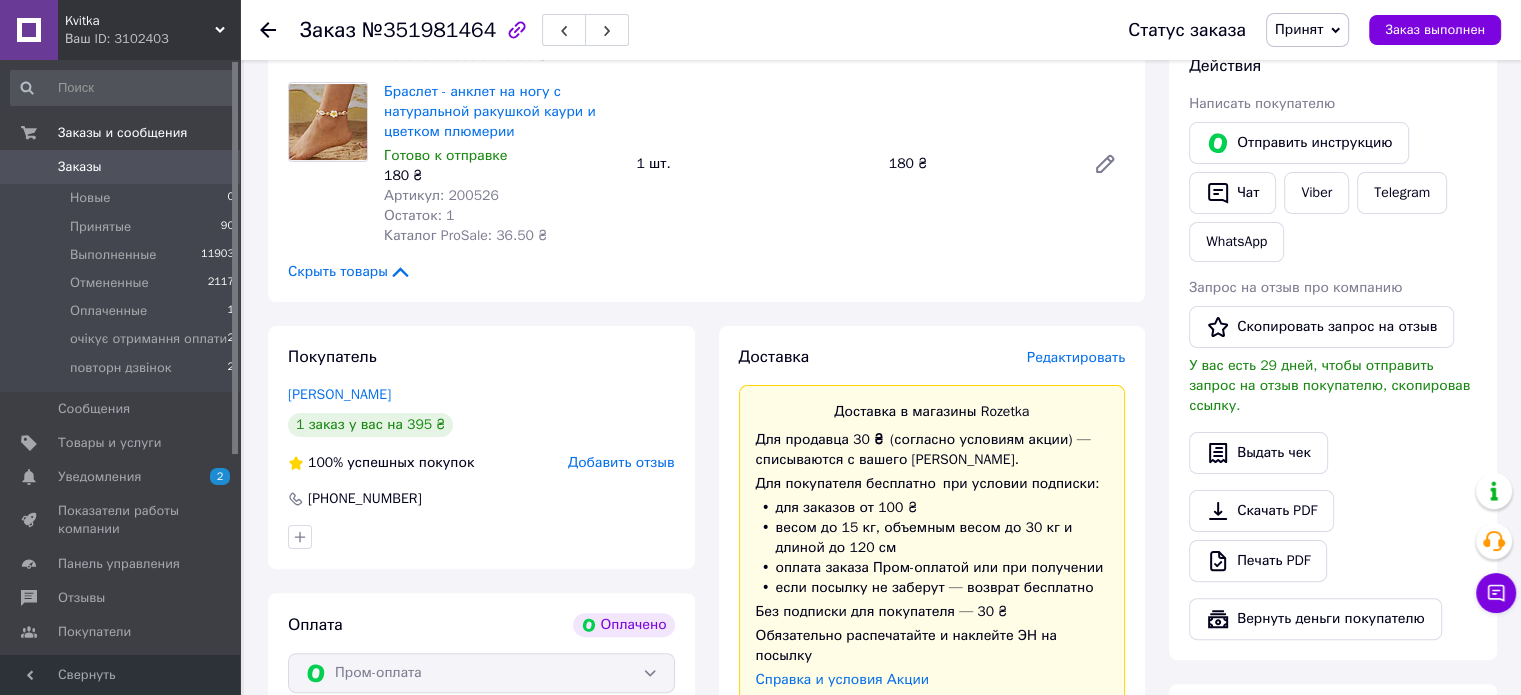 scroll, scrollTop: 360, scrollLeft: 0, axis: vertical 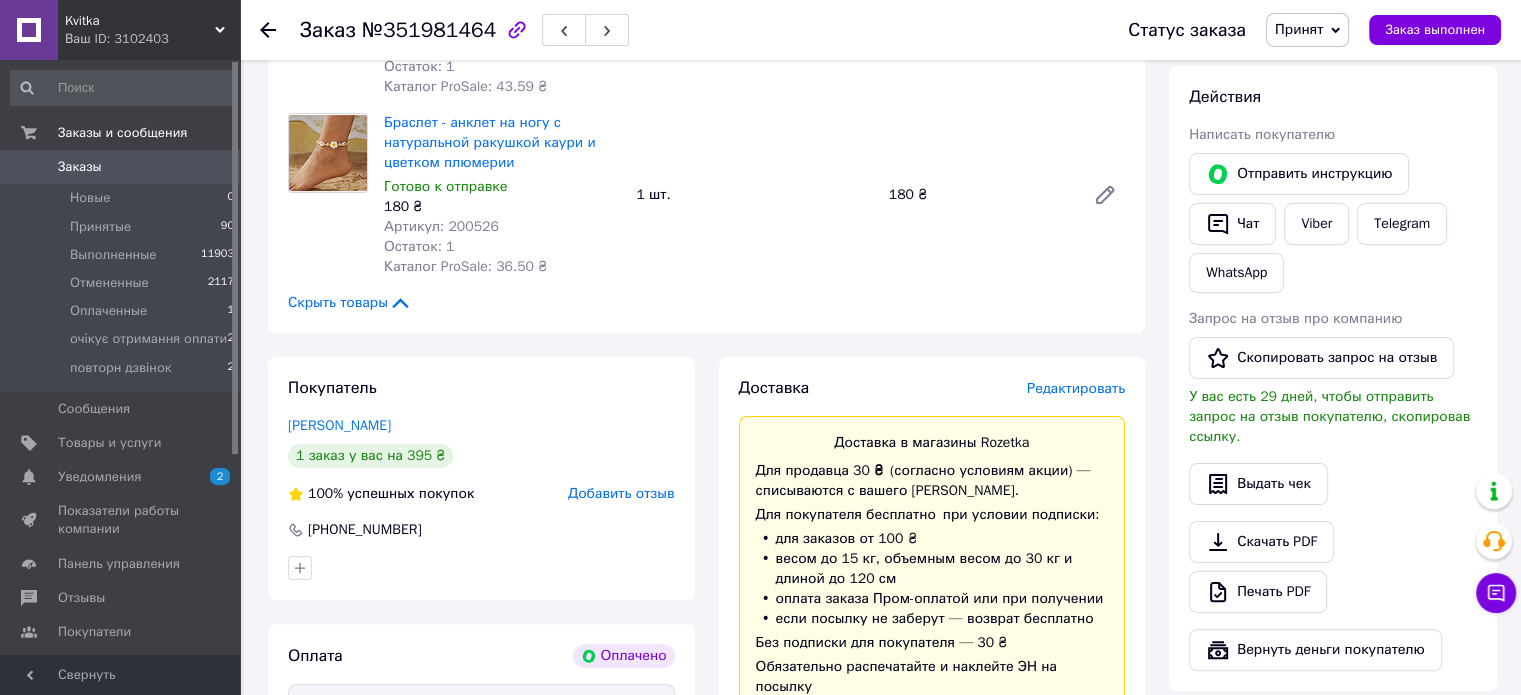 click 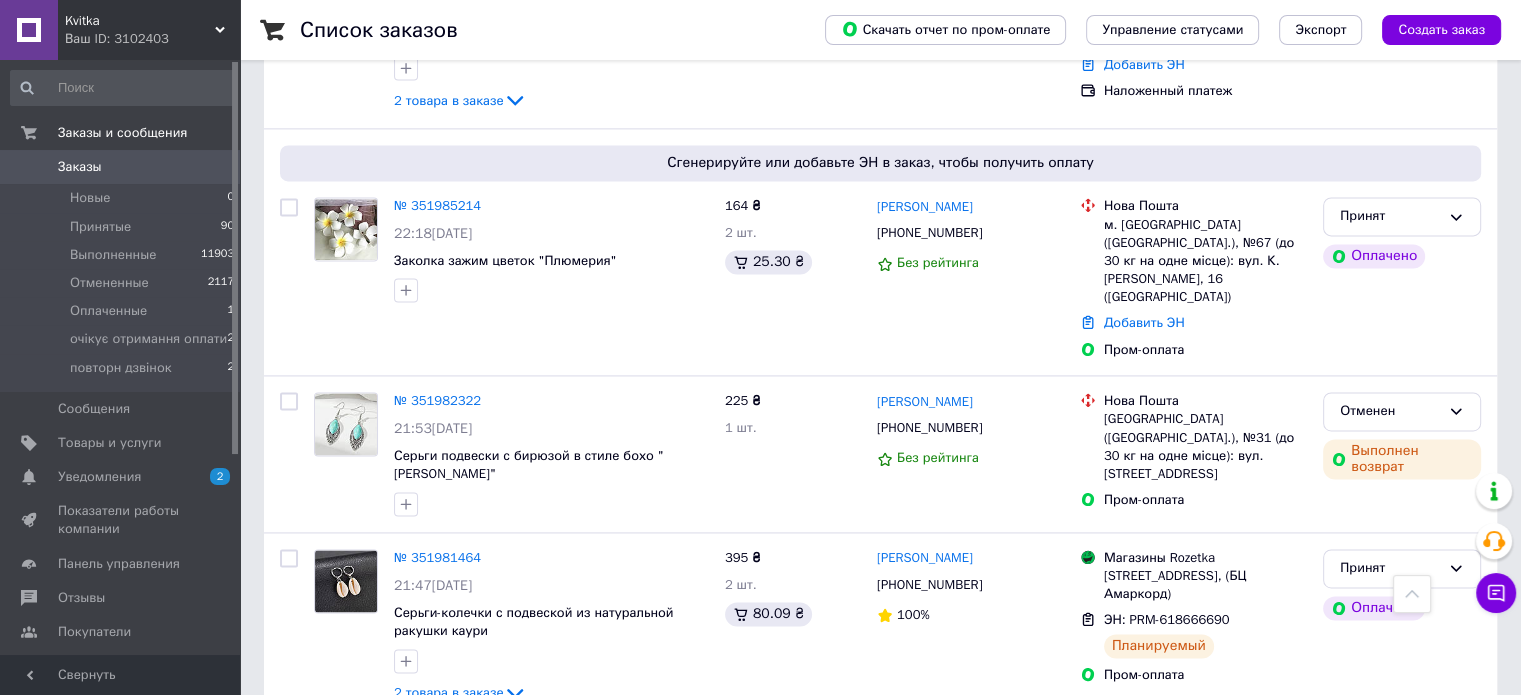 scroll, scrollTop: 2900, scrollLeft: 0, axis: vertical 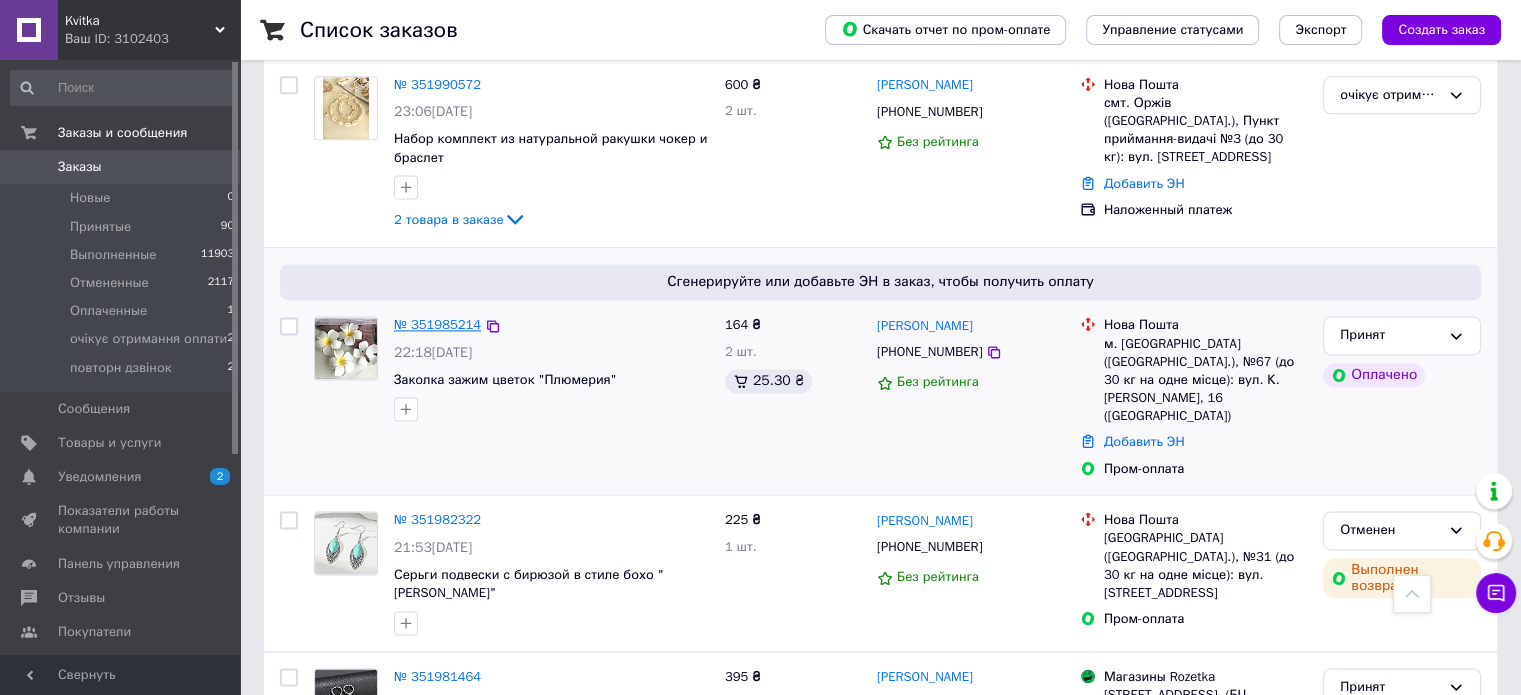 click on "№ 351985214" at bounding box center (437, 324) 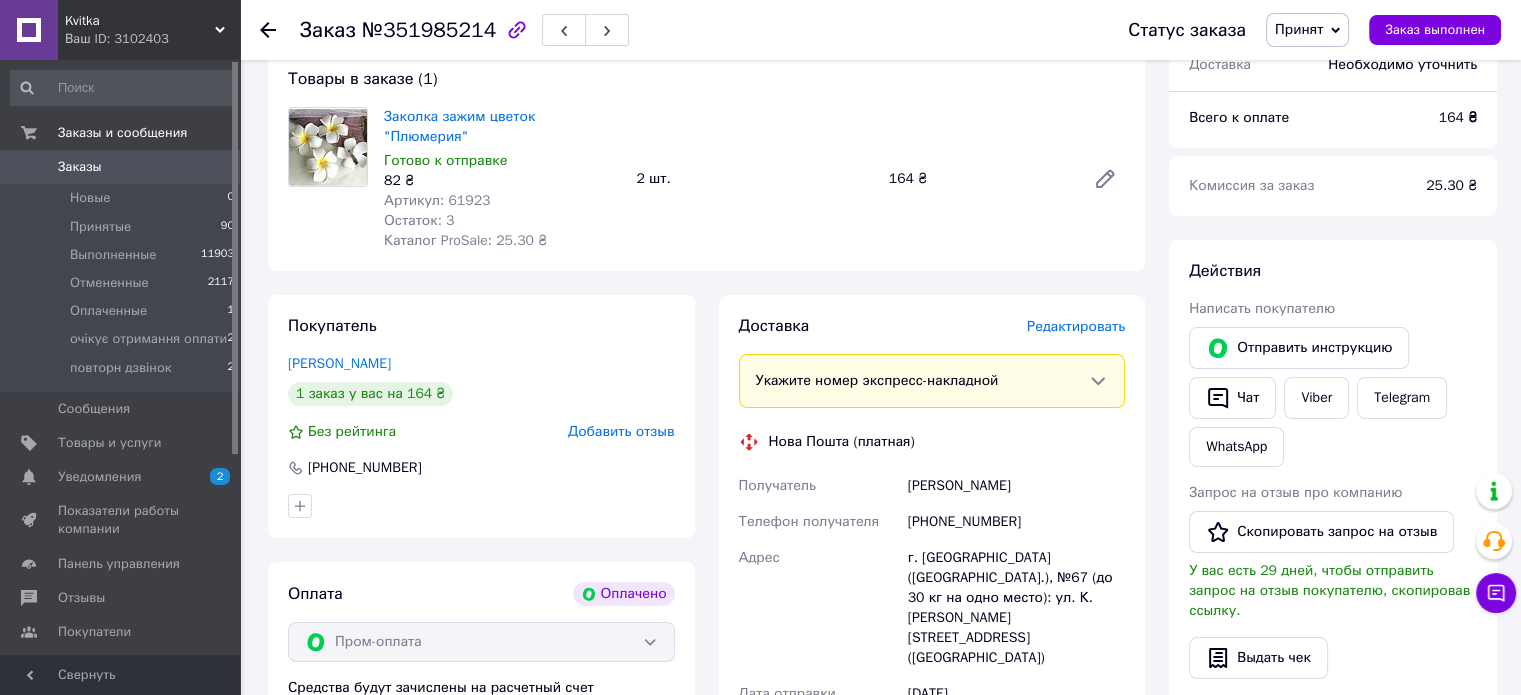 scroll, scrollTop: 486, scrollLeft: 0, axis: vertical 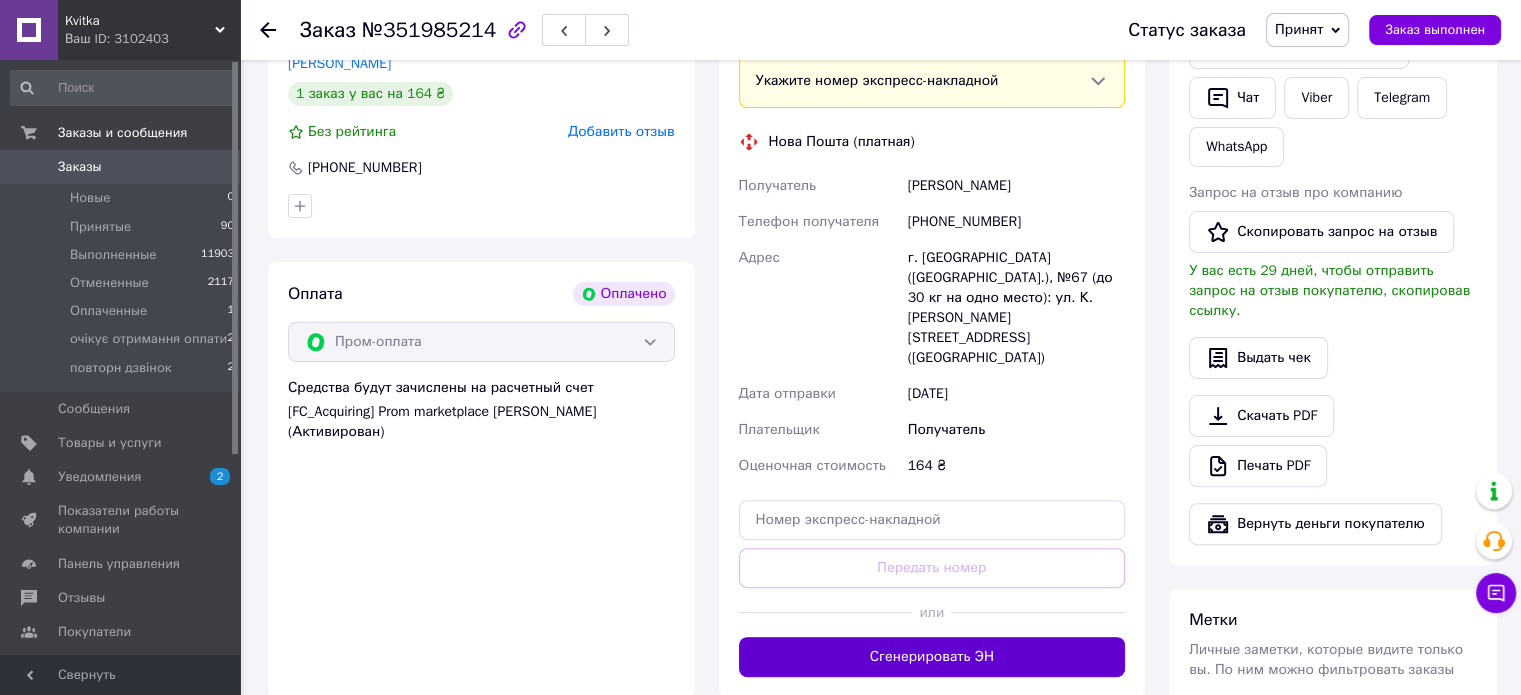 click on "Сгенерировать ЭН" at bounding box center (932, 657) 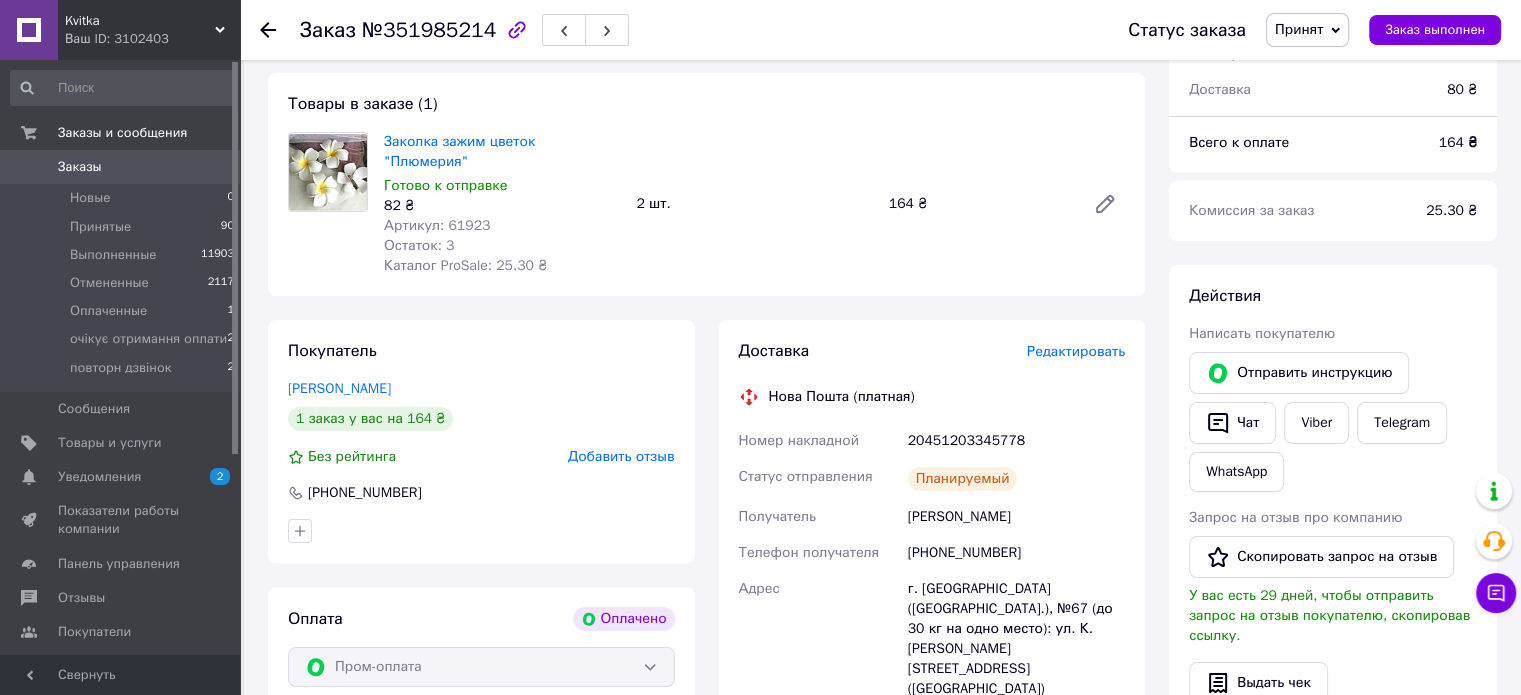 scroll, scrollTop: 0, scrollLeft: 0, axis: both 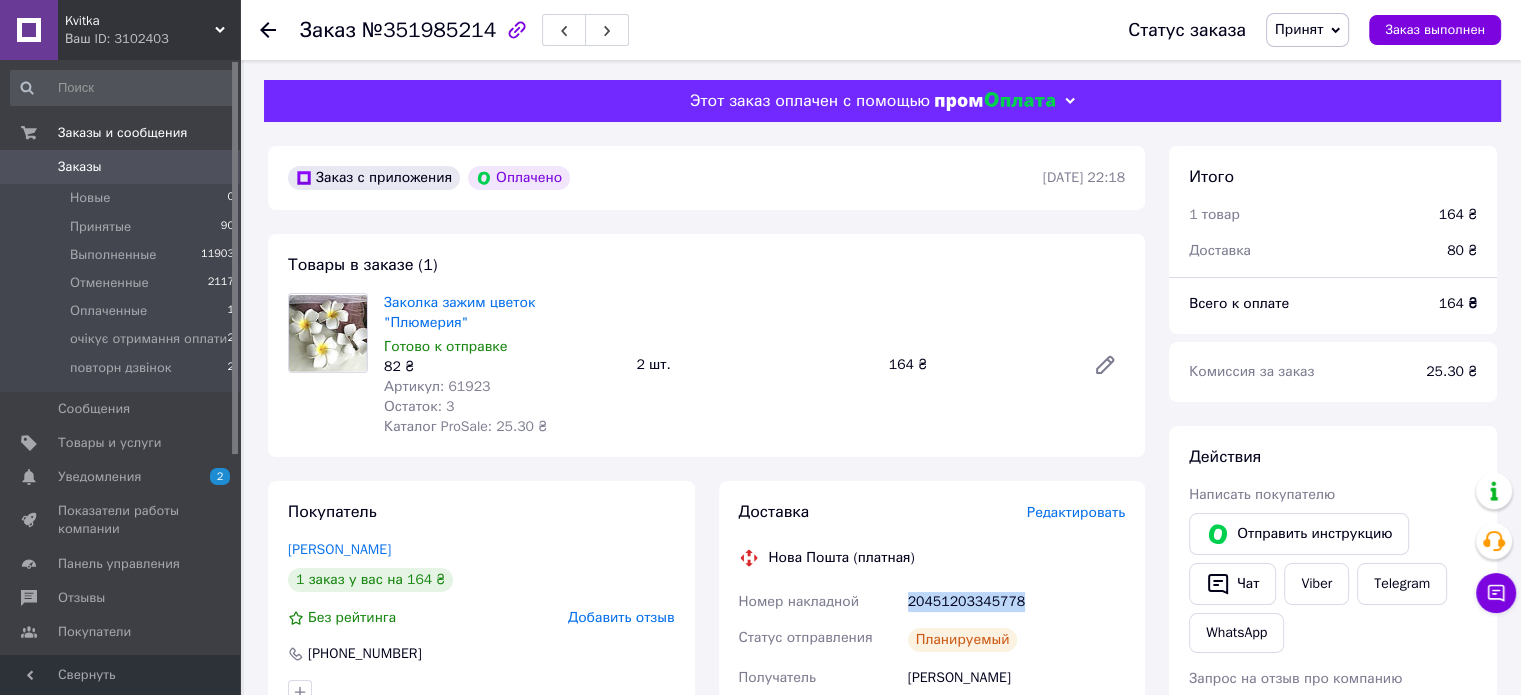 drag, startPoint x: 1022, startPoint y: 571, endPoint x: 932, endPoint y: 590, distance: 91.983696 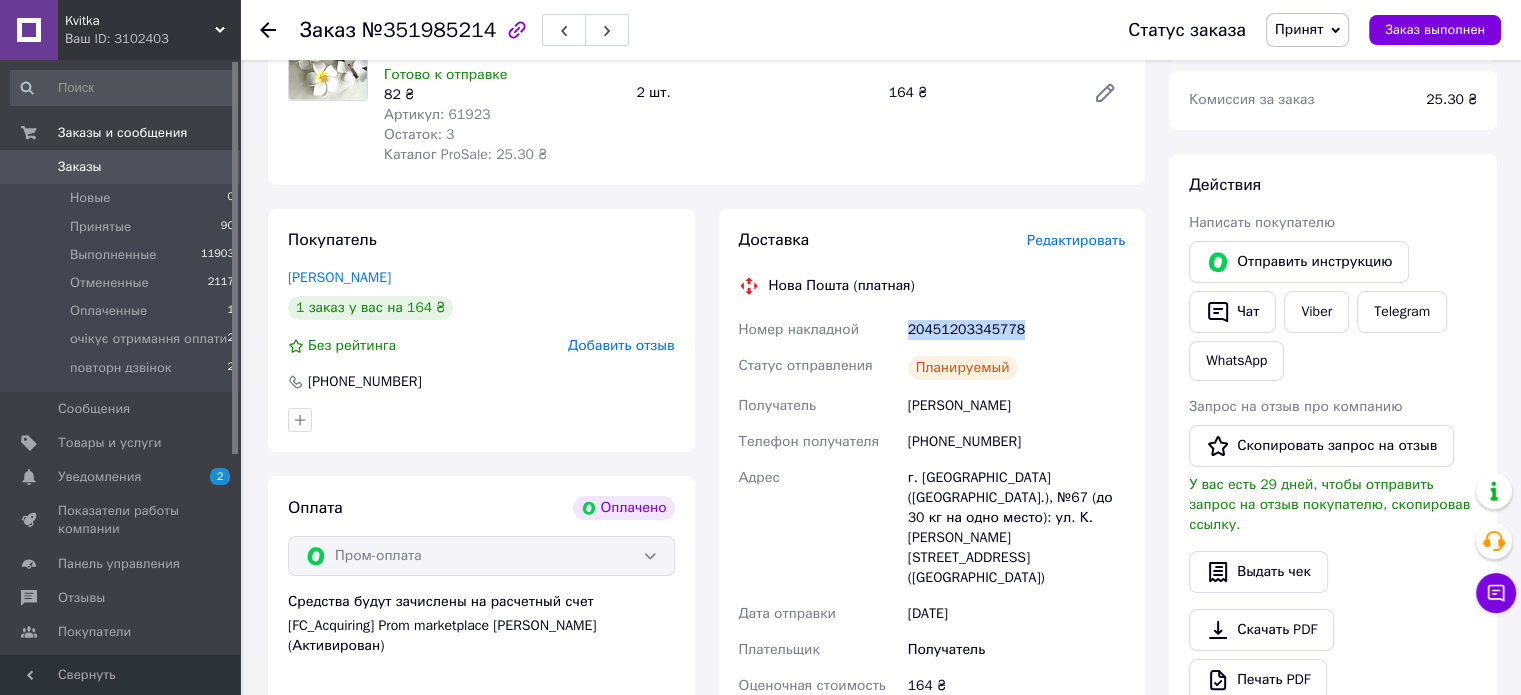 scroll, scrollTop: 400, scrollLeft: 0, axis: vertical 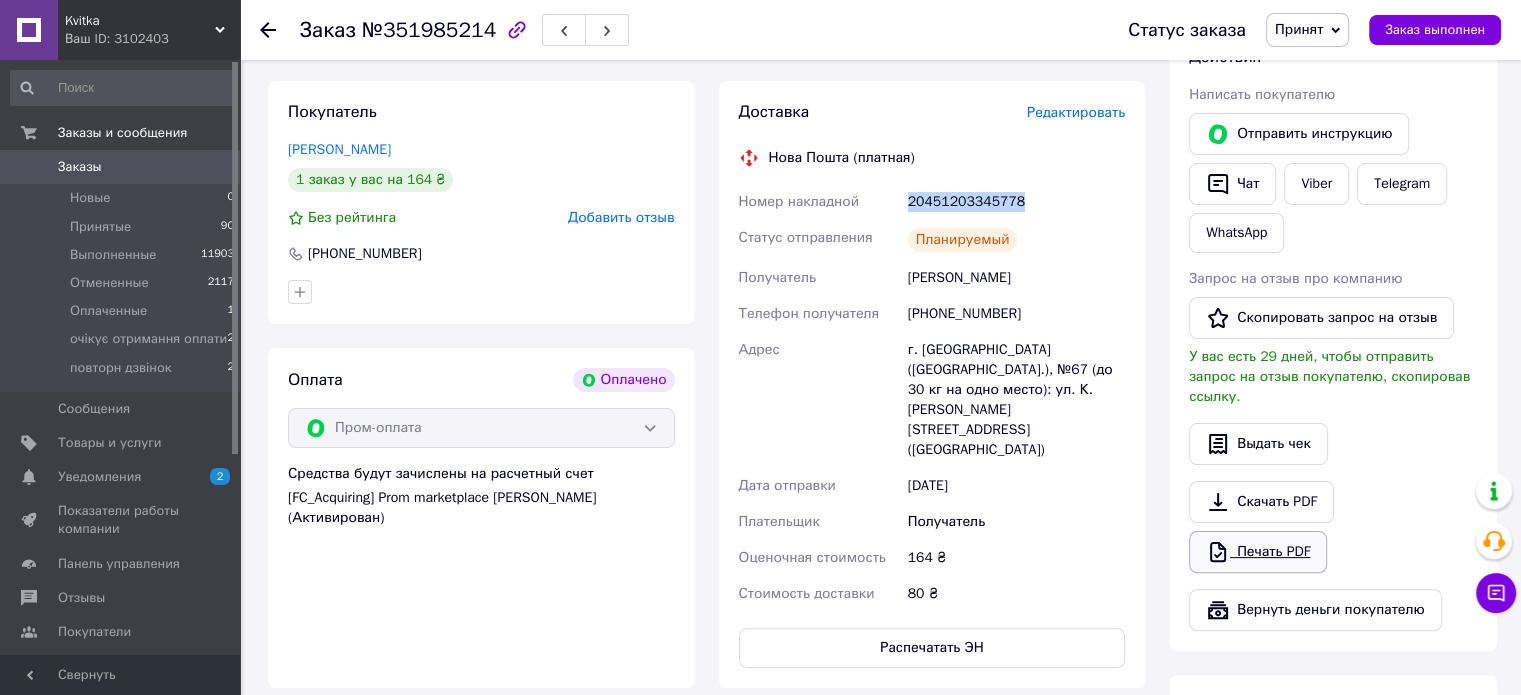 click on "Печать PDF" at bounding box center (1258, 552) 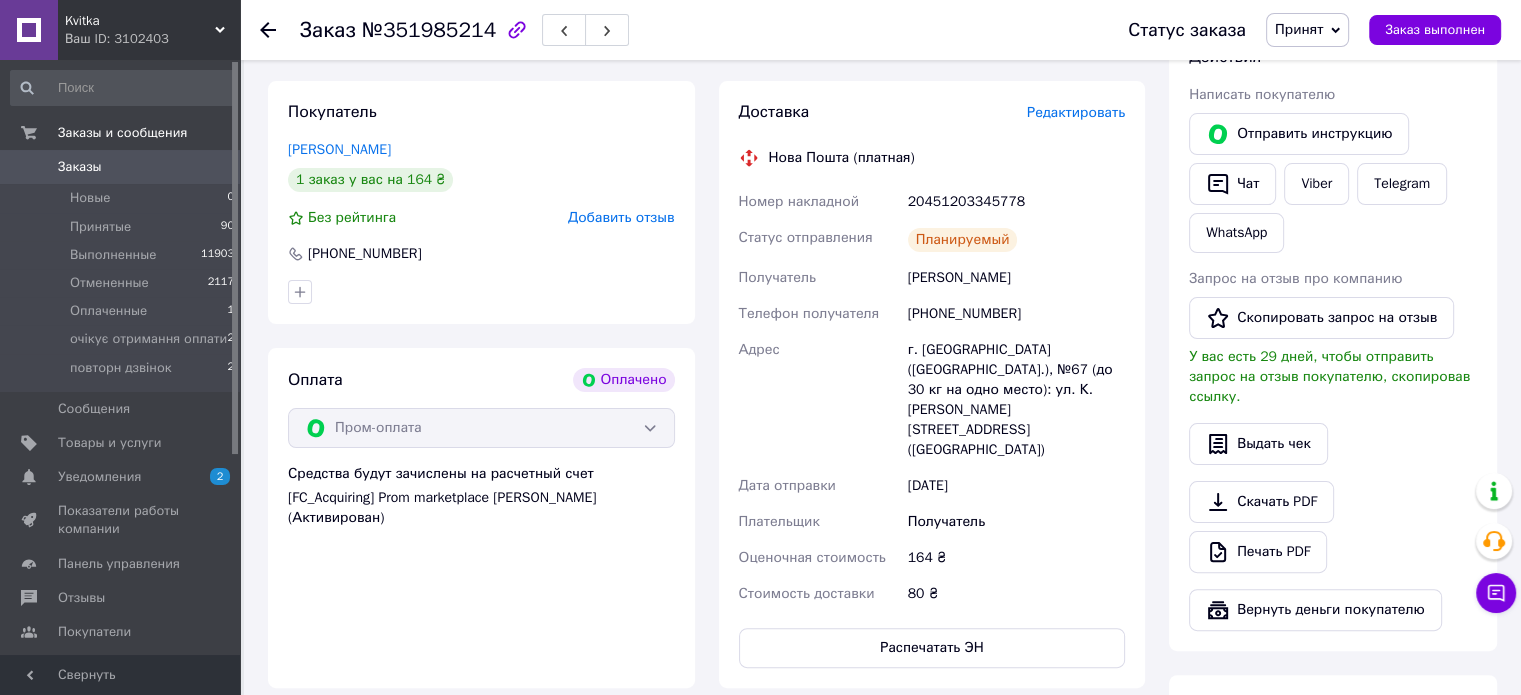 click 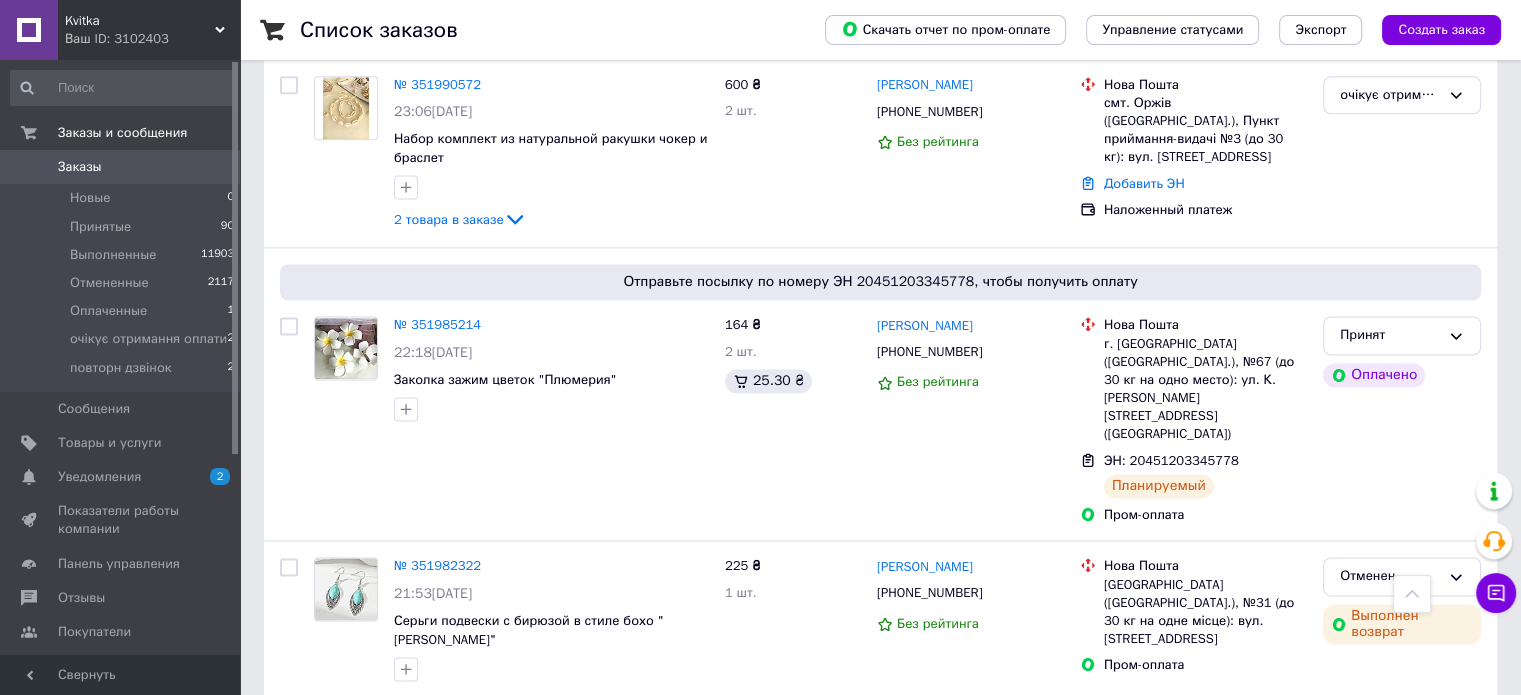 scroll, scrollTop: 2500, scrollLeft: 0, axis: vertical 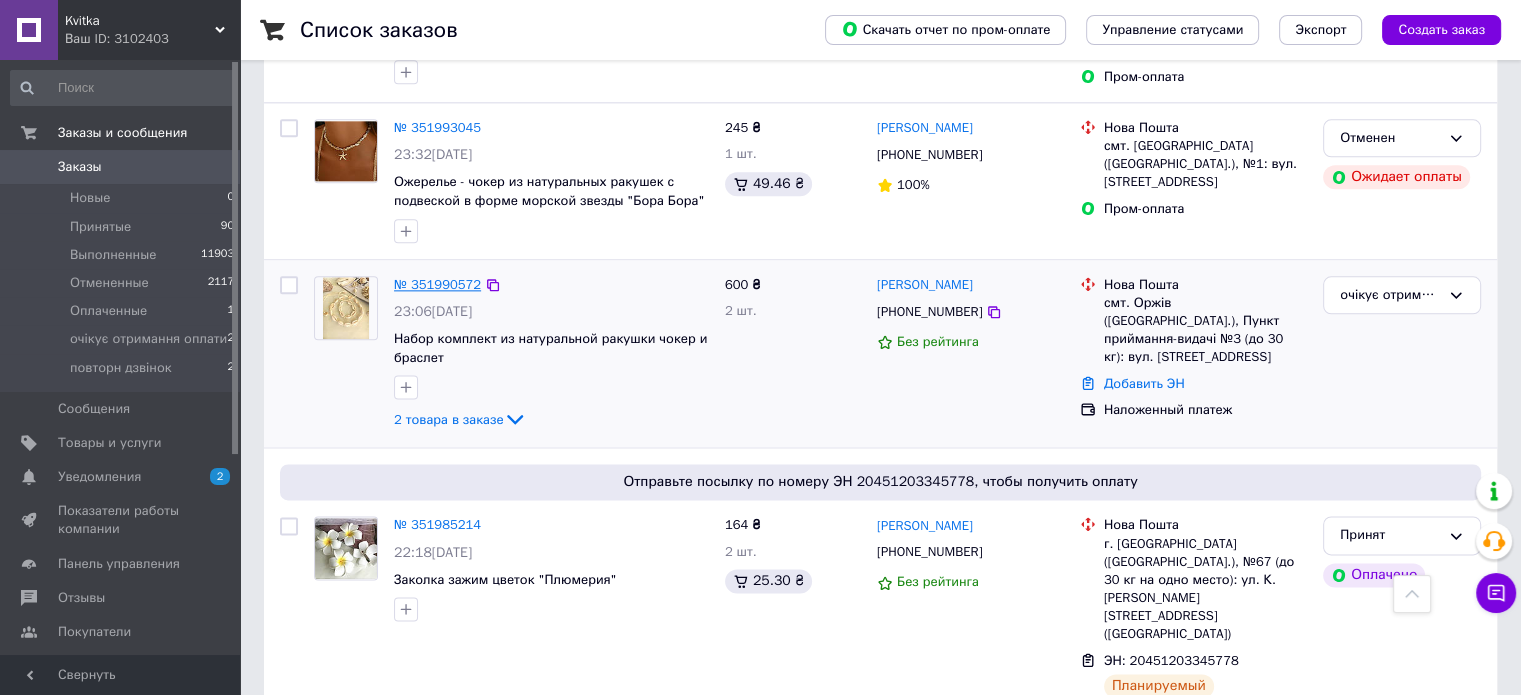 click on "№ 351990572" at bounding box center [437, 284] 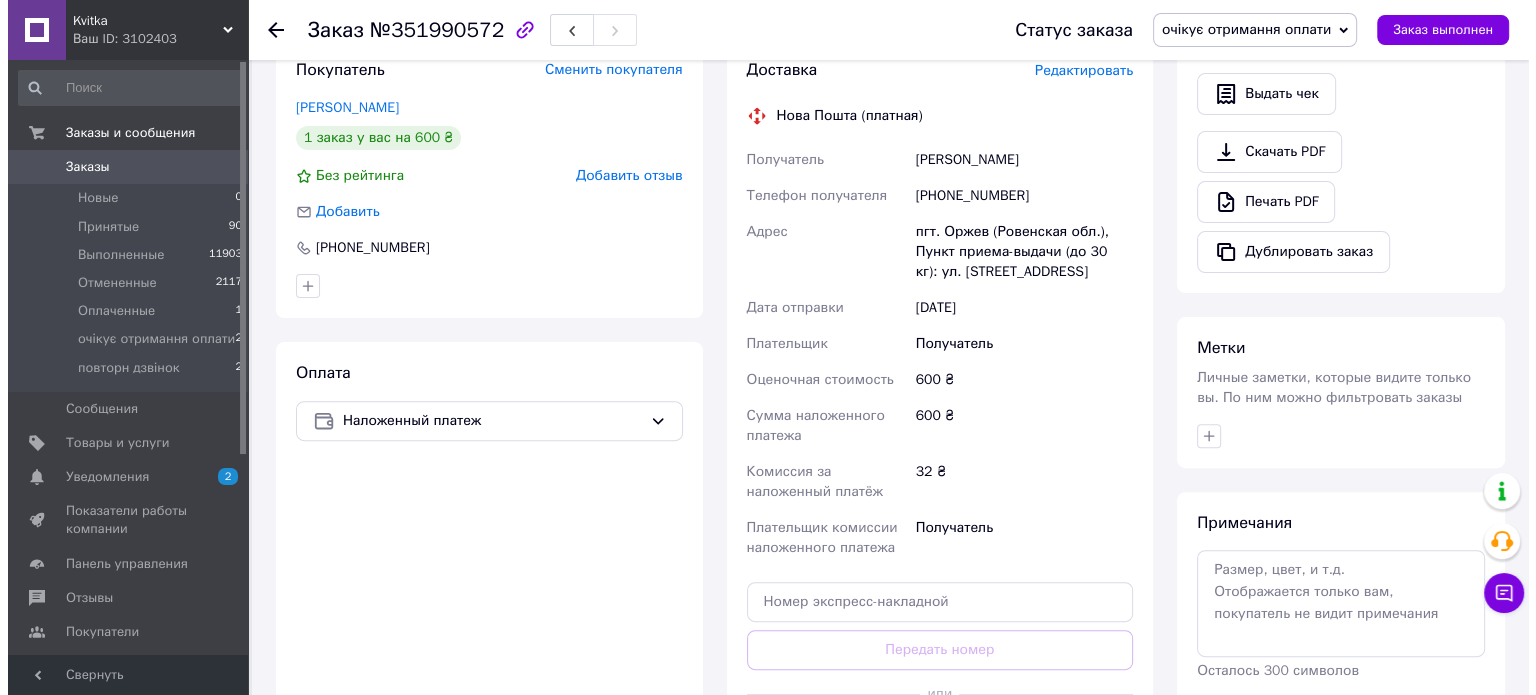 scroll, scrollTop: 312, scrollLeft: 0, axis: vertical 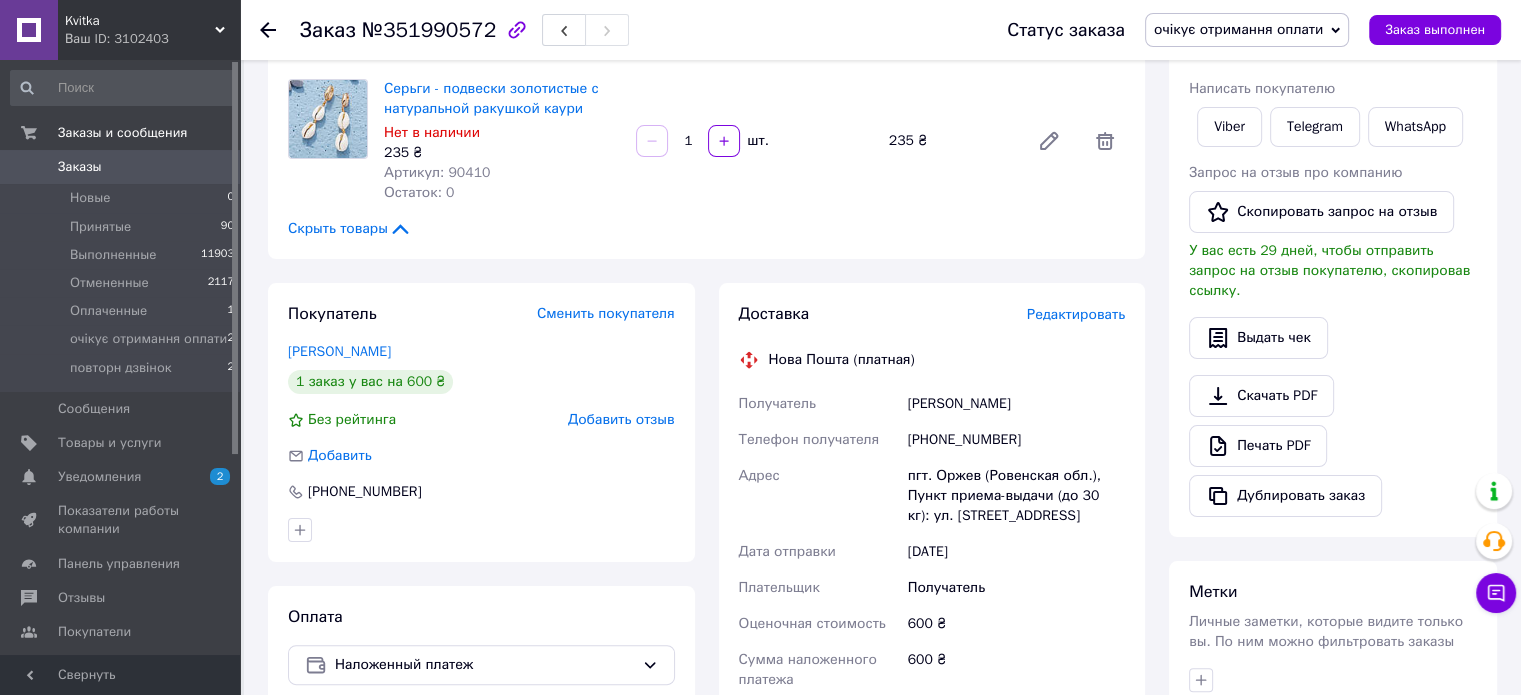 click on "Редактировать" at bounding box center [1076, 314] 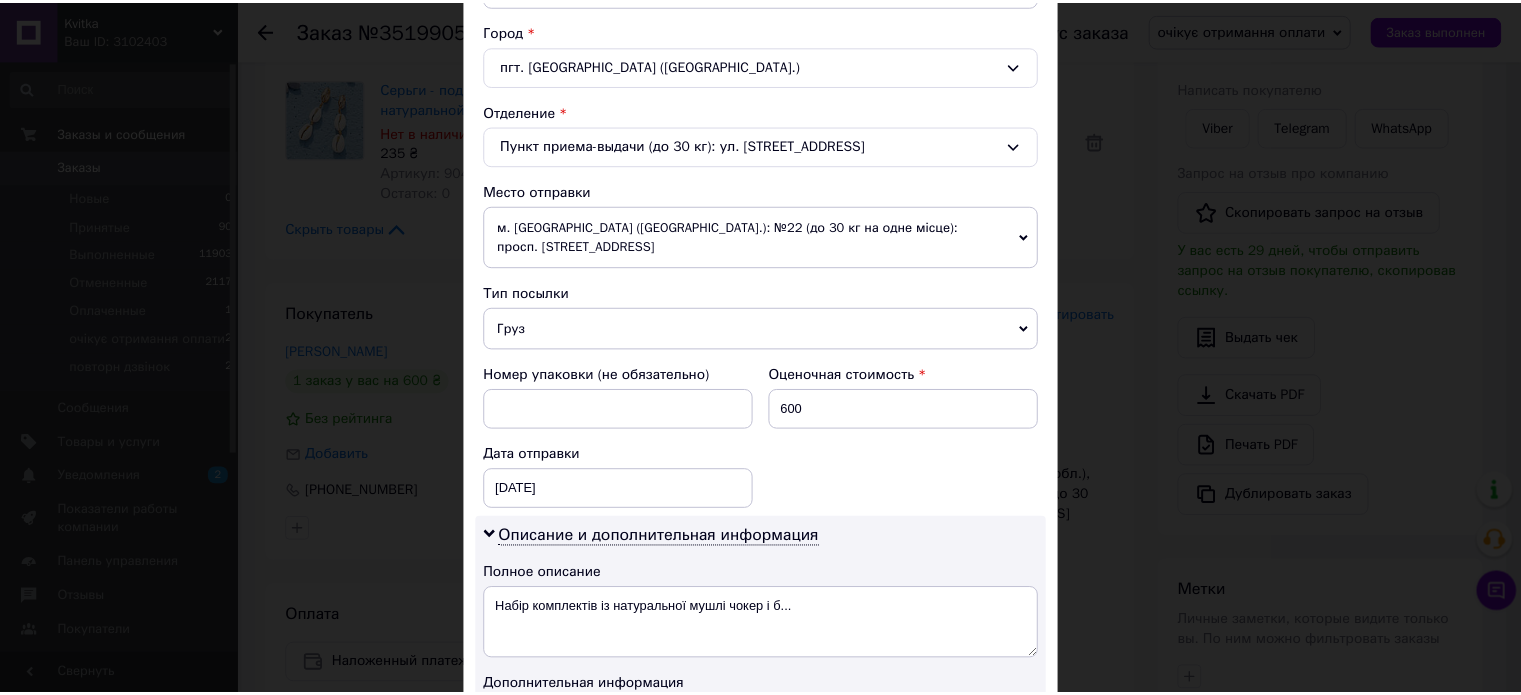 scroll, scrollTop: 1068, scrollLeft: 0, axis: vertical 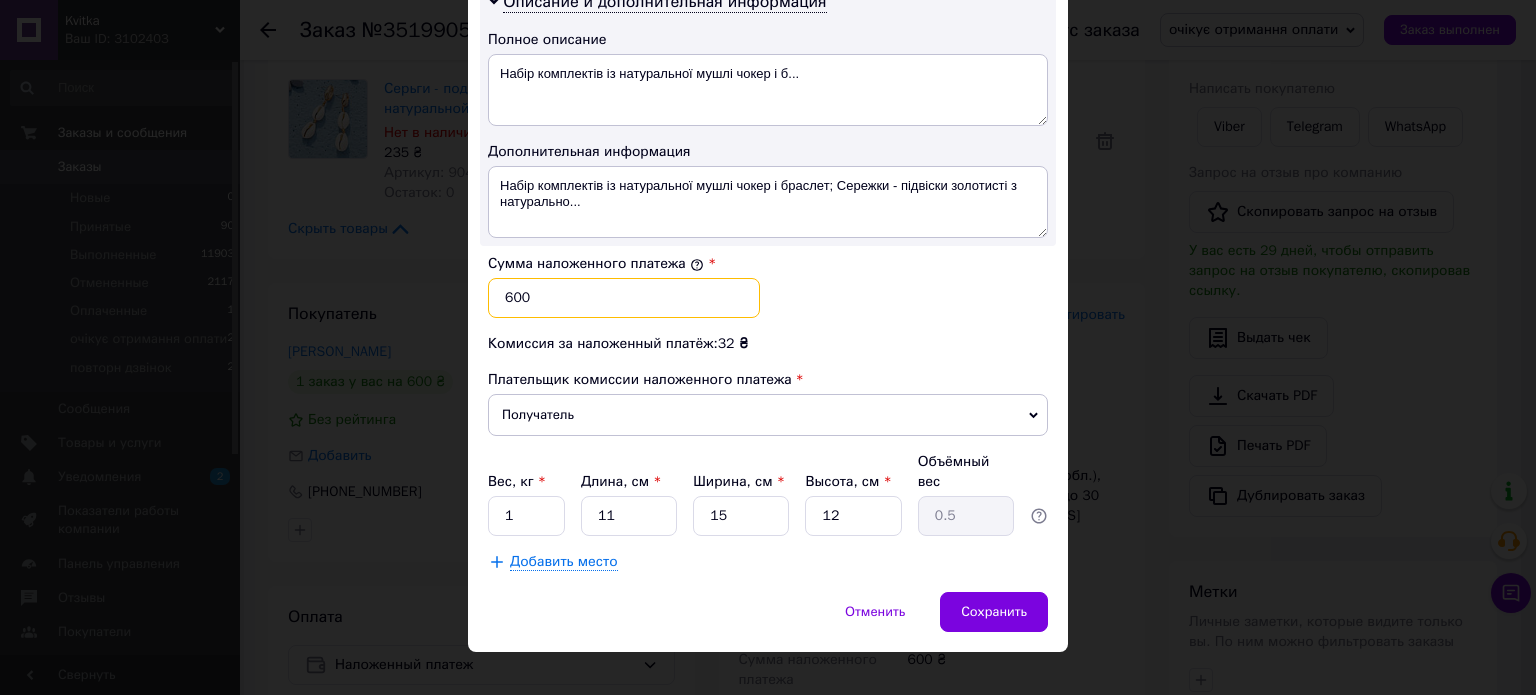 click on "600" at bounding box center (624, 298) 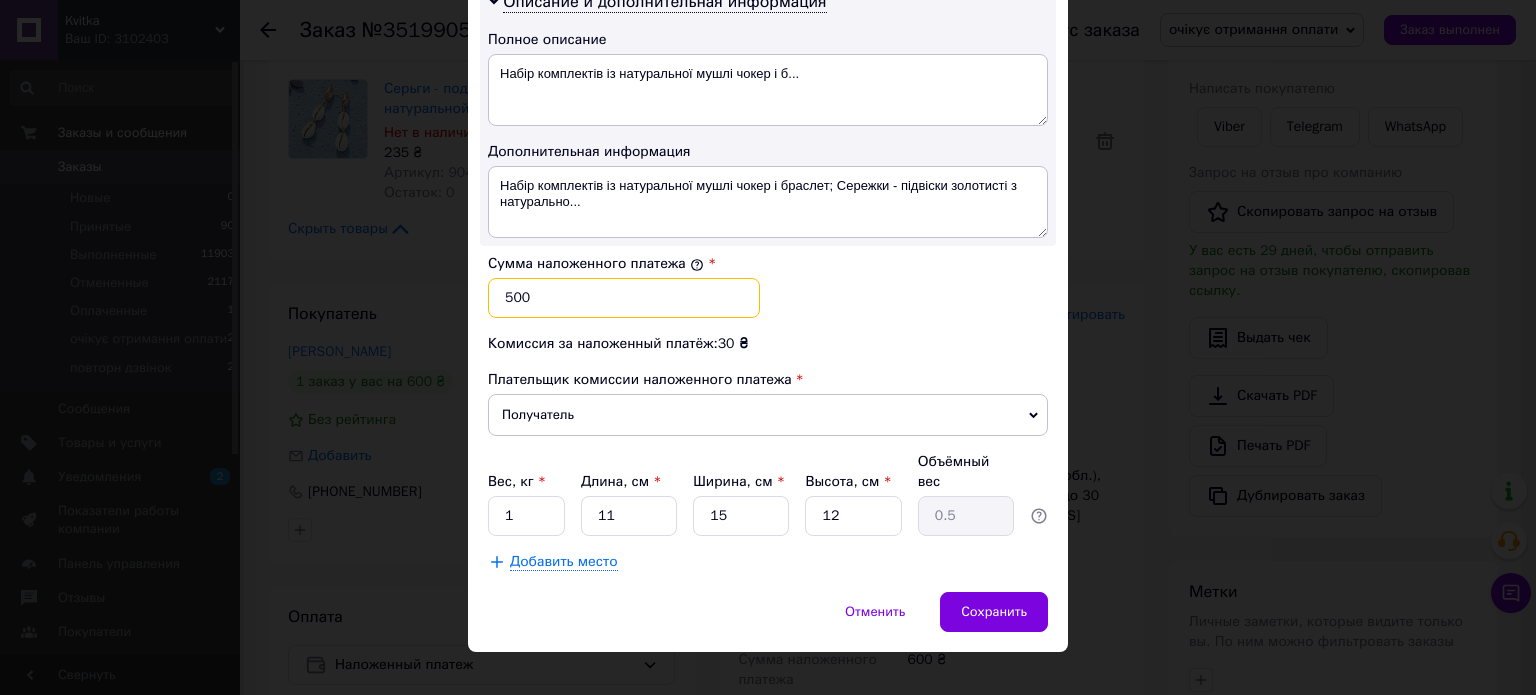 type on "500" 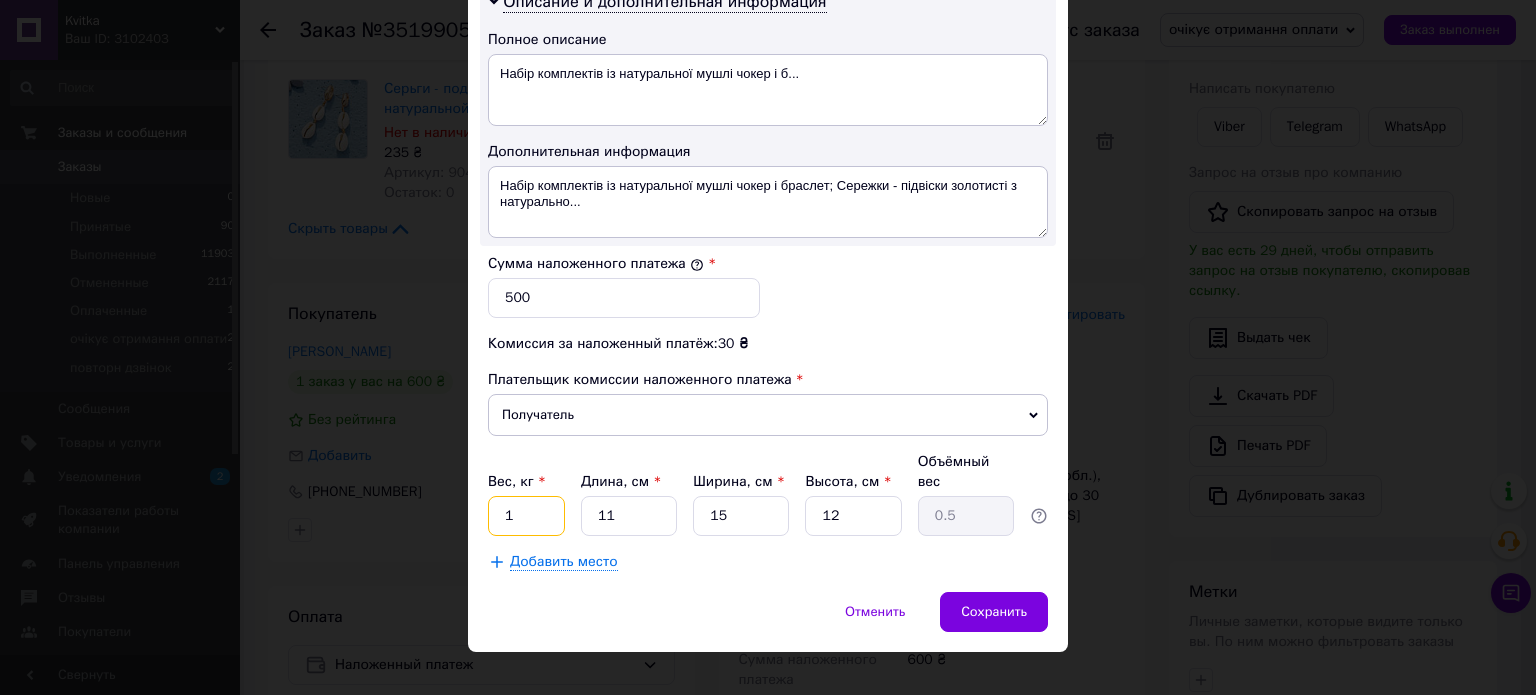 drag, startPoint x: 530, startPoint y: 486, endPoint x: 478, endPoint y: 495, distance: 52.773098 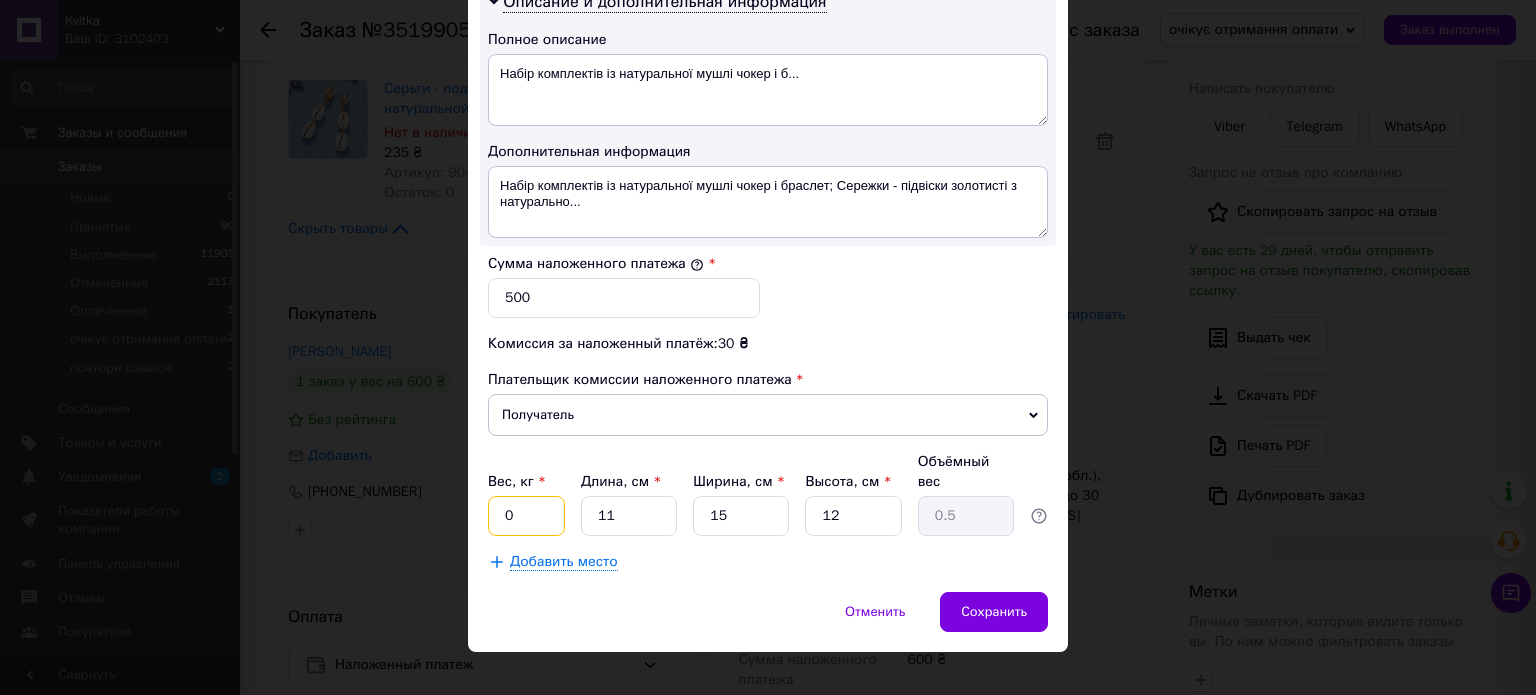 type on "0.5" 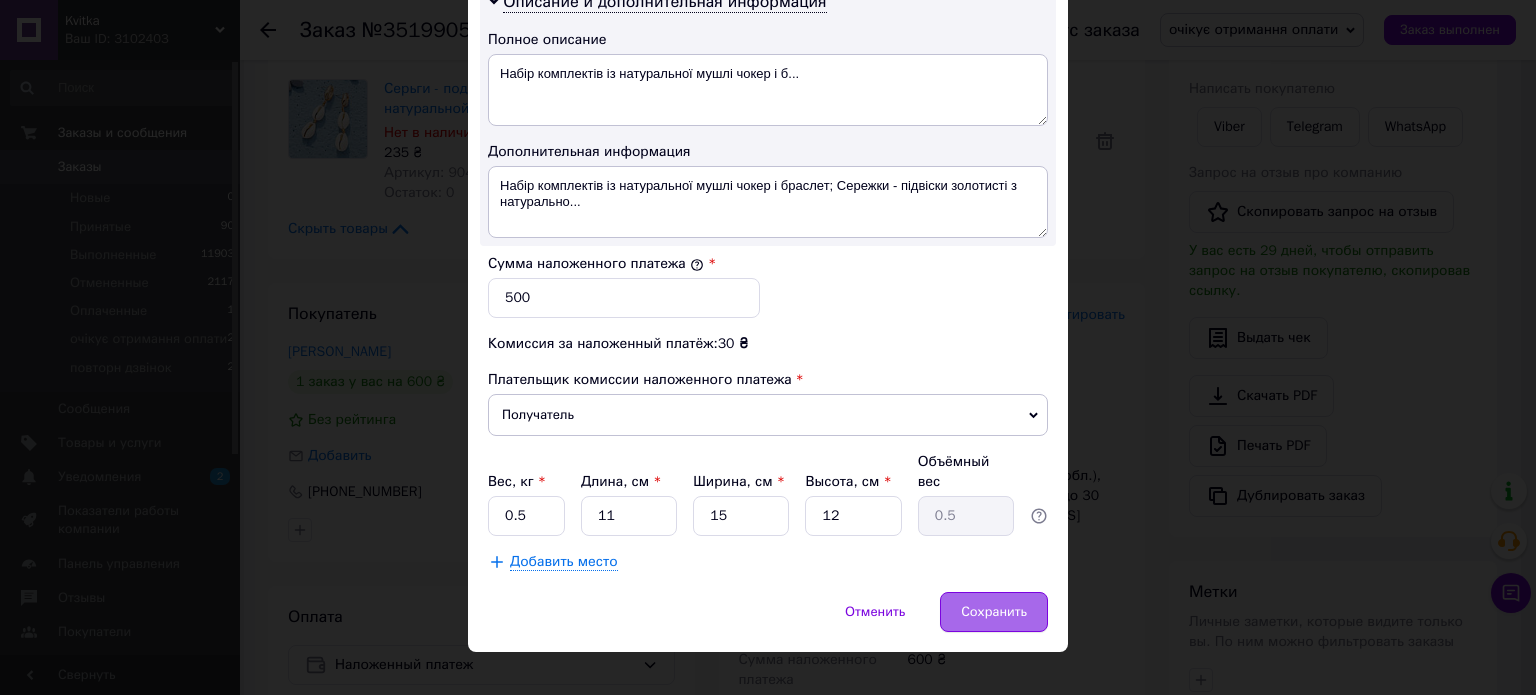 click on "Отменить   Сохранить" at bounding box center (768, 622) 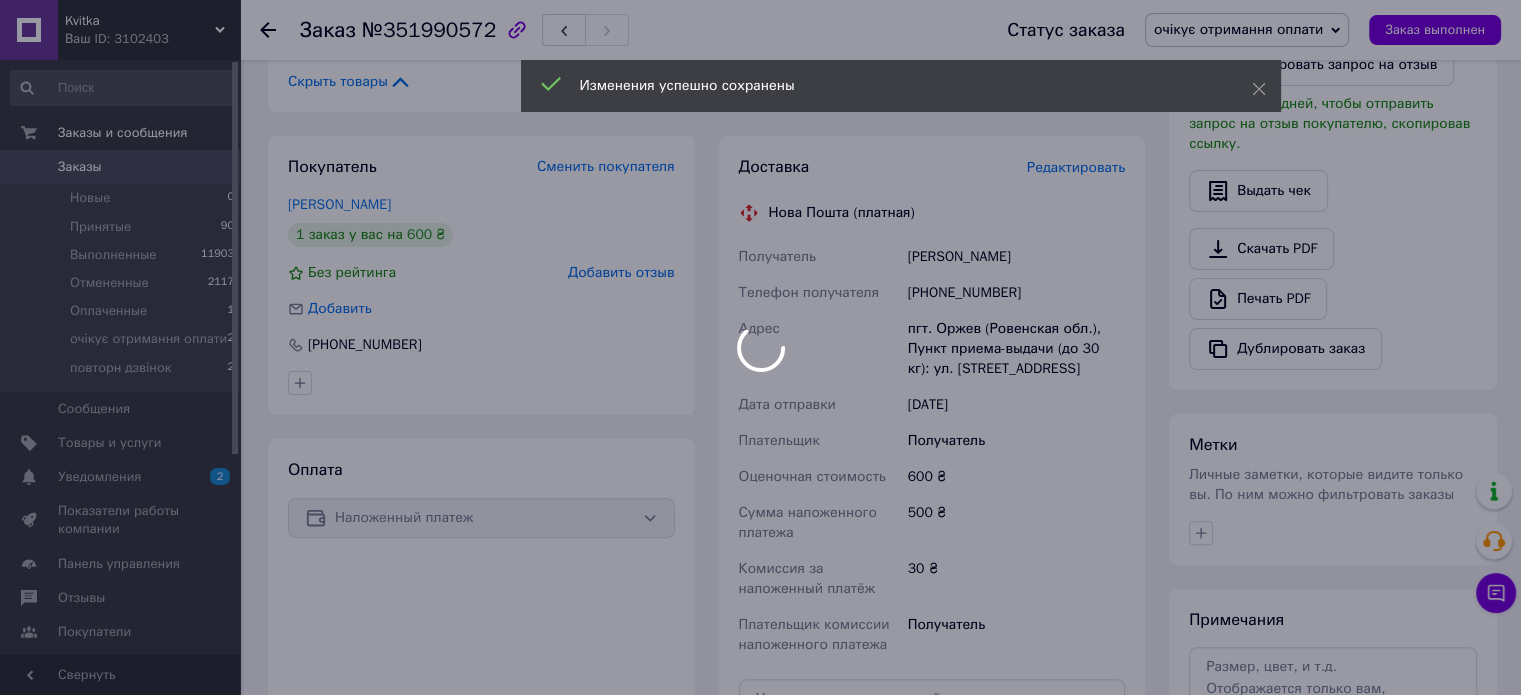 scroll, scrollTop: 712, scrollLeft: 0, axis: vertical 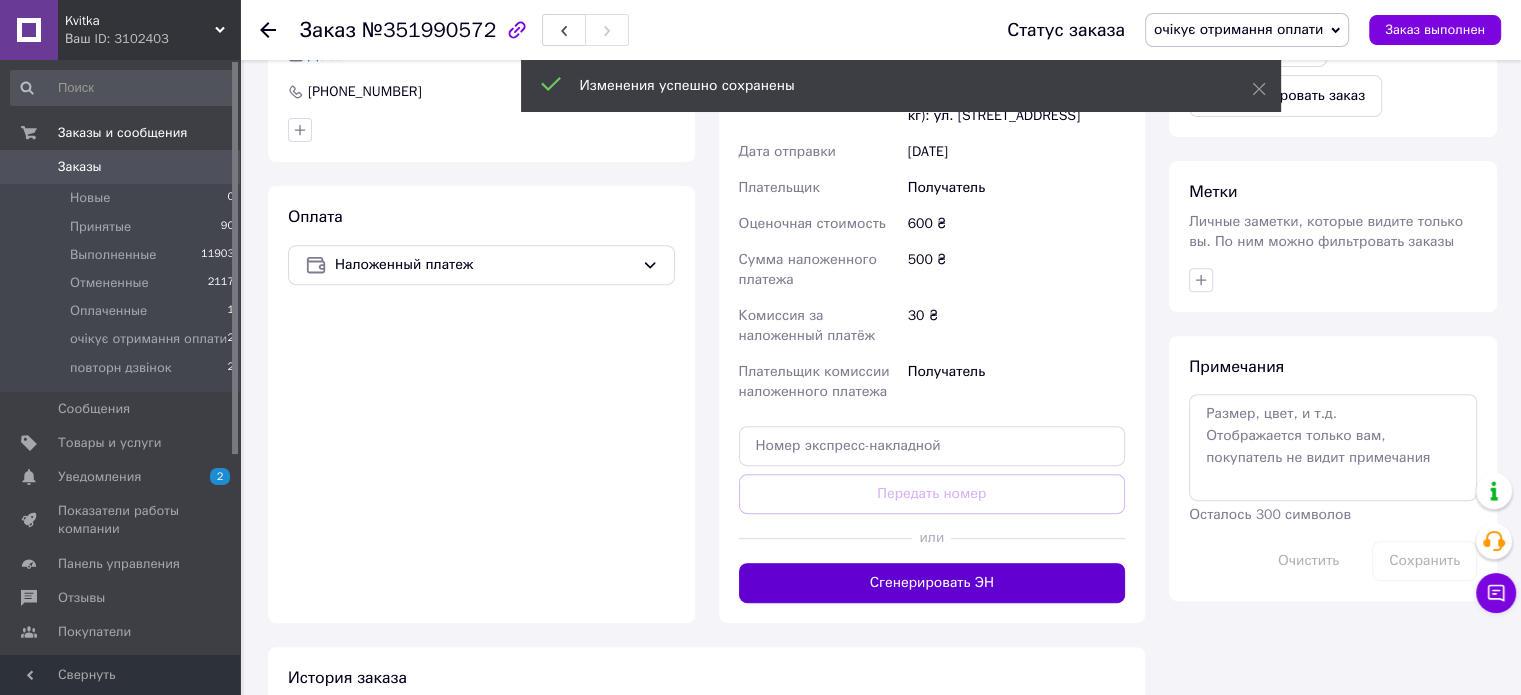 click on "Сгенерировать ЭН" at bounding box center [932, 583] 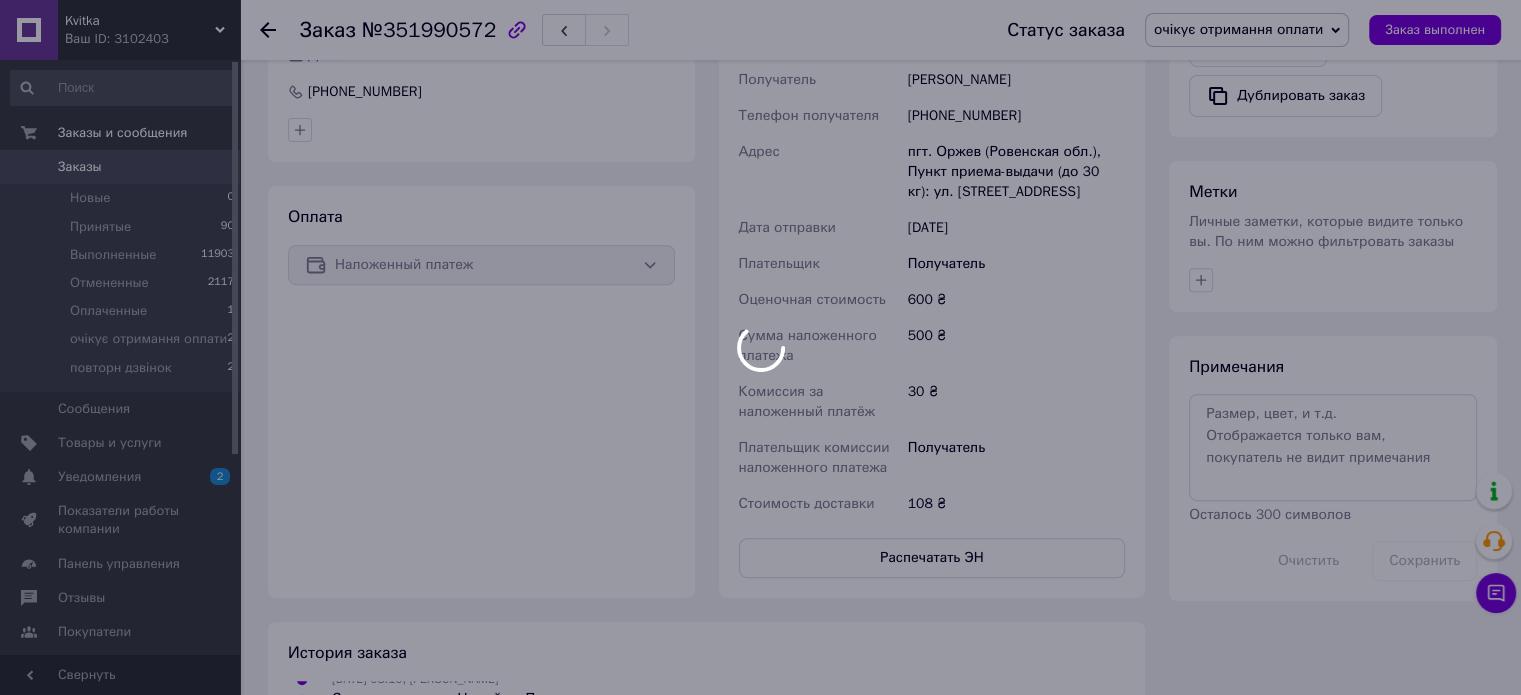 scroll, scrollTop: 112, scrollLeft: 0, axis: vertical 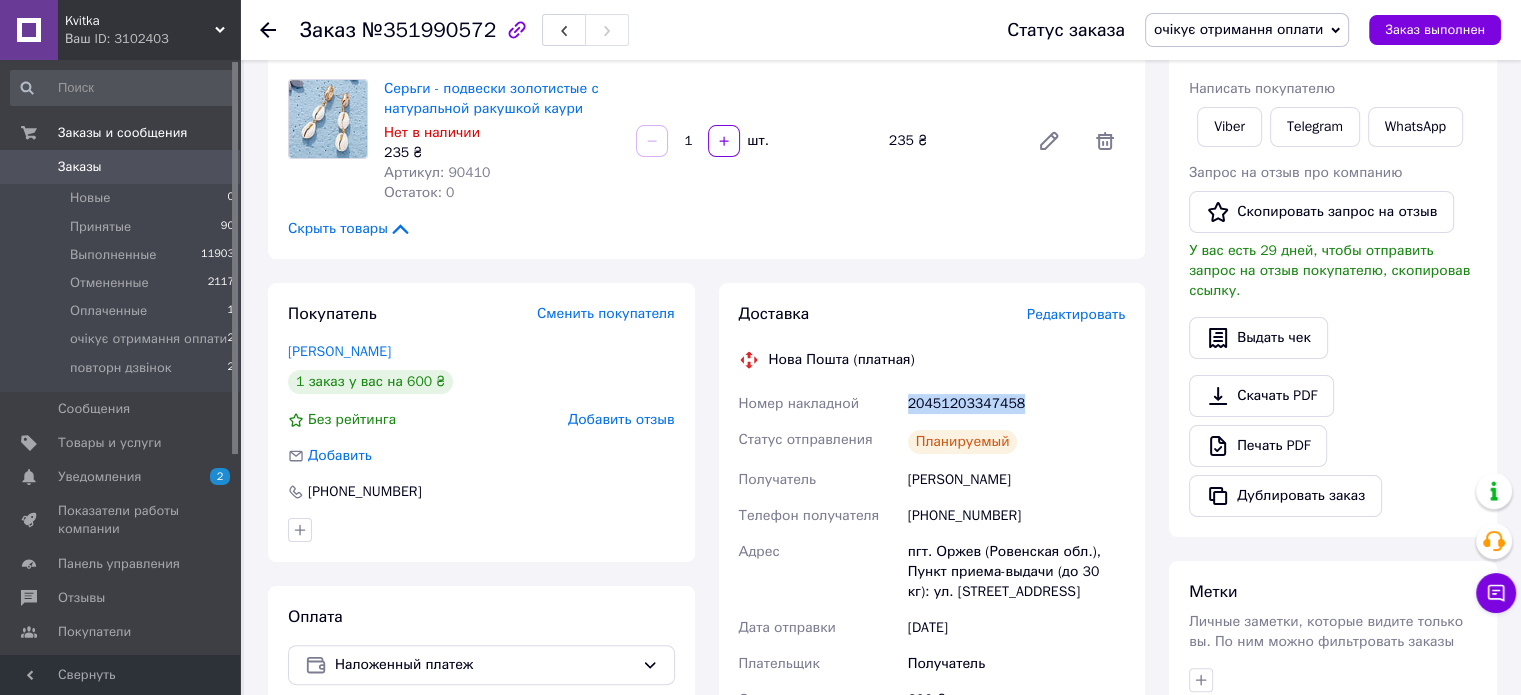 drag, startPoint x: 962, startPoint y: 391, endPoint x: 882, endPoint y: 395, distance: 80.09994 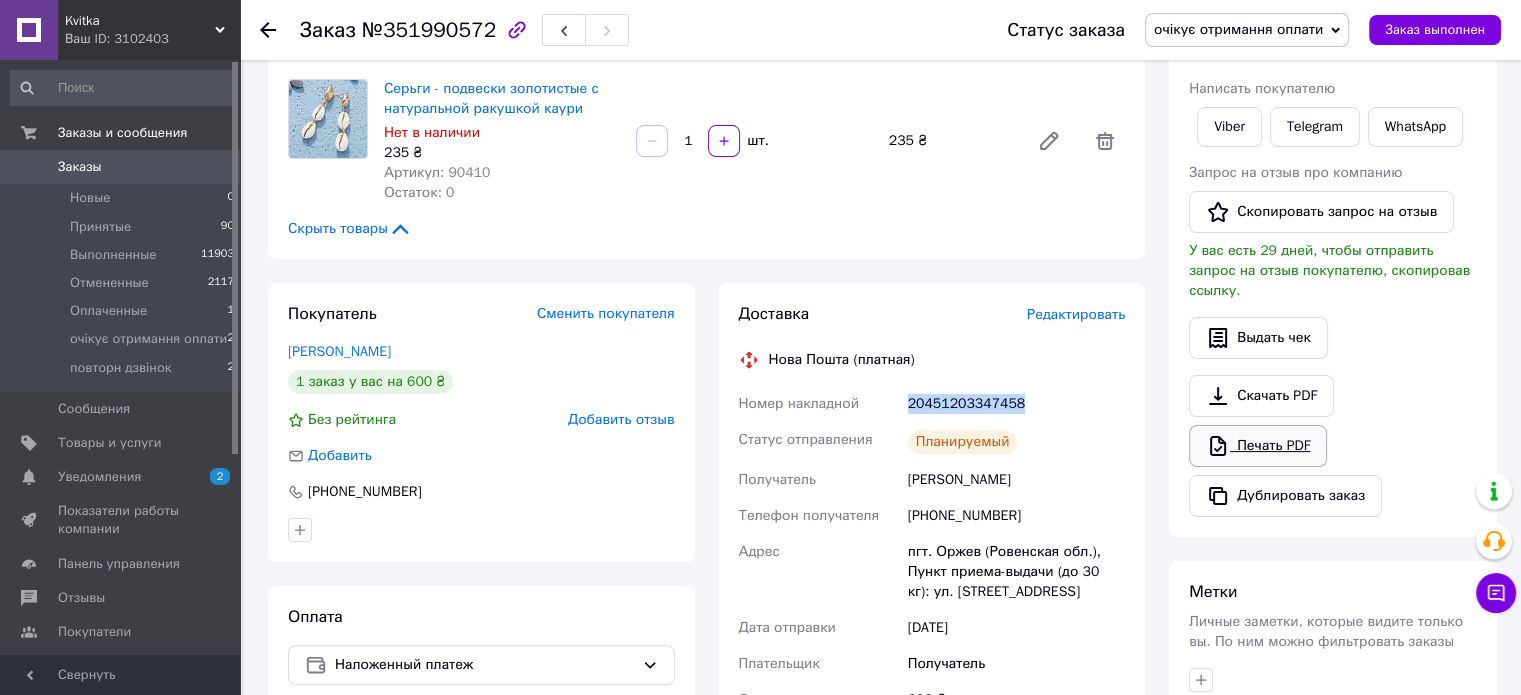 click on "Печать PDF" at bounding box center (1258, 446) 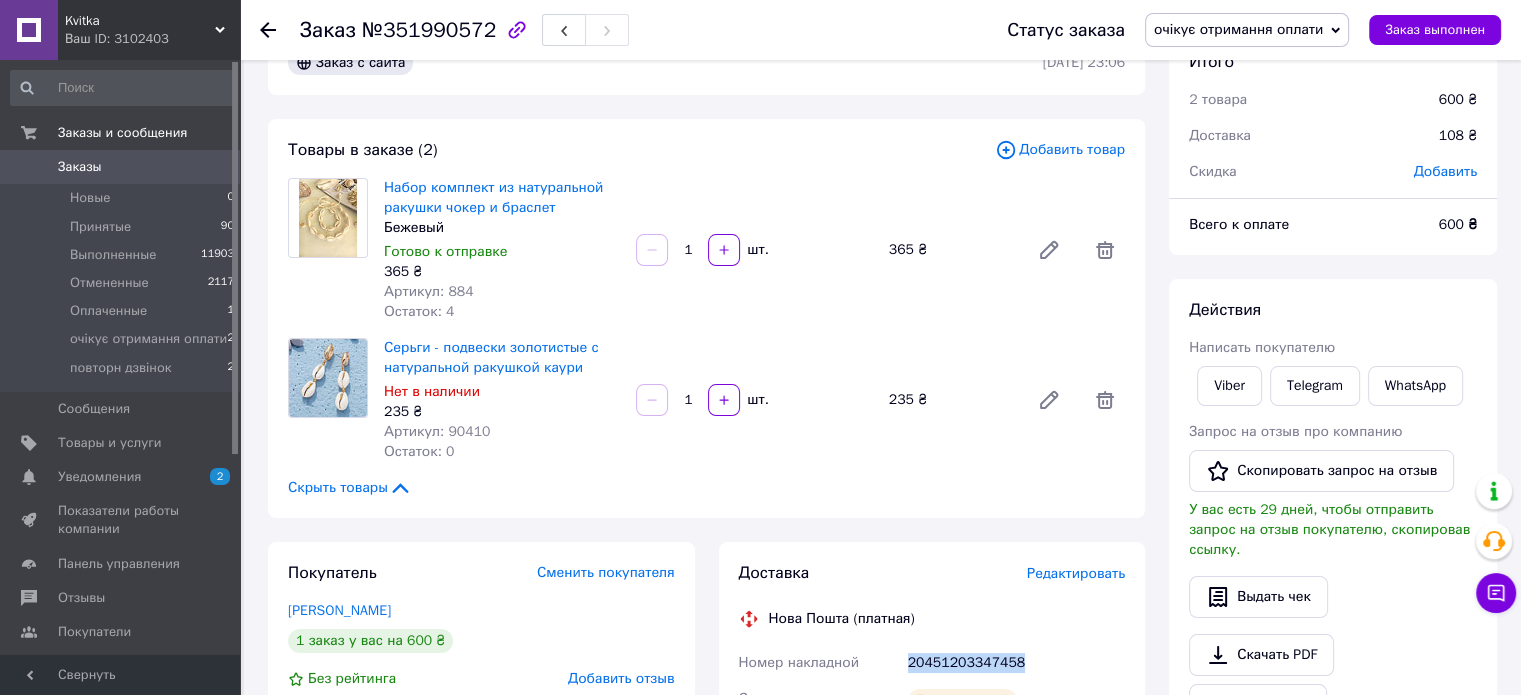 scroll, scrollTop: 0, scrollLeft: 0, axis: both 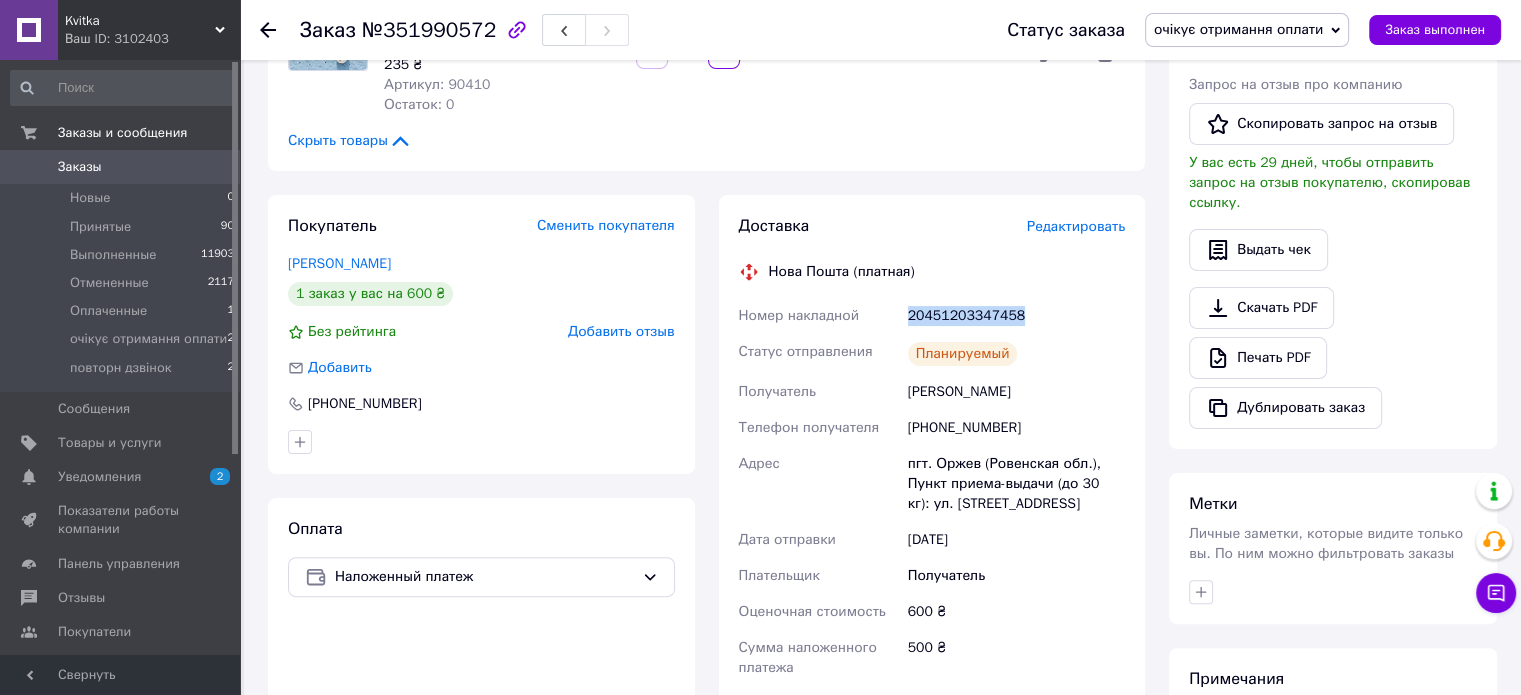 click on "20451203347458" at bounding box center [1016, 316] 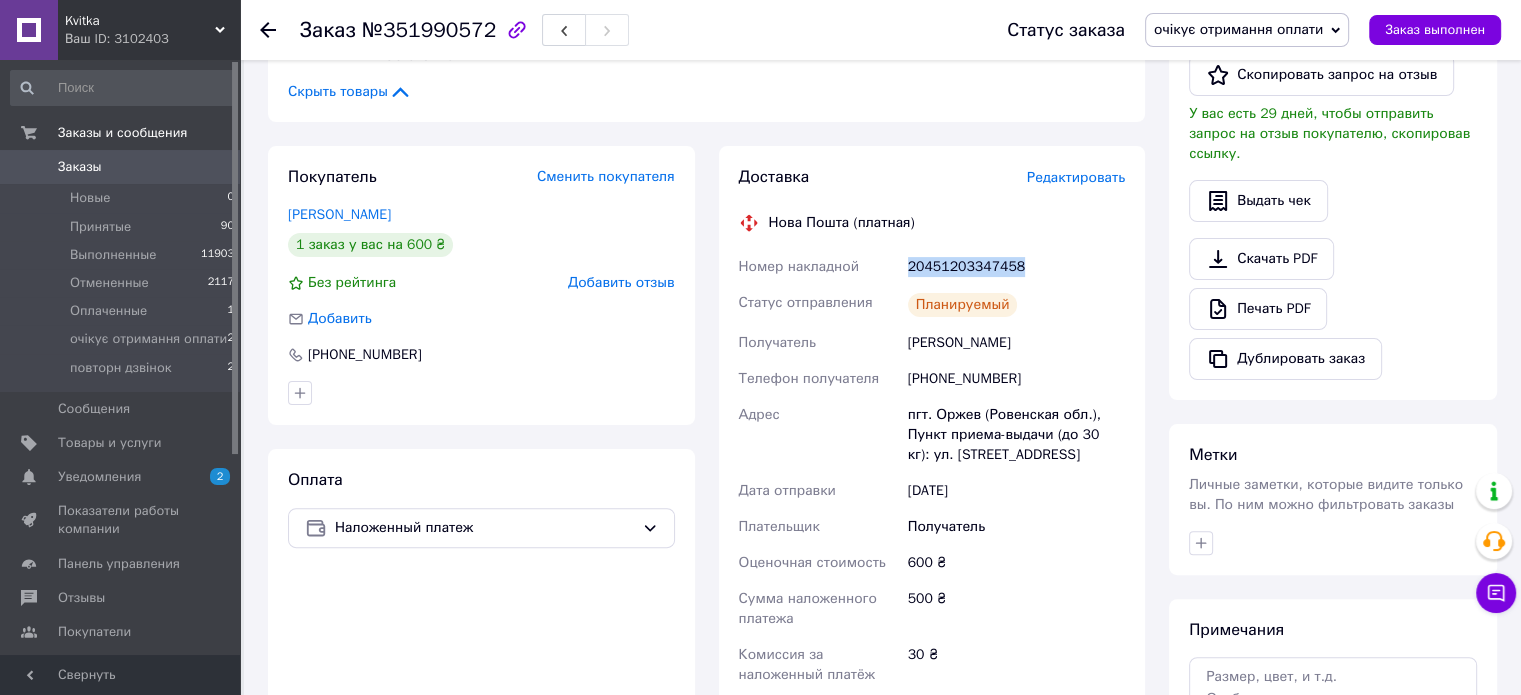 scroll, scrollTop: 200, scrollLeft: 0, axis: vertical 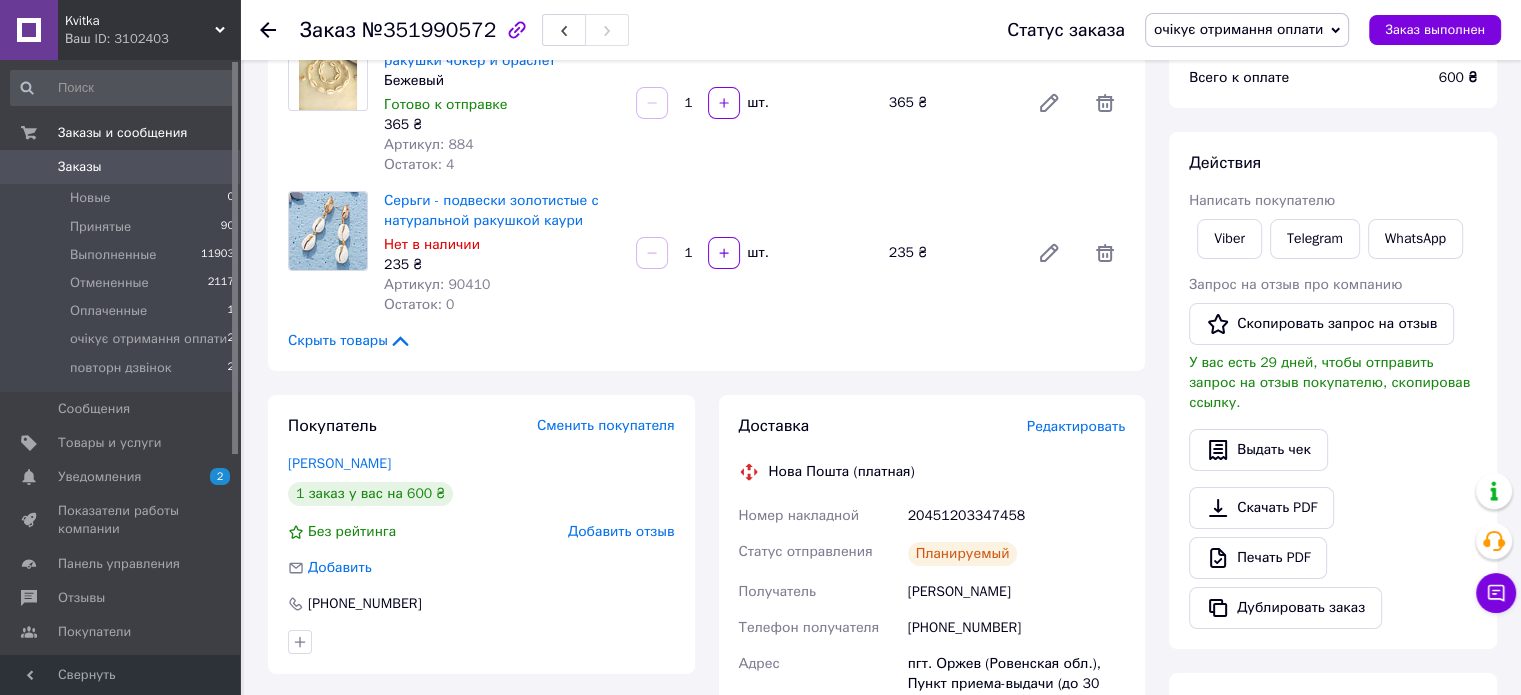 click at bounding box center [268, 30] 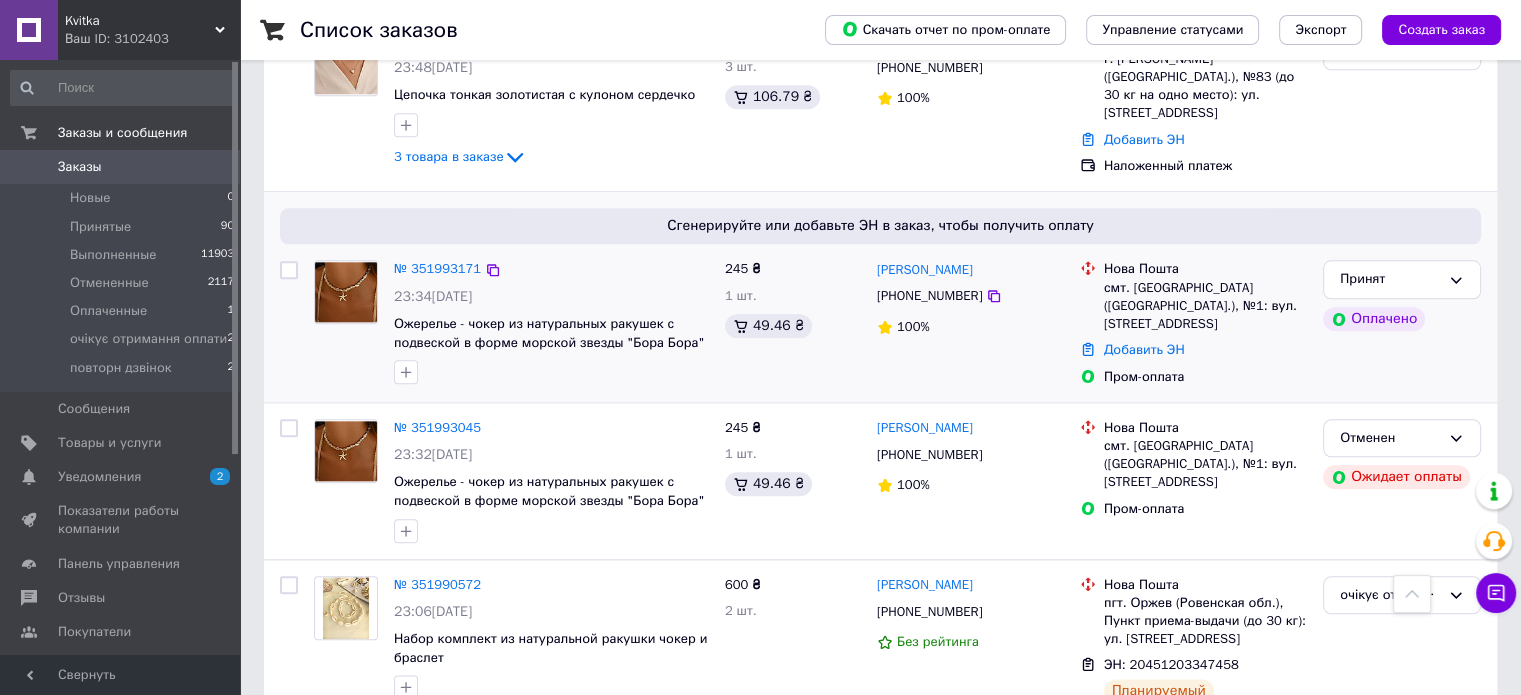 scroll, scrollTop: 2200, scrollLeft: 0, axis: vertical 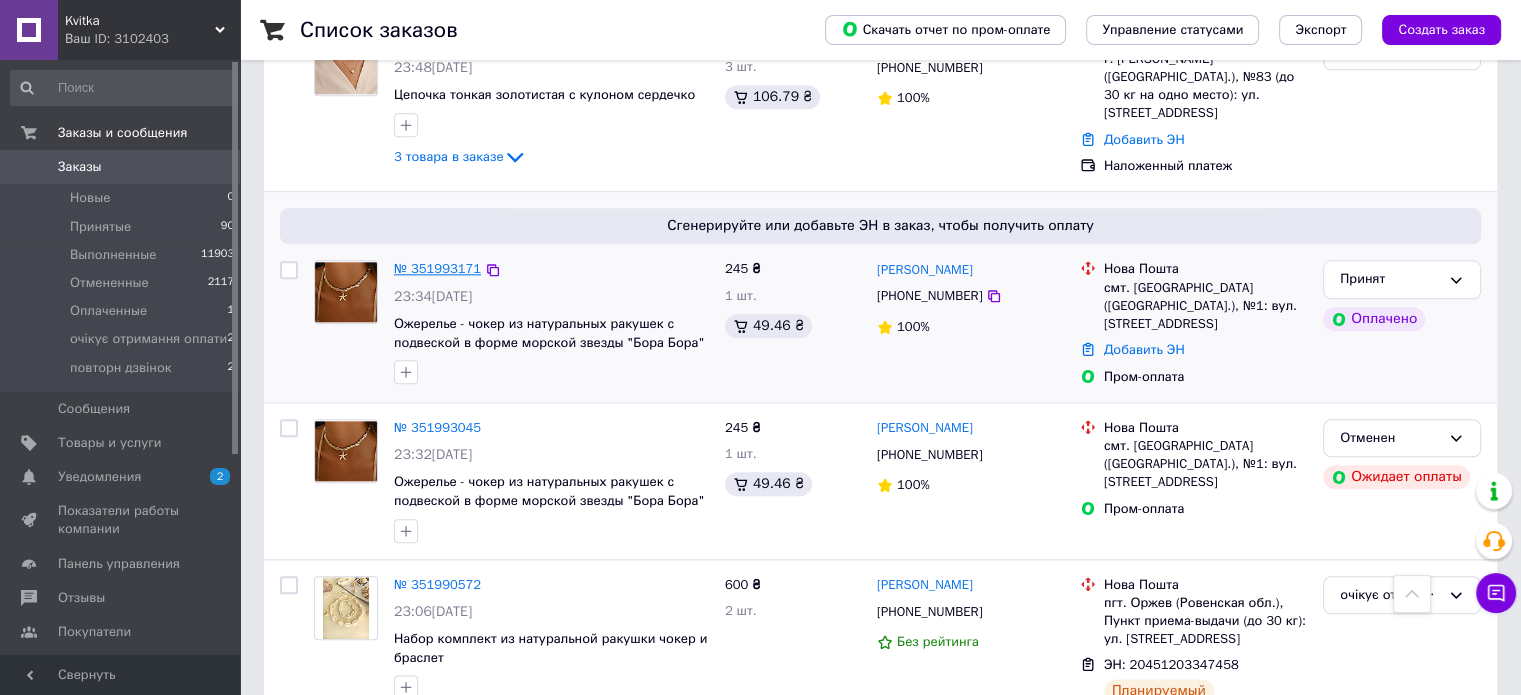 click on "№ 351993171" at bounding box center (437, 268) 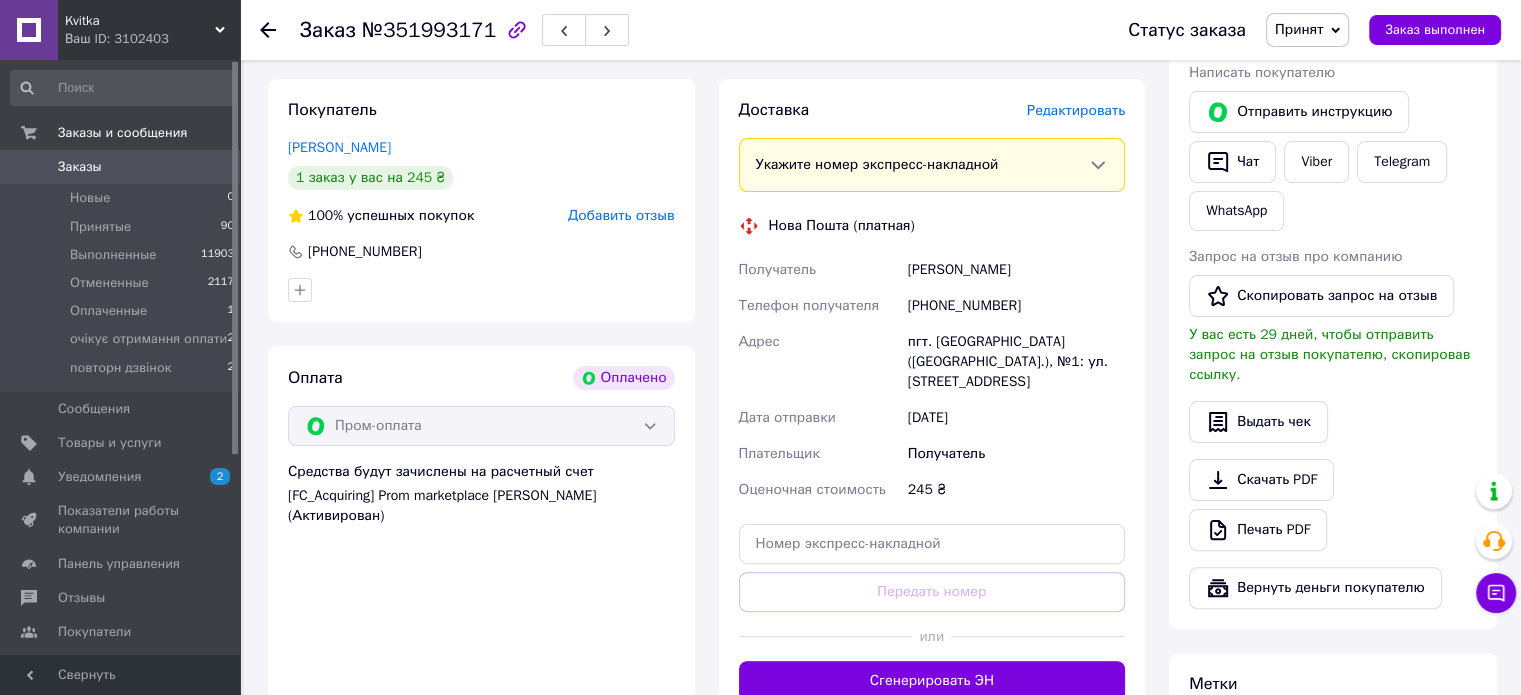 scroll, scrollTop: 822, scrollLeft: 0, axis: vertical 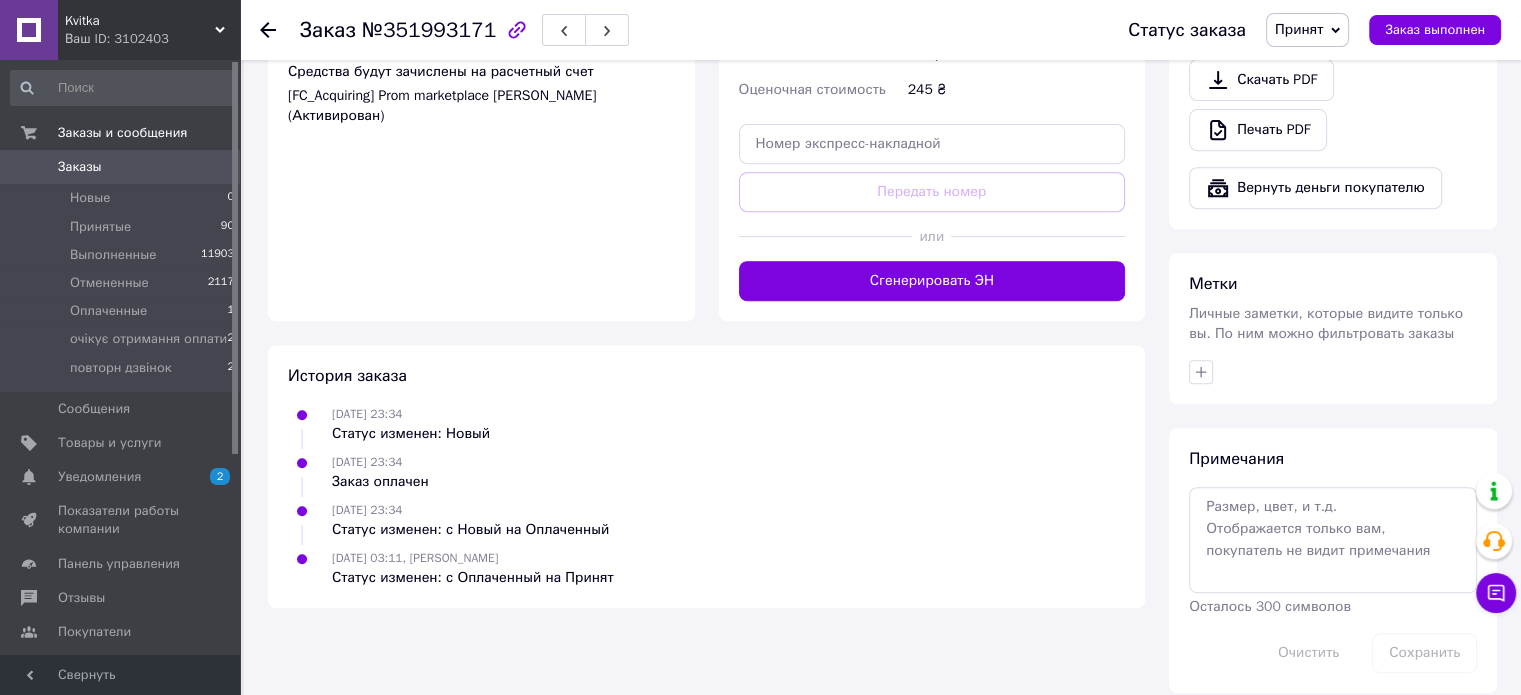 click on "Сгенерировать ЭН" at bounding box center (932, 281) 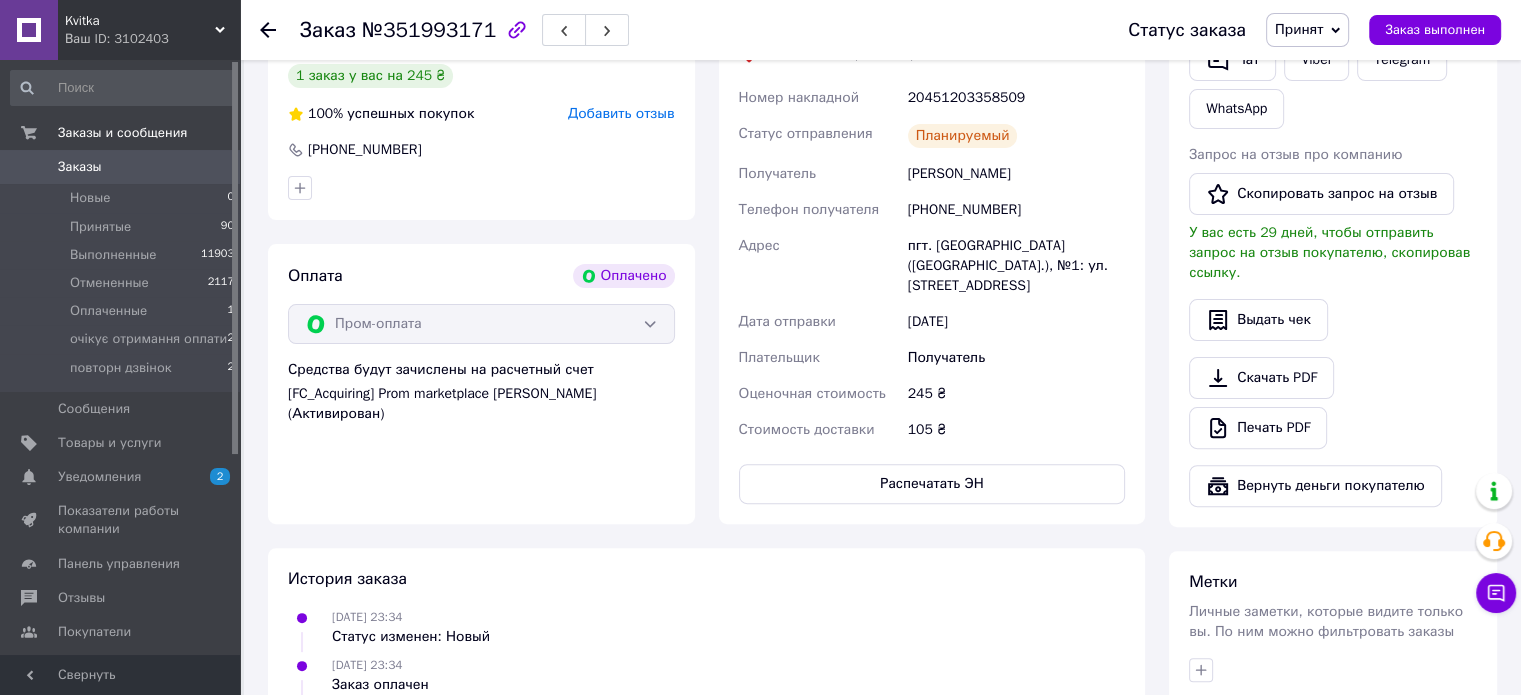 scroll, scrollTop: 522, scrollLeft: 0, axis: vertical 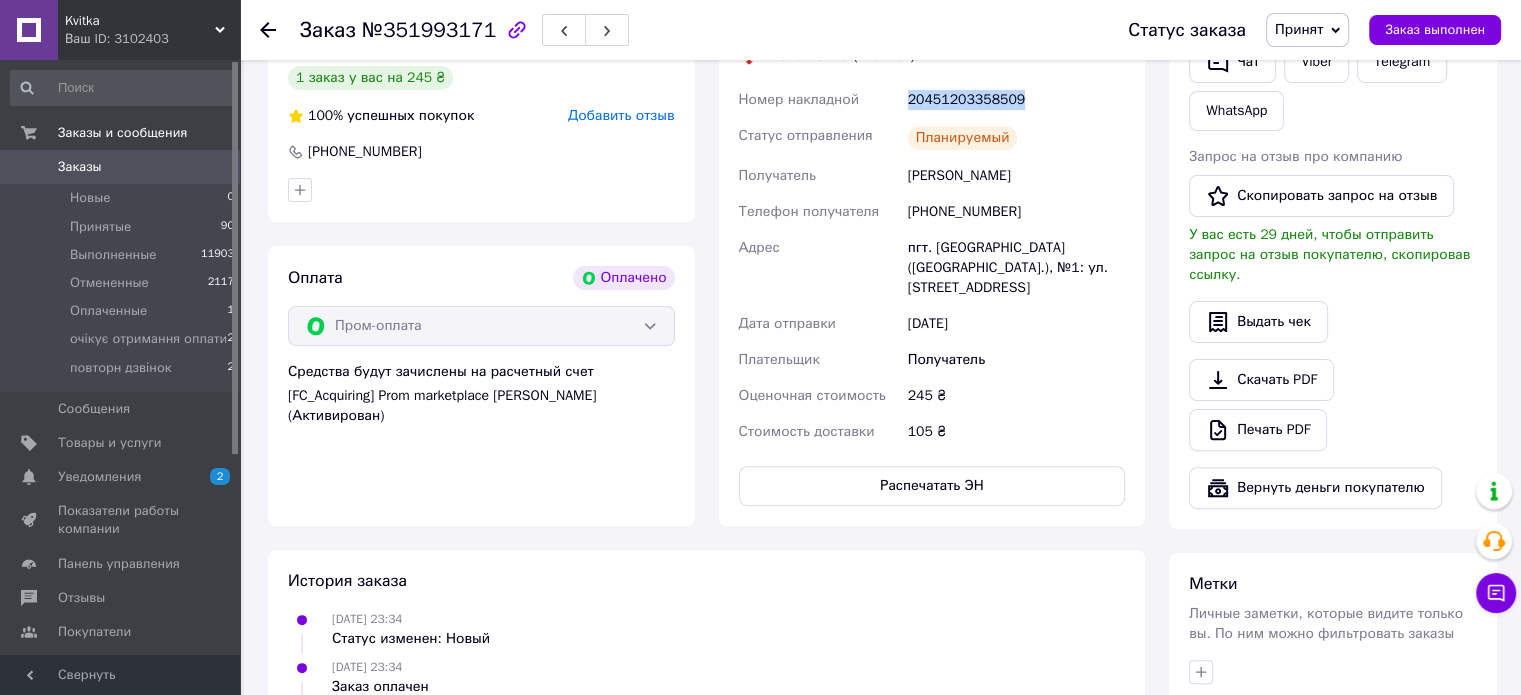 drag, startPoint x: 1036, startPoint y: 102, endPoint x: 921, endPoint y: 101, distance: 115.00435 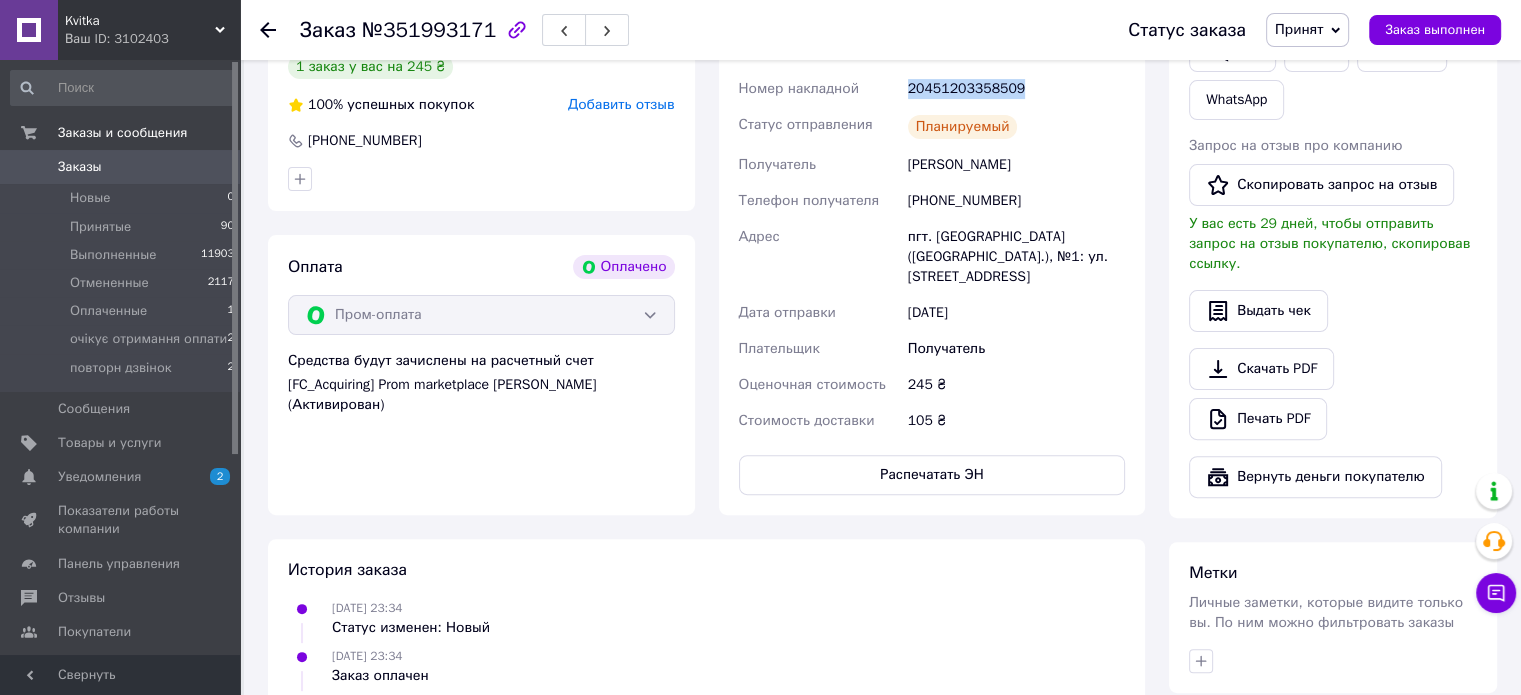 scroll, scrollTop: 622, scrollLeft: 0, axis: vertical 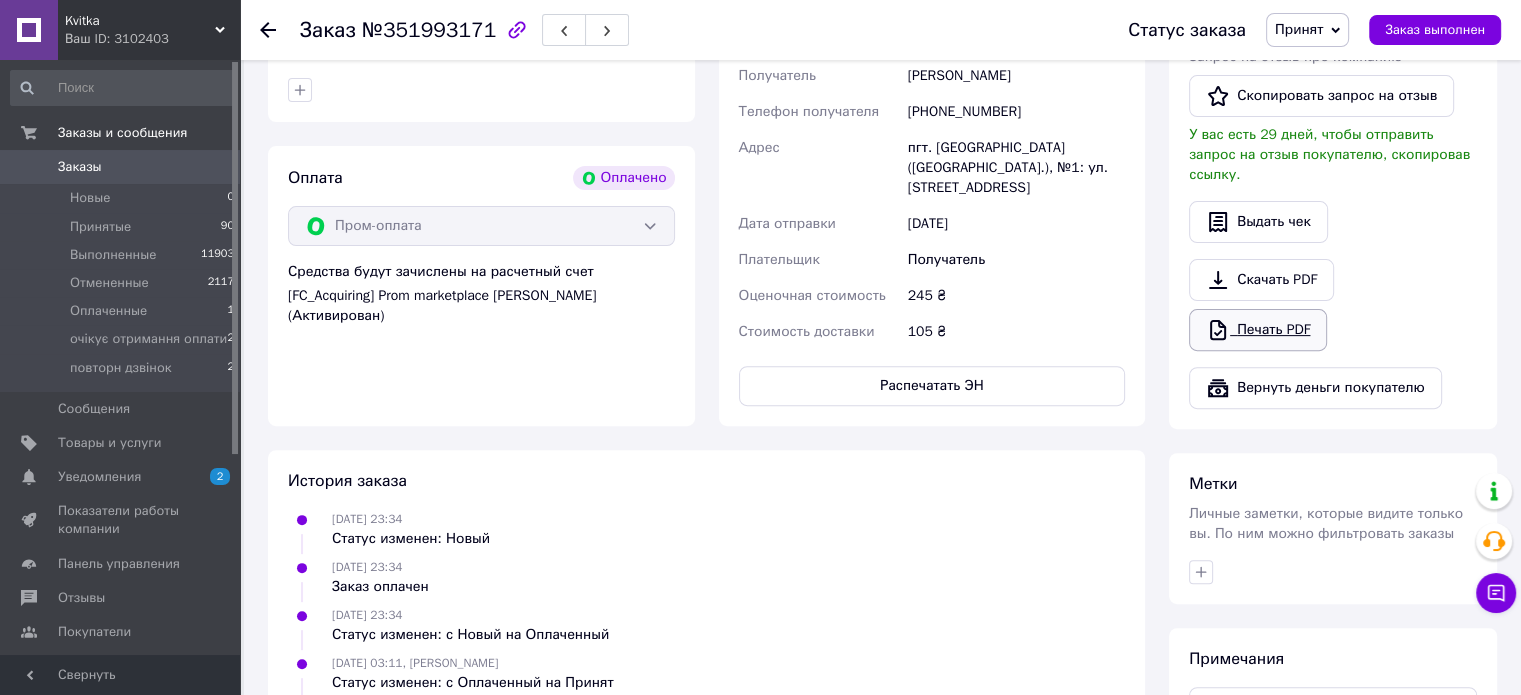 click on "Печать PDF" at bounding box center (1258, 330) 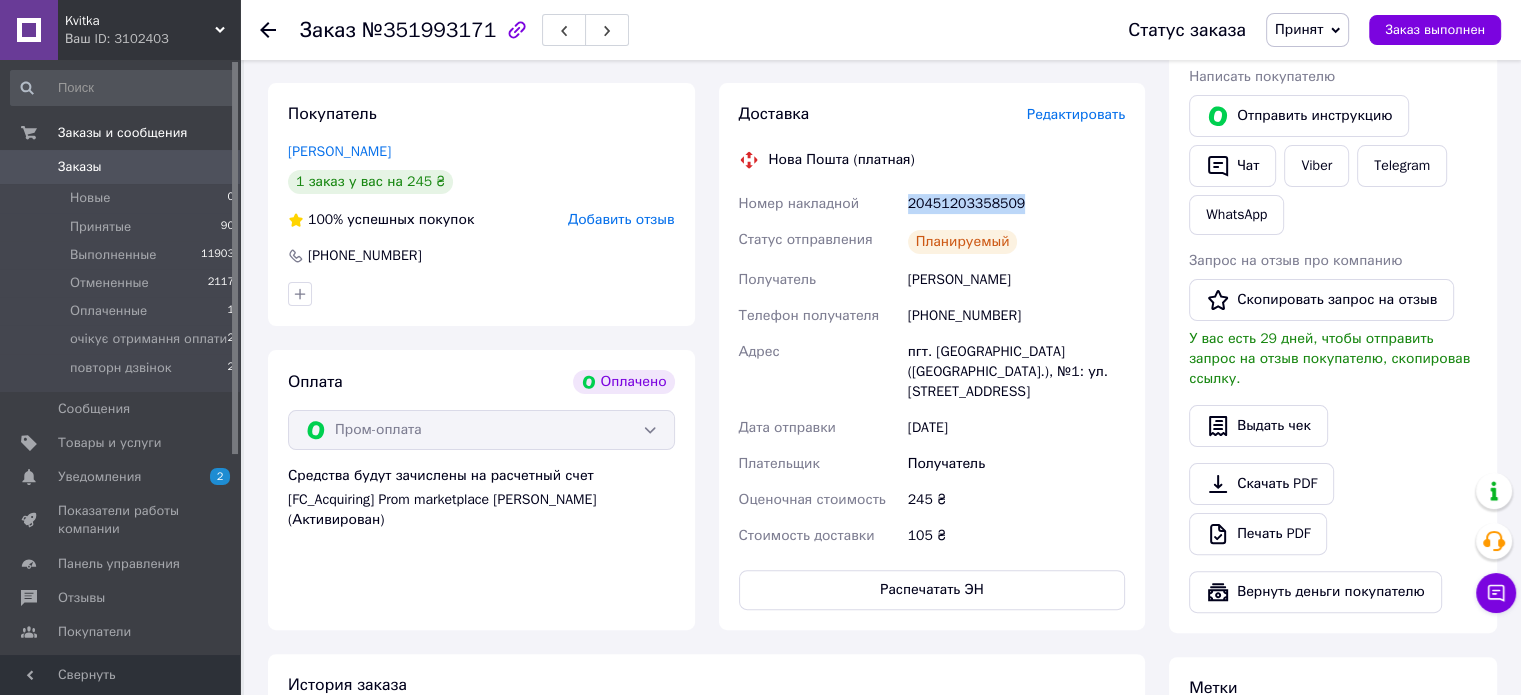 scroll, scrollTop: 322, scrollLeft: 0, axis: vertical 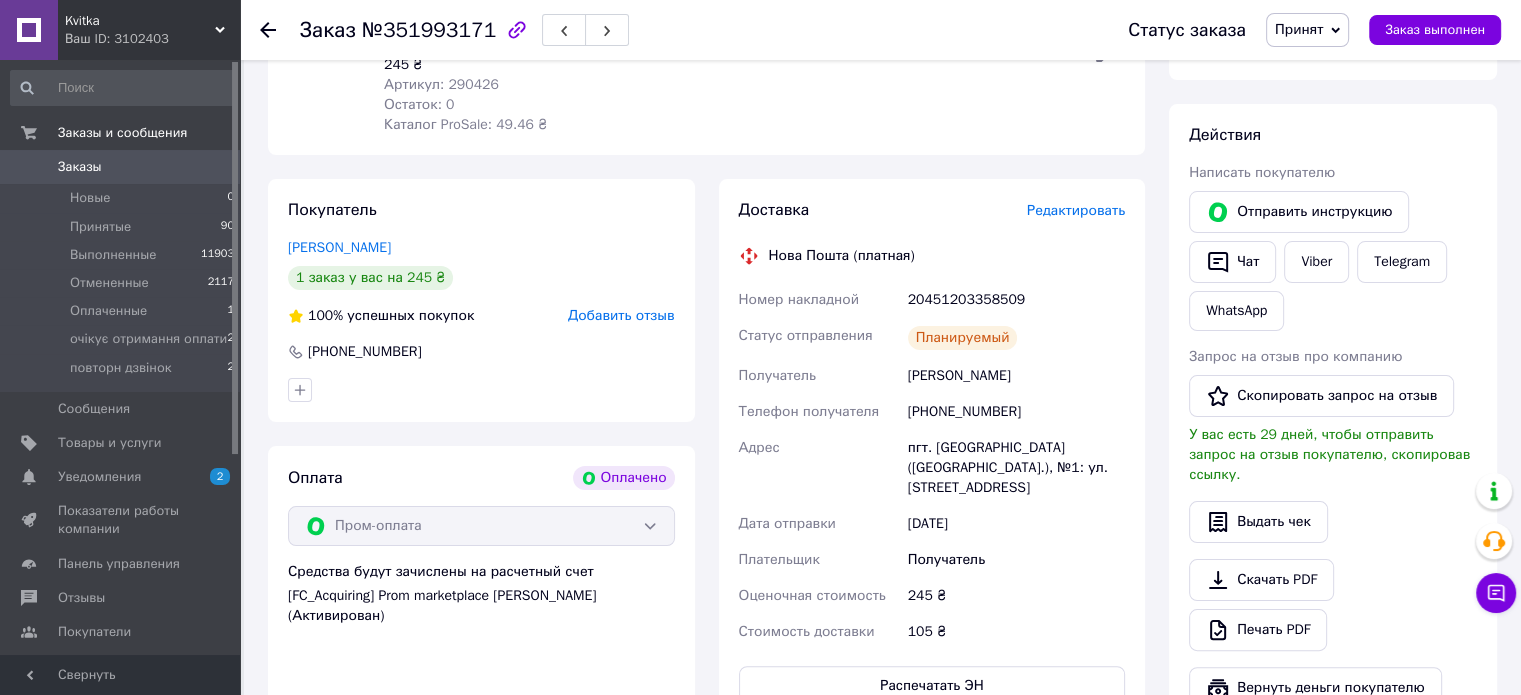 click on "Заказ №351993171 Статус заказа Принят Выполнен Отменен Оплаченный очікує отримання оплати повторн дзвінок Заказ выполнен" at bounding box center [880, 30] 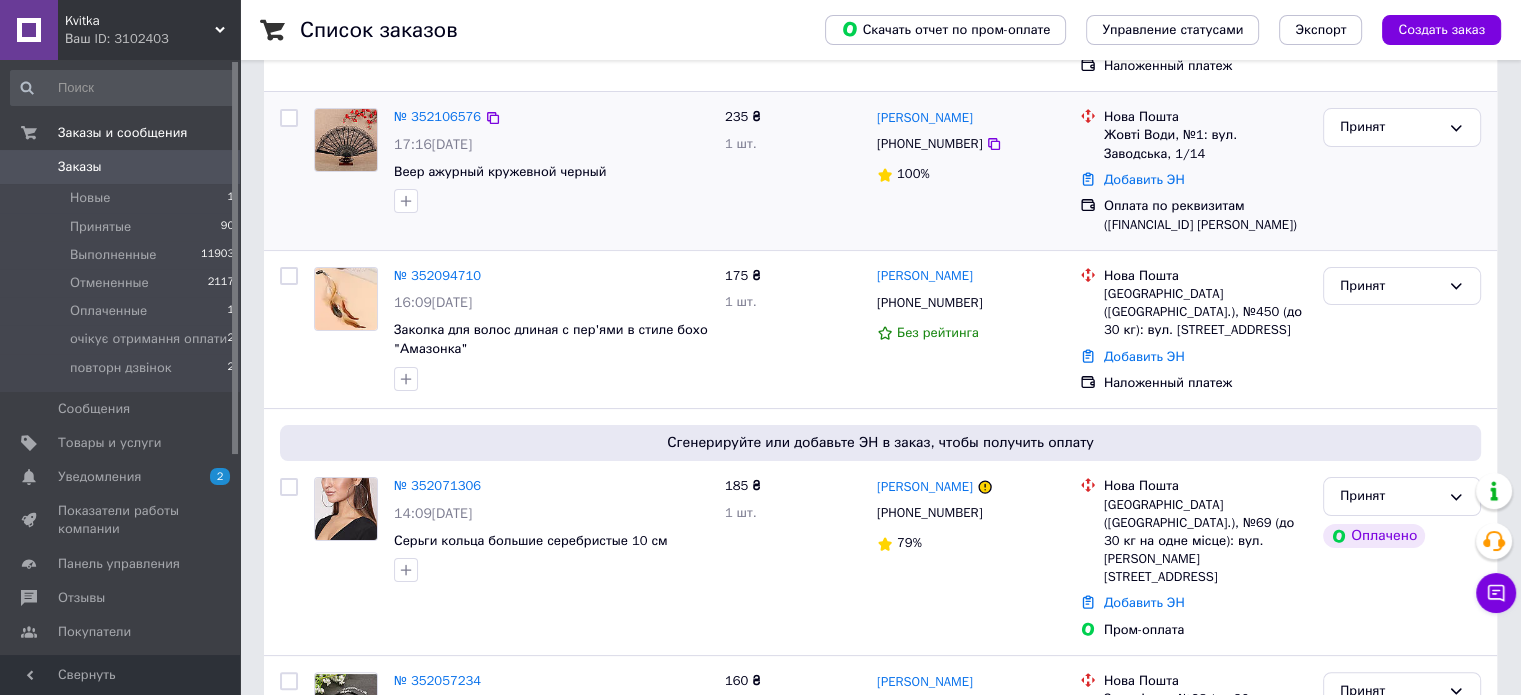 scroll, scrollTop: 0, scrollLeft: 0, axis: both 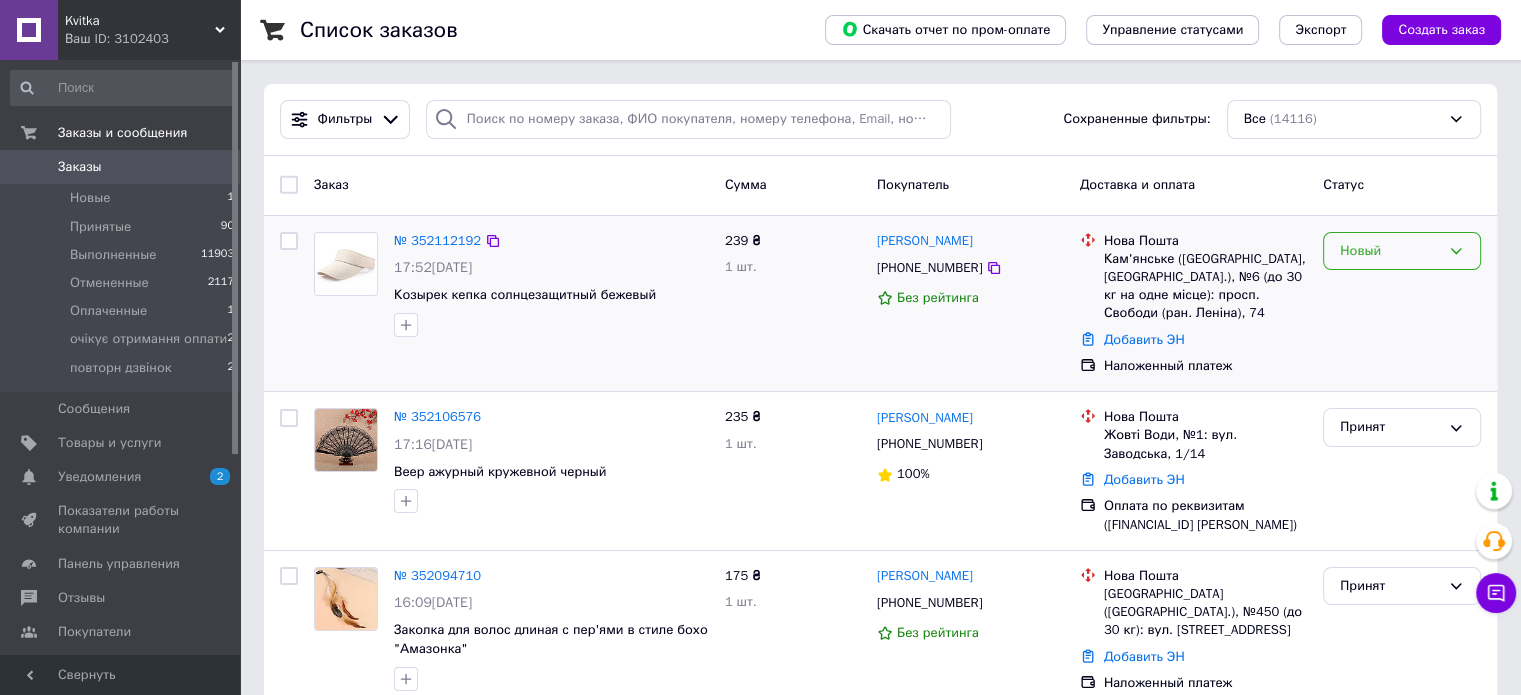 click on "Новый" at bounding box center (1390, 251) 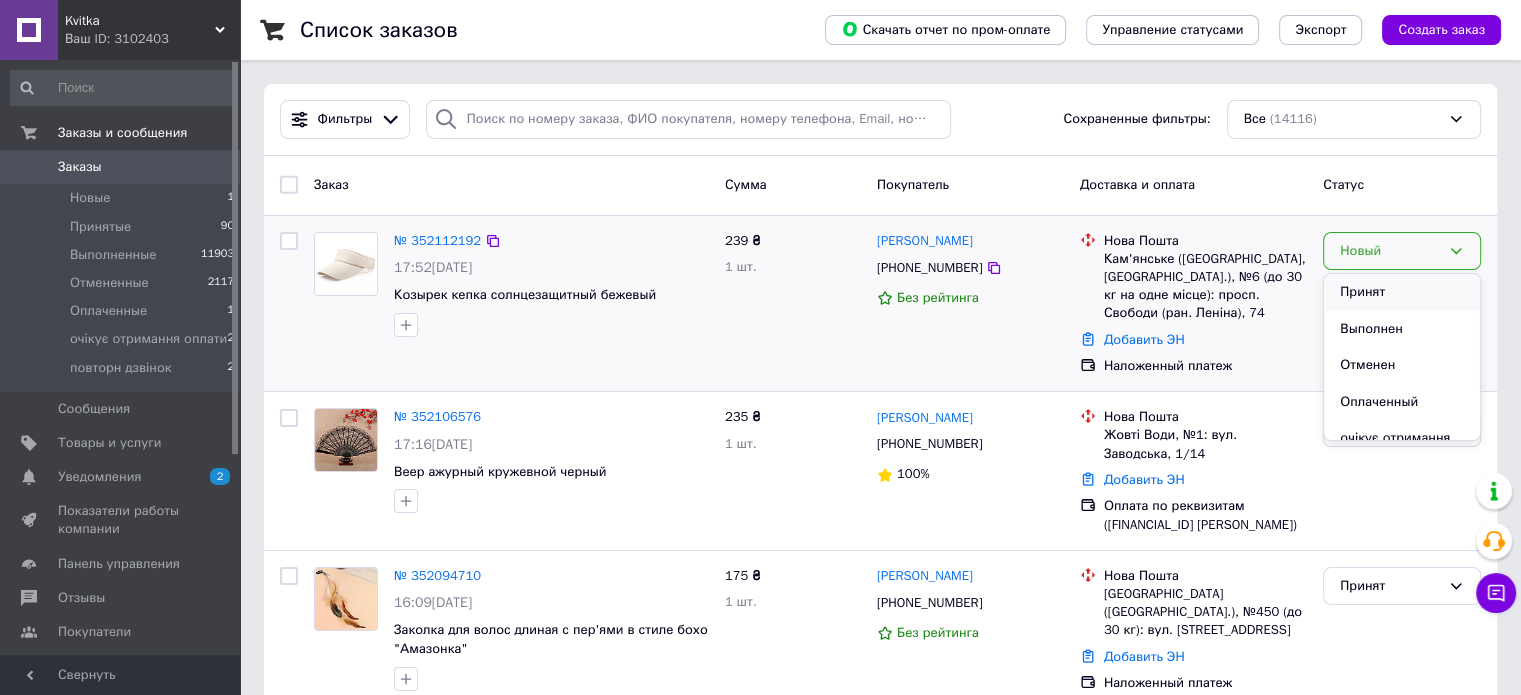 click on "Принят" at bounding box center [1402, 292] 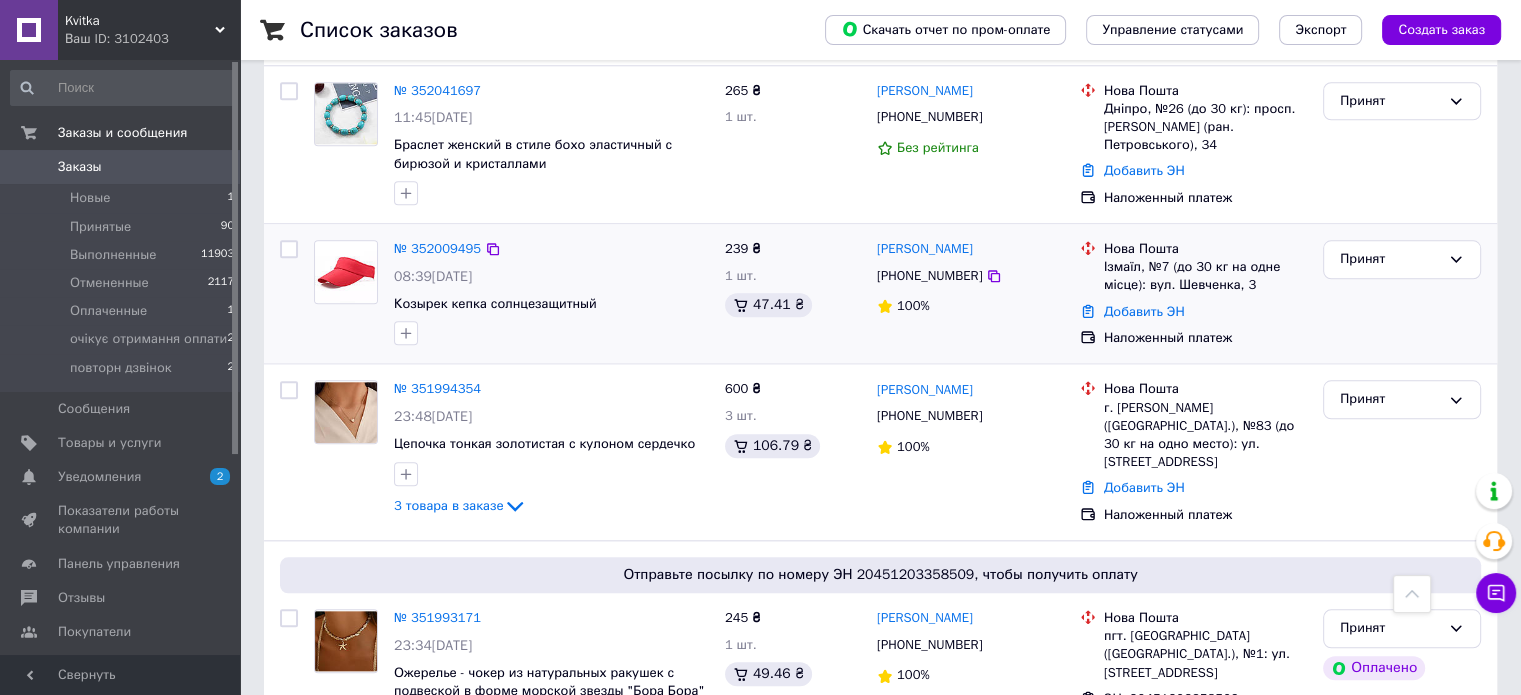 scroll, scrollTop: 2100, scrollLeft: 0, axis: vertical 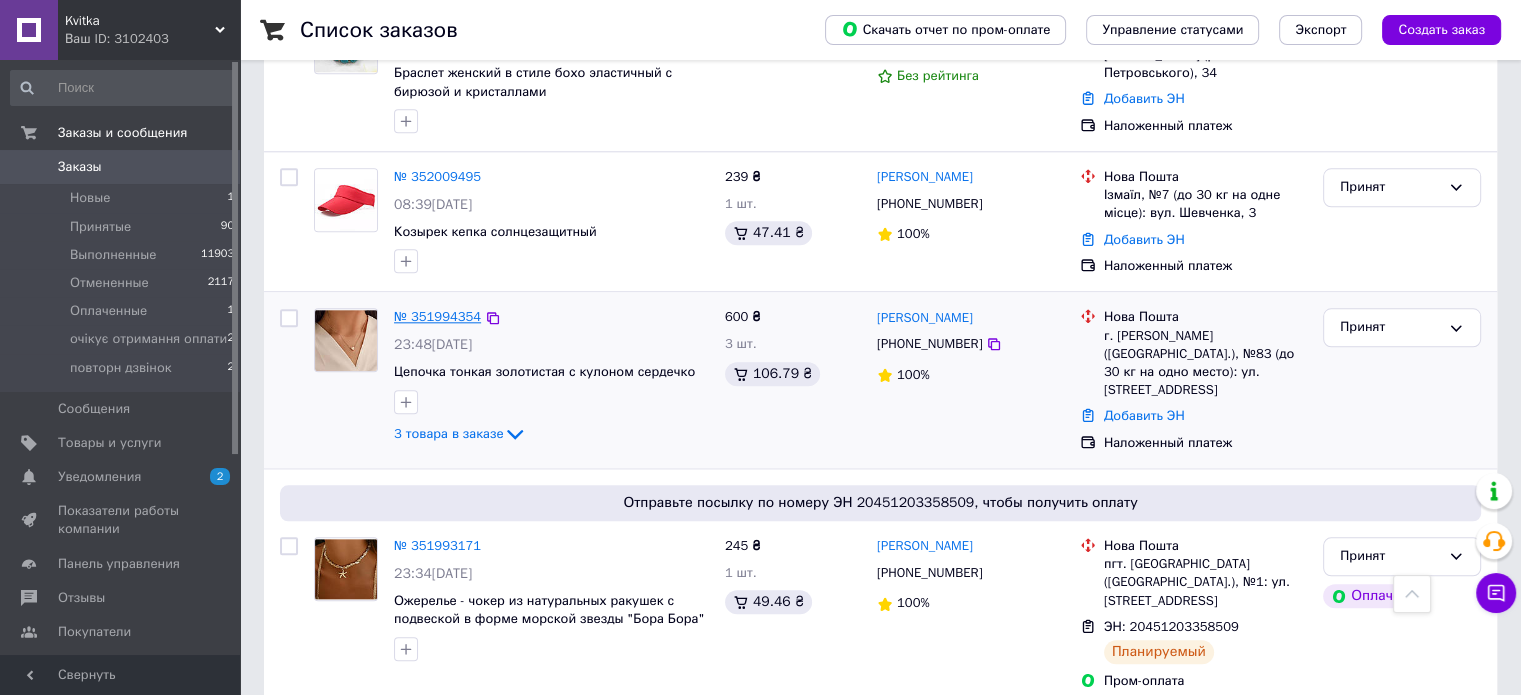 click on "№ 351994354" at bounding box center [437, 316] 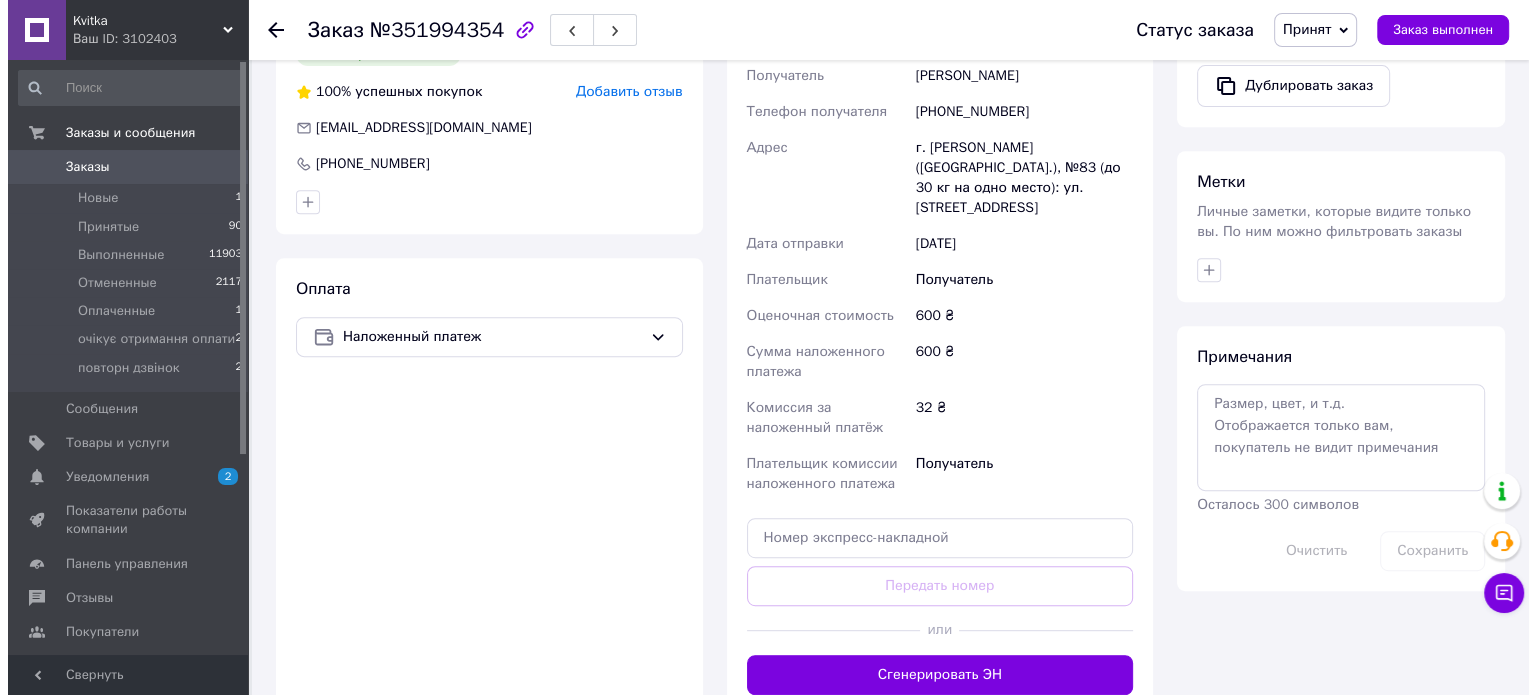 scroll, scrollTop: 679, scrollLeft: 0, axis: vertical 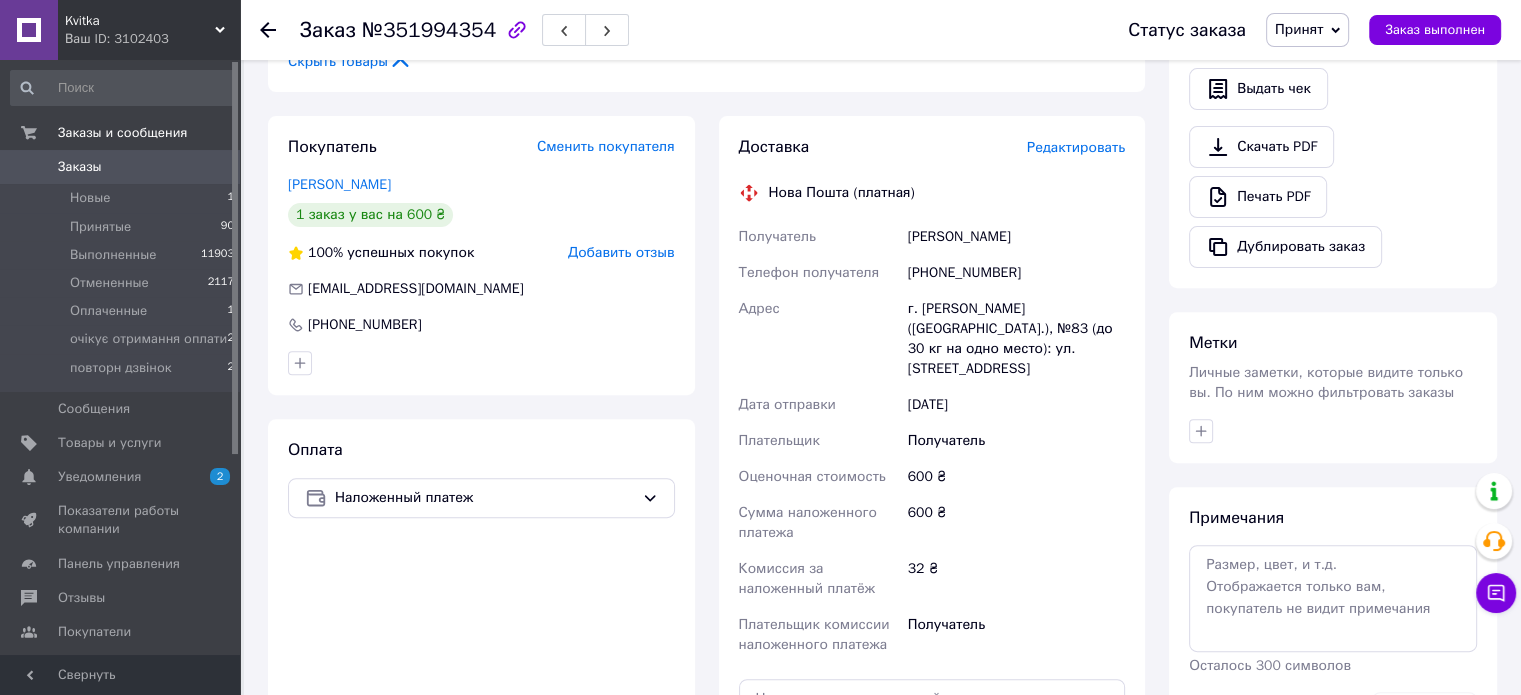 click on "Доставка Редактировать Нова Пошта (платная) Получатель [PERSON_NAME] Телефон получателя [PHONE_NUMBER] Адрес г. [PERSON_NAME] ([GEOGRAPHIC_DATA].), №83 (до 30 кг на одно место): ул. [STREET_ADDRESS] Дата отправки [DATE] Плательщик Получатель Оценочная стоимость 600 ₴ Сумма наложенного платежа 600 ₴ Комиссия за наложенный платёж 32 ₴ Плательщик комиссии наложенного платежа Получатель Передать номер или Сгенерировать ЭН" at bounding box center [932, 496] 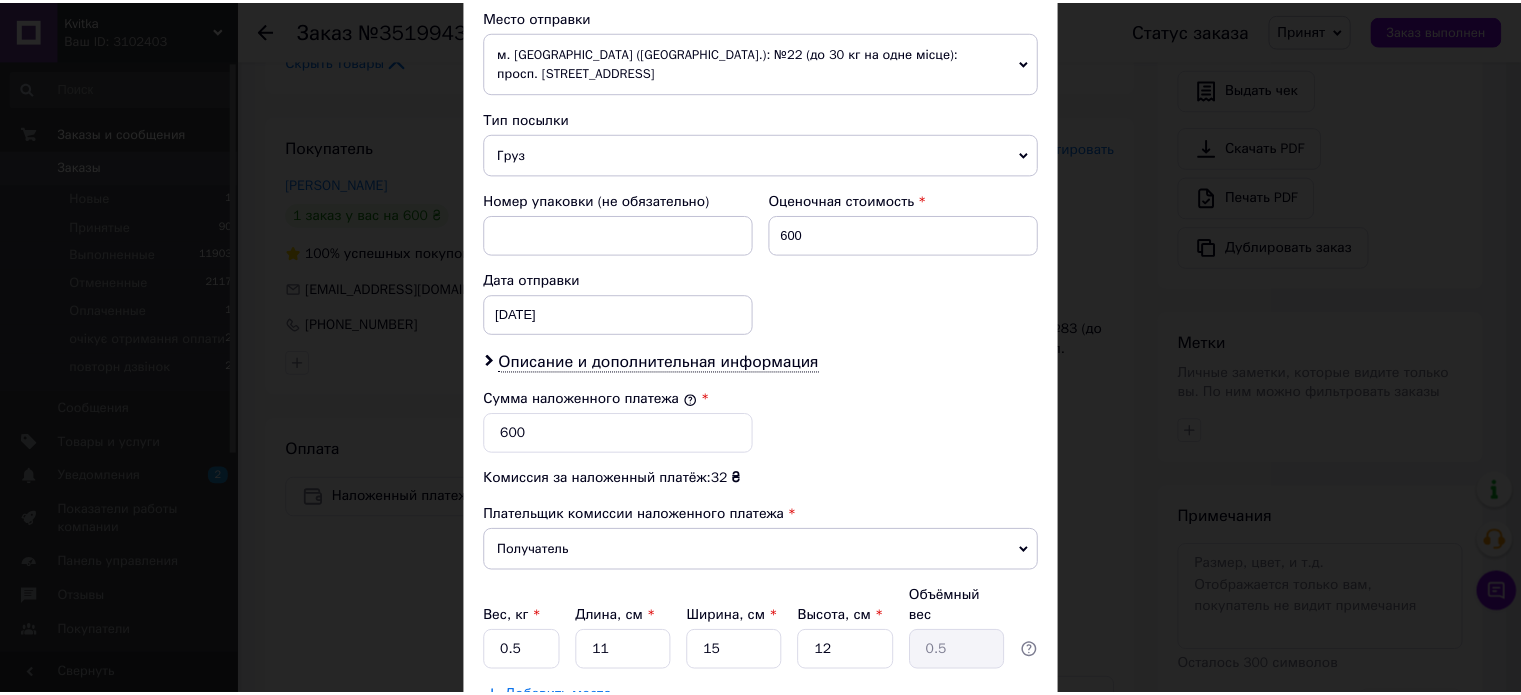 scroll, scrollTop: 844, scrollLeft: 0, axis: vertical 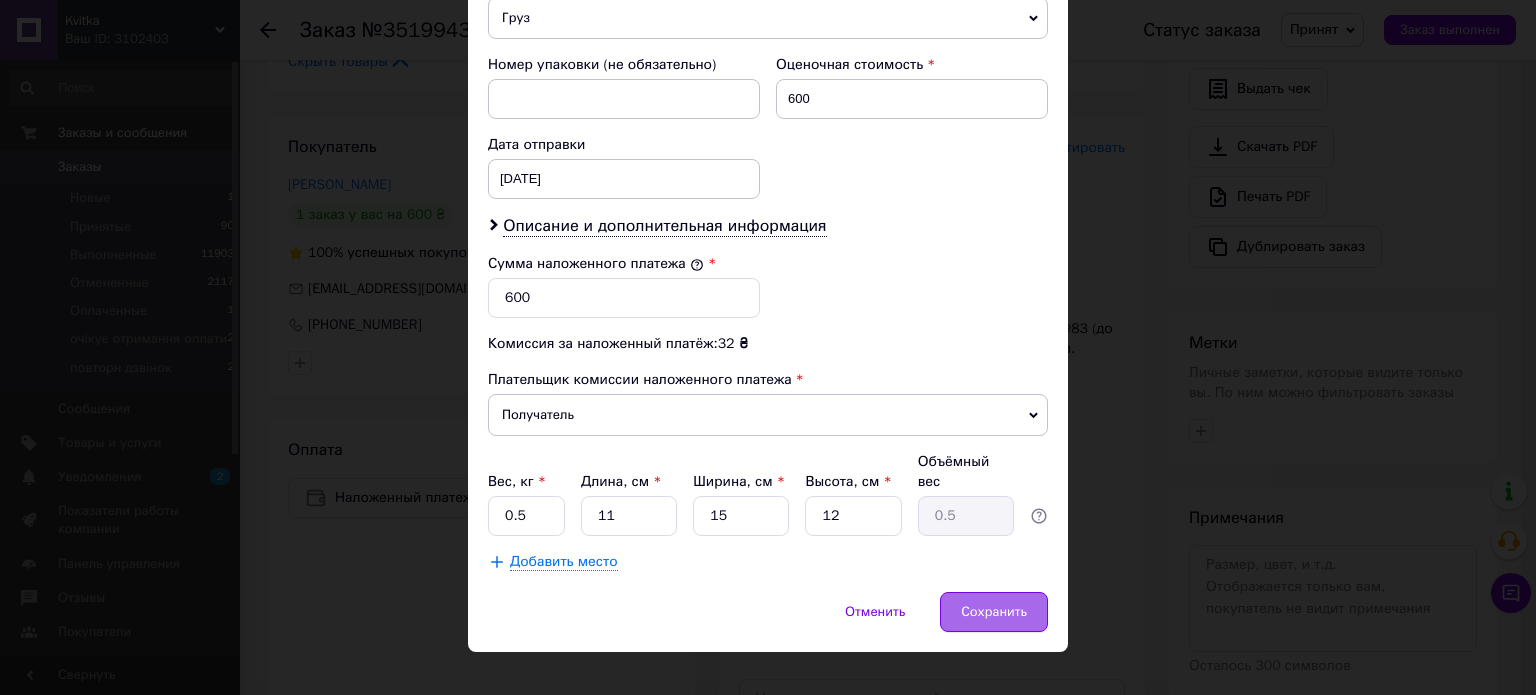 click on "Сохранить" at bounding box center (994, 612) 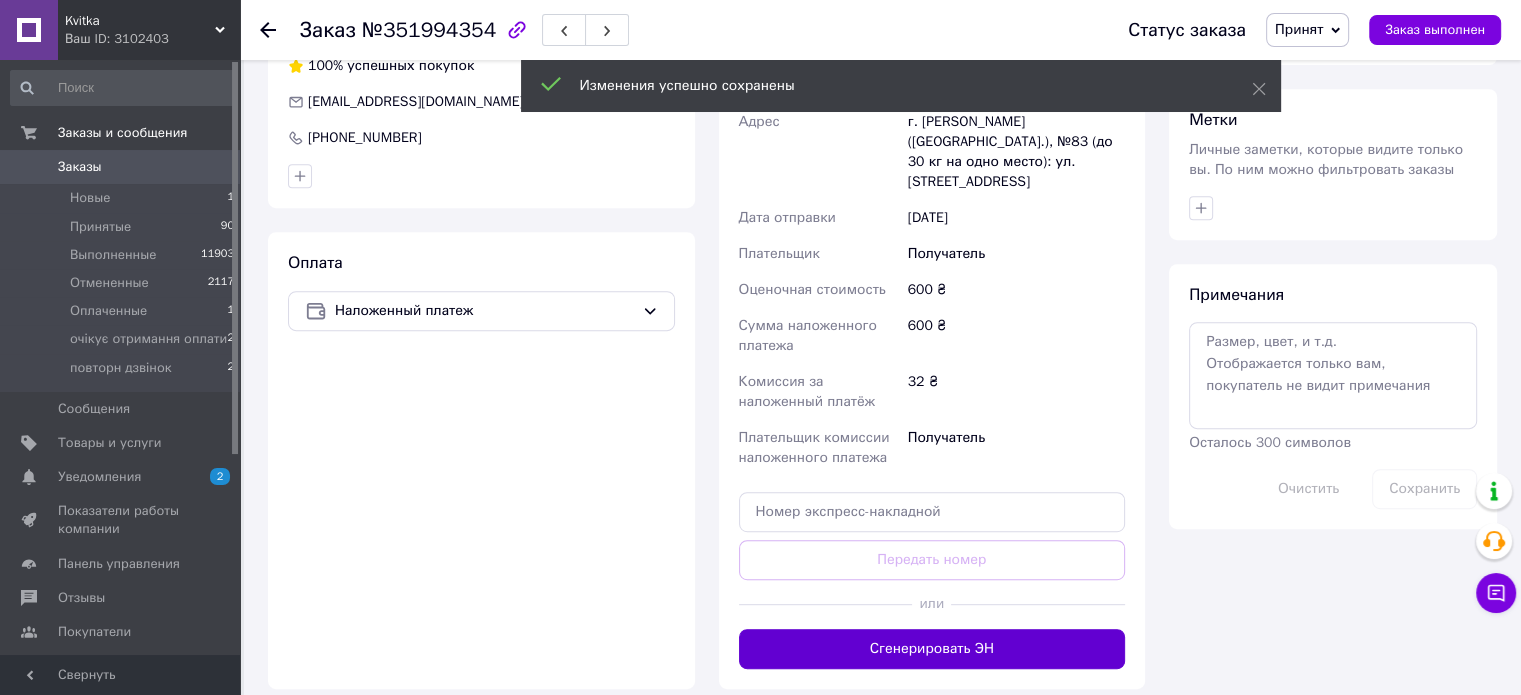 scroll, scrollTop: 1079, scrollLeft: 0, axis: vertical 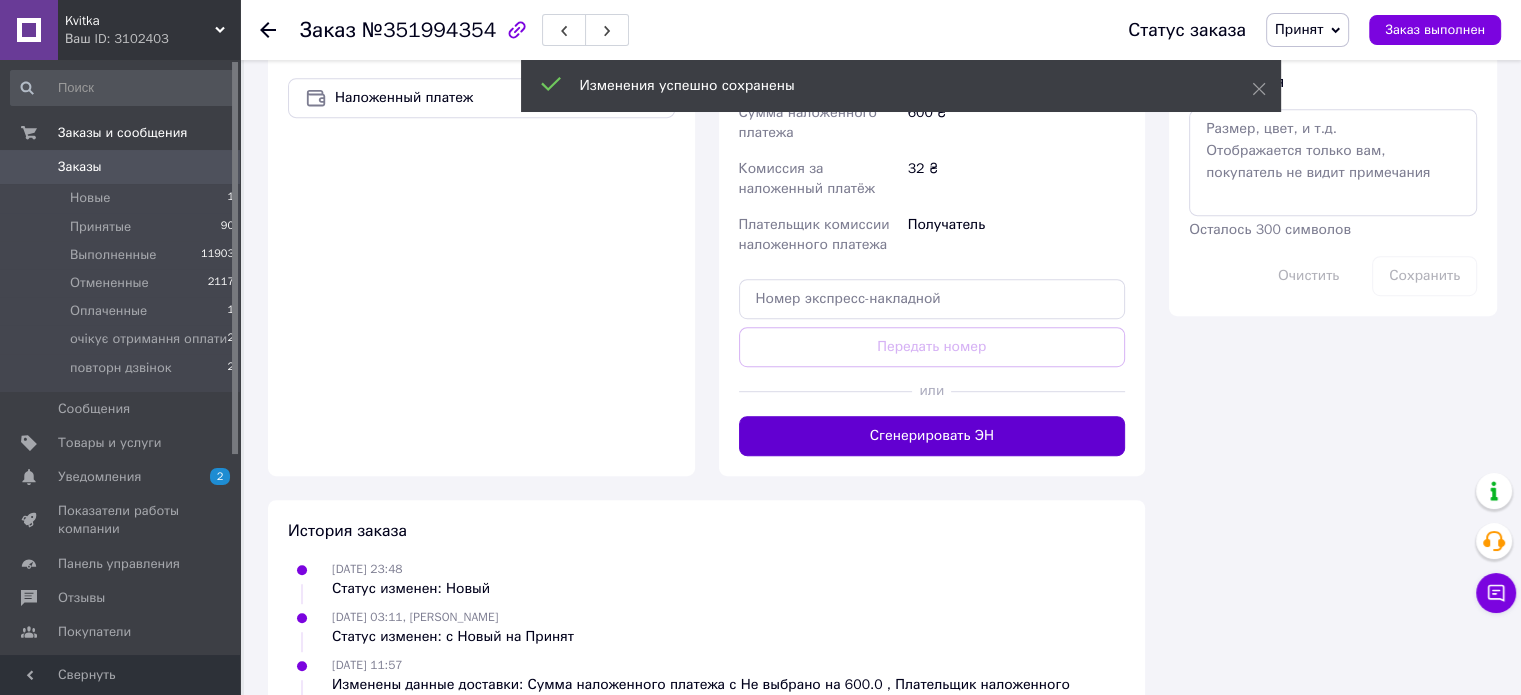 click on "Сгенерировать ЭН" at bounding box center [932, 436] 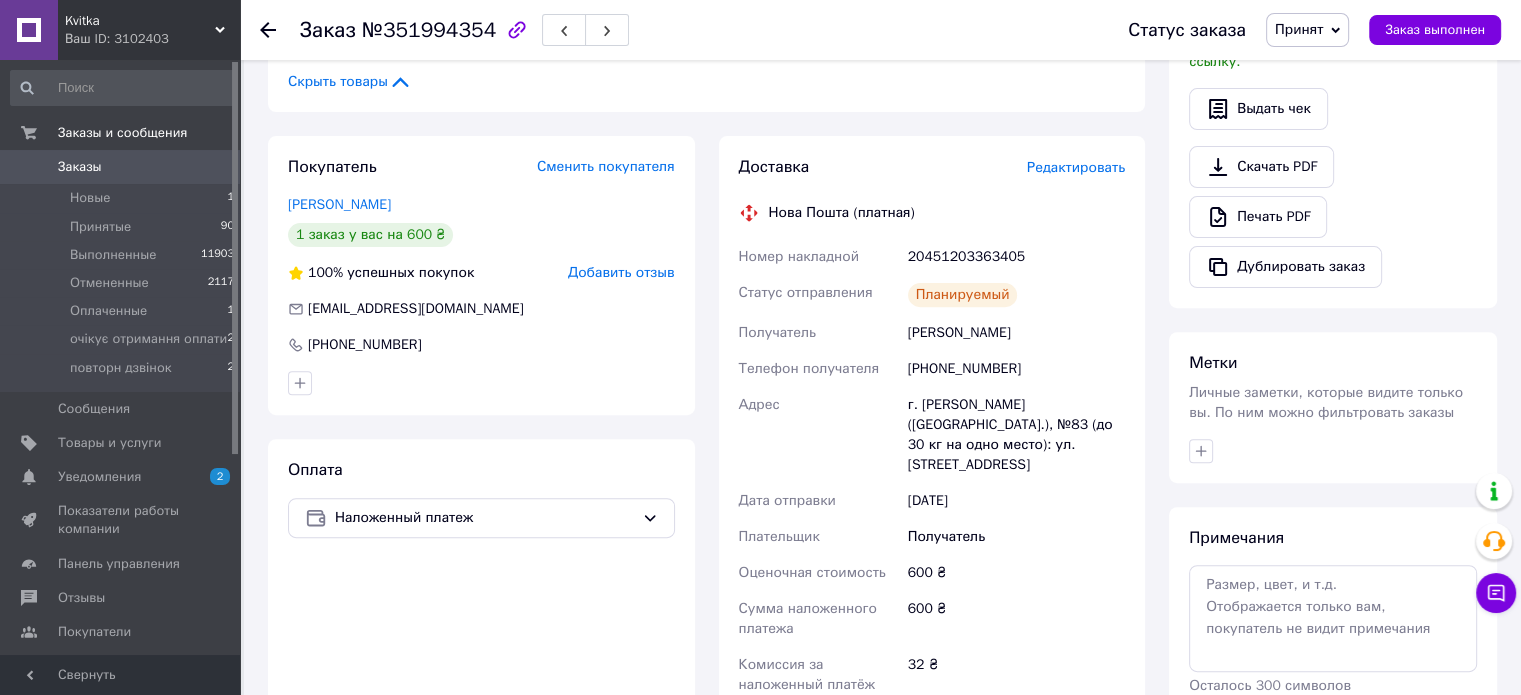 scroll, scrollTop: 179, scrollLeft: 0, axis: vertical 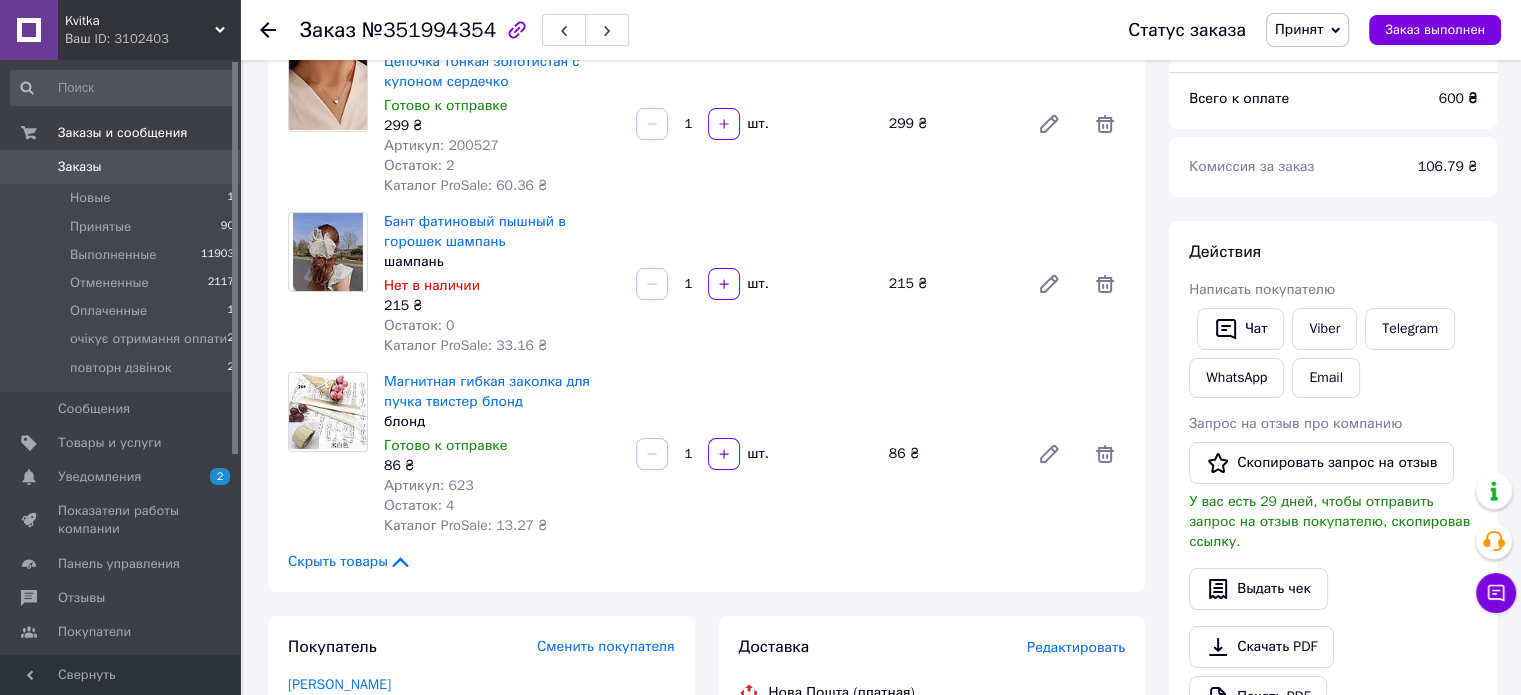 click at bounding box center [268, 30] 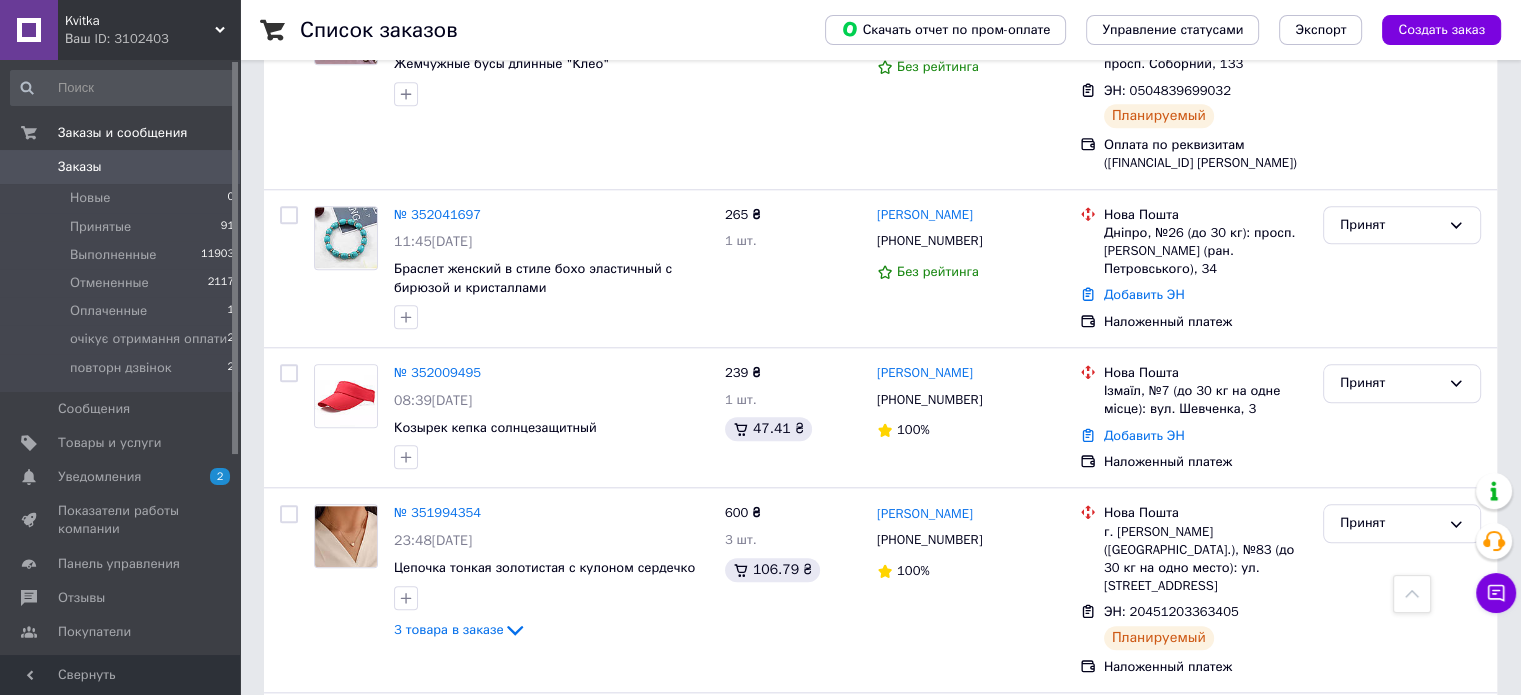 scroll, scrollTop: 2000, scrollLeft: 0, axis: vertical 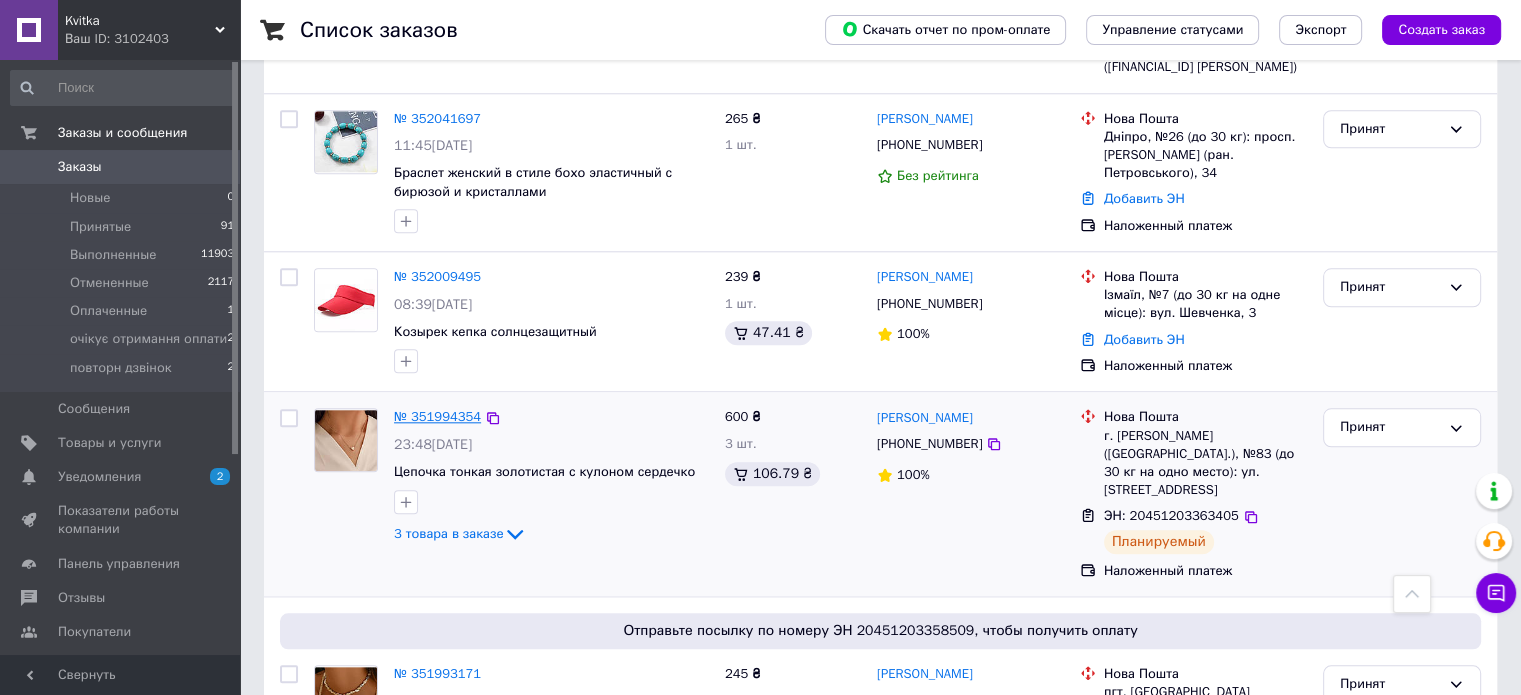 click on "№ 351994354" at bounding box center [437, 416] 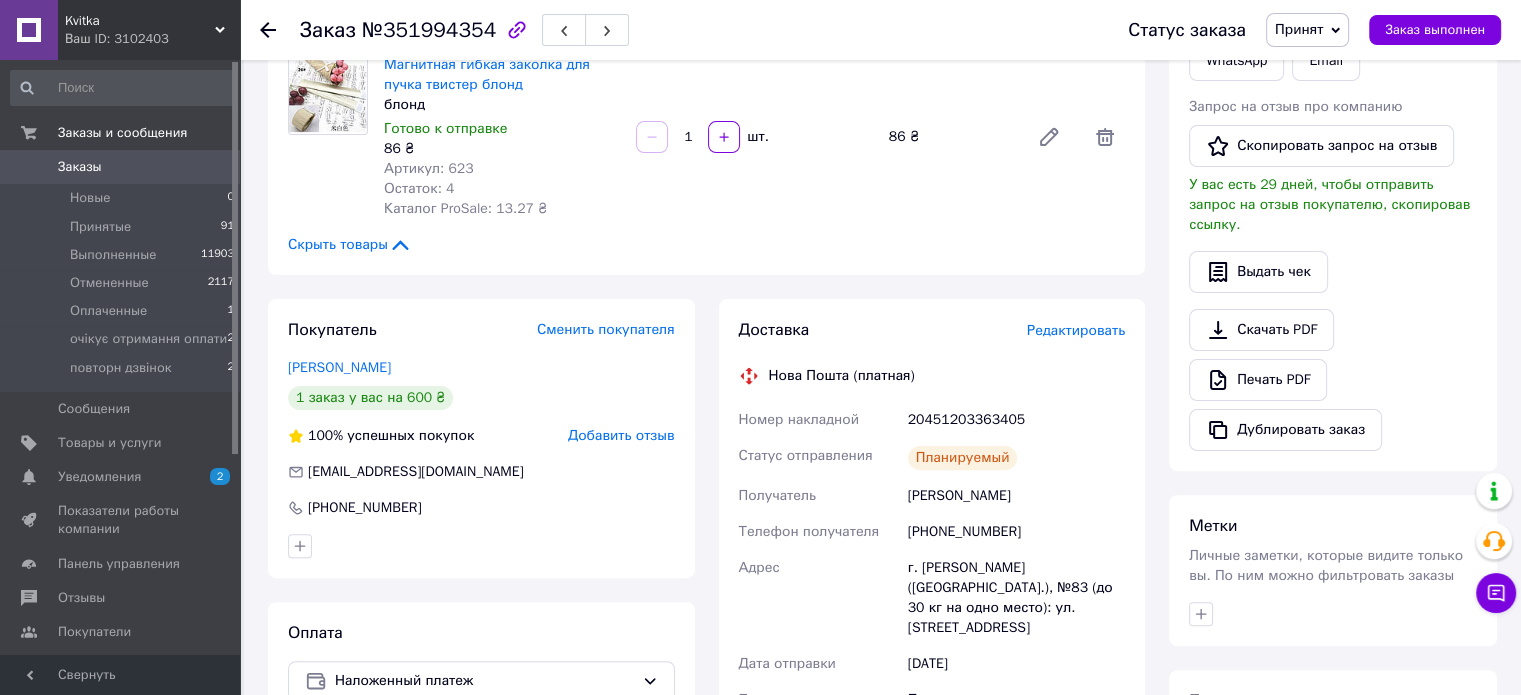 scroll, scrollTop: 500, scrollLeft: 0, axis: vertical 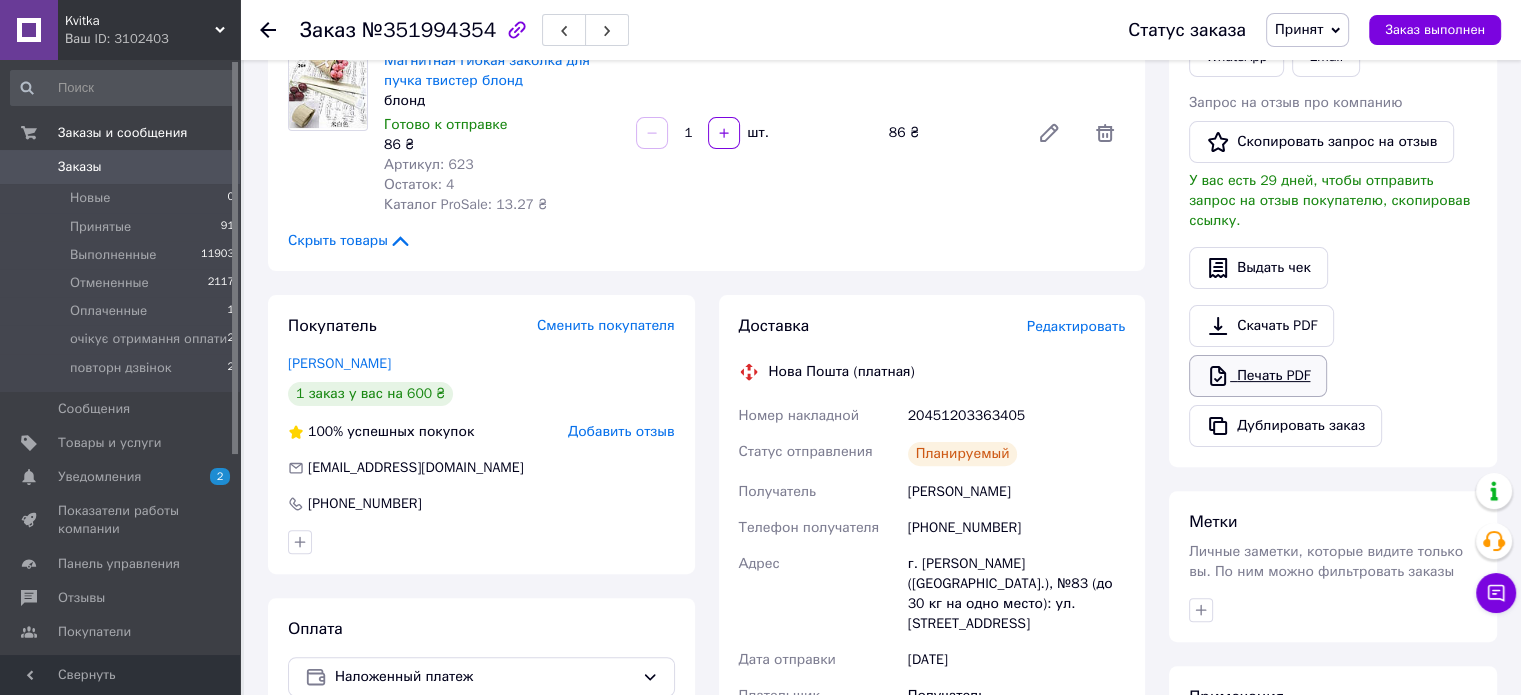 click on "Печать PDF" at bounding box center (1258, 376) 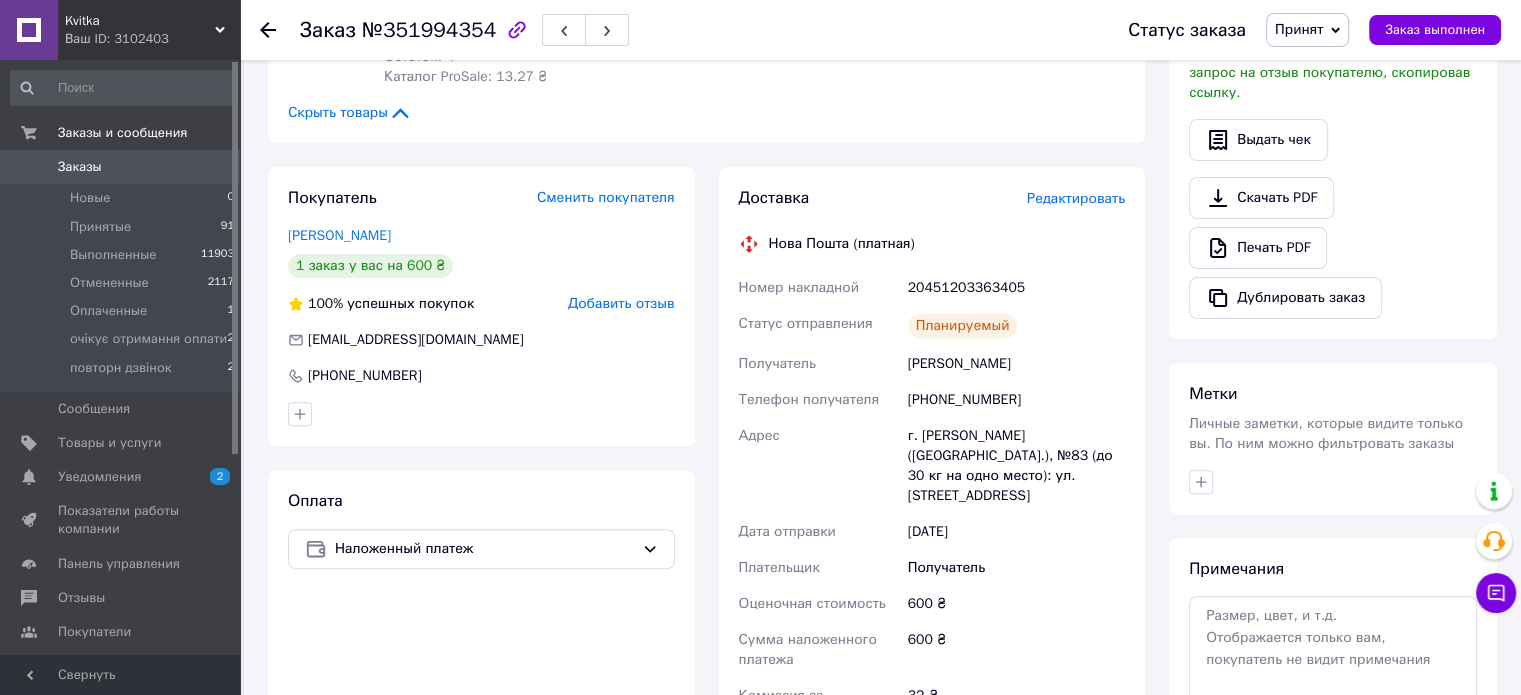 scroll, scrollTop: 600, scrollLeft: 0, axis: vertical 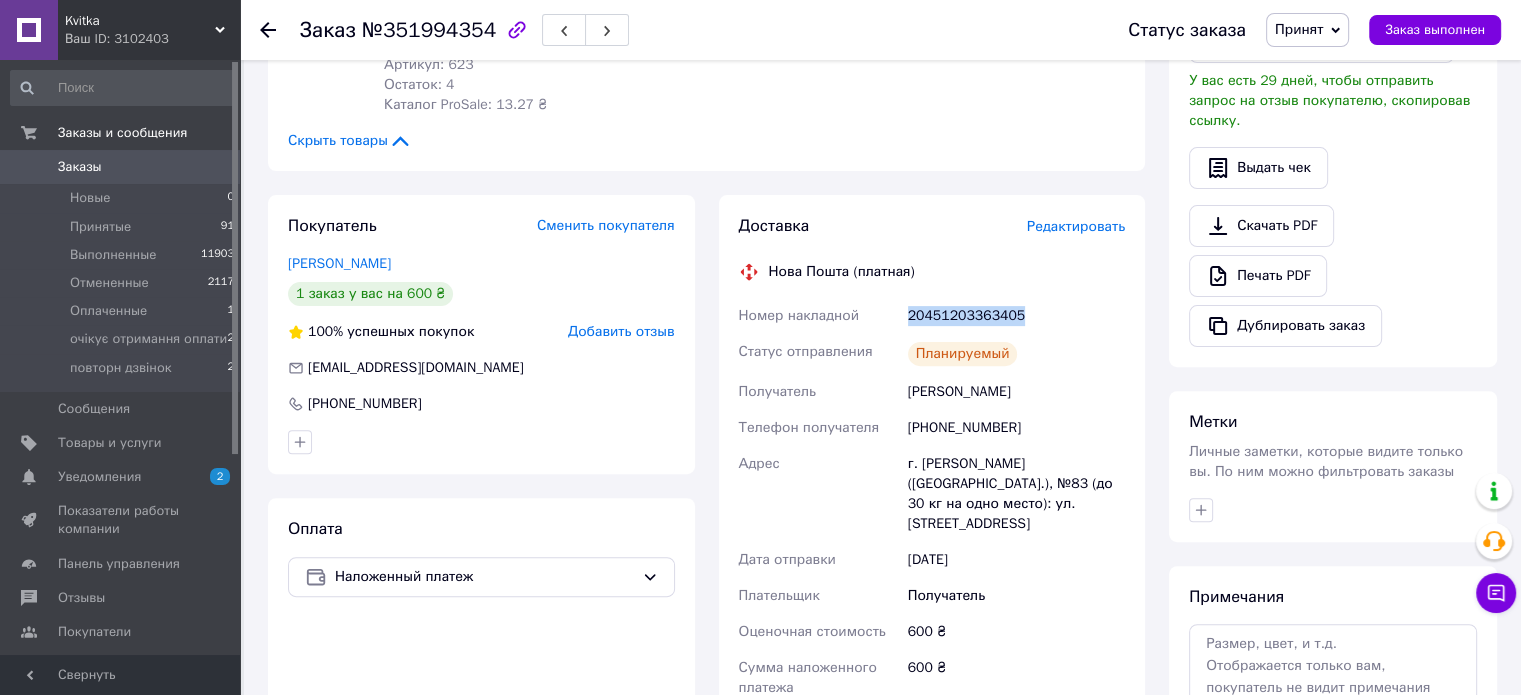 drag, startPoint x: 1031, startPoint y: 314, endPoint x: 952, endPoint y: 315, distance: 79.00633 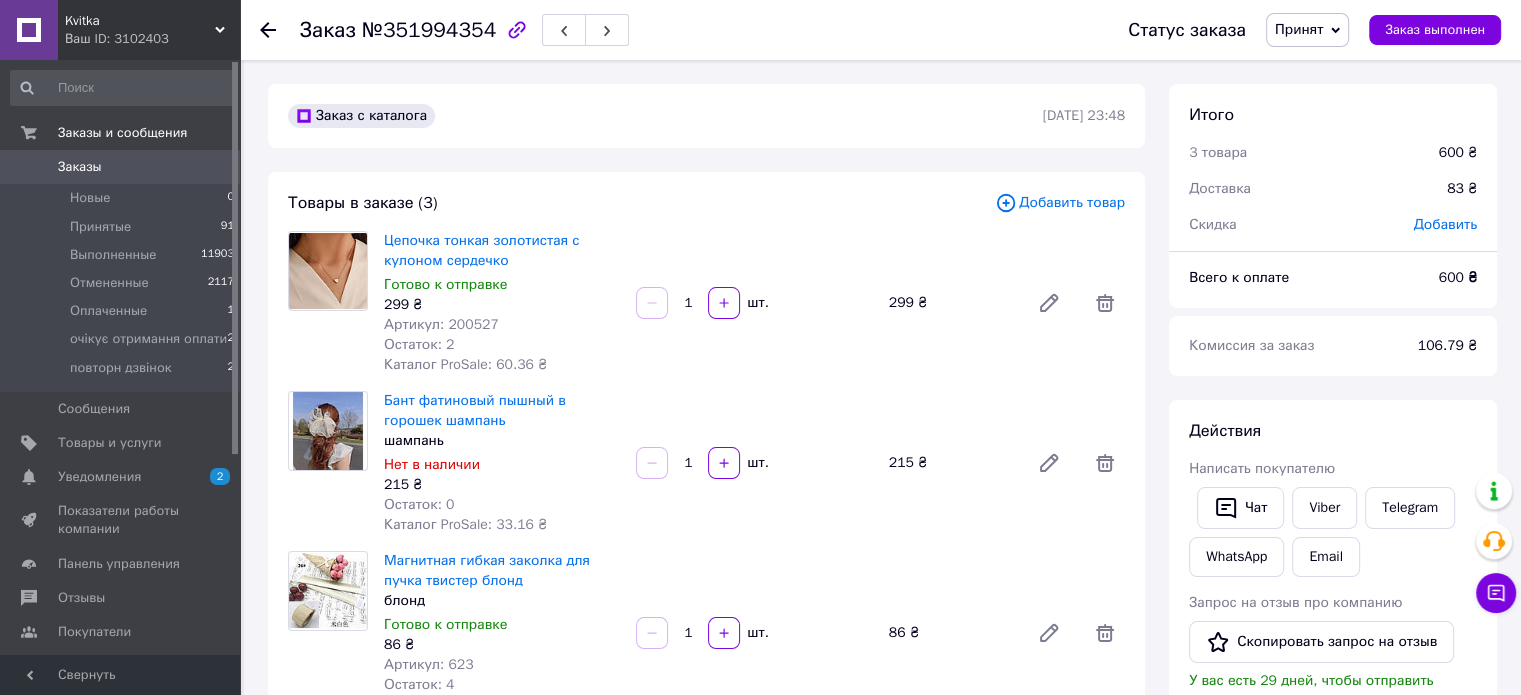 scroll, scrollTop: 0, scrollLeft: 0, axis: both 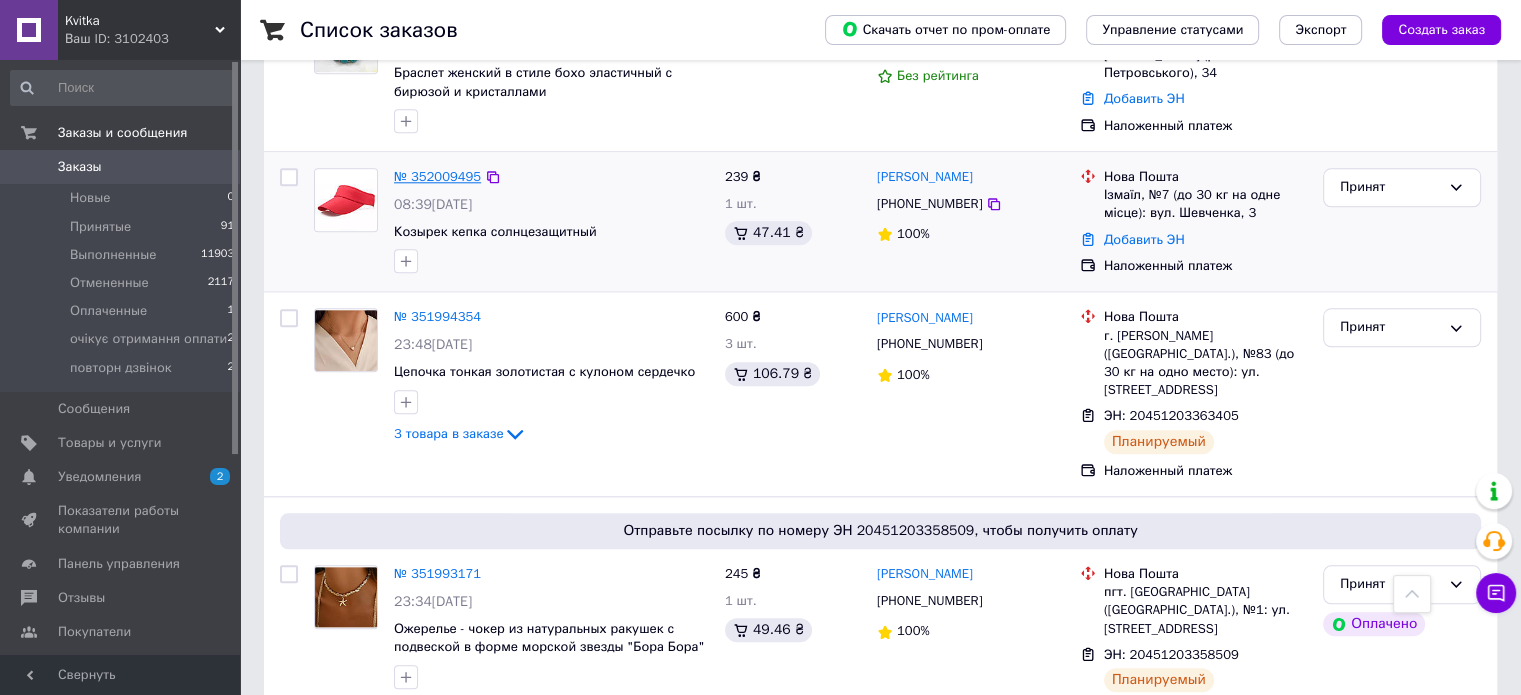 click on "№ 352009495" at bounding box center [437, 176] 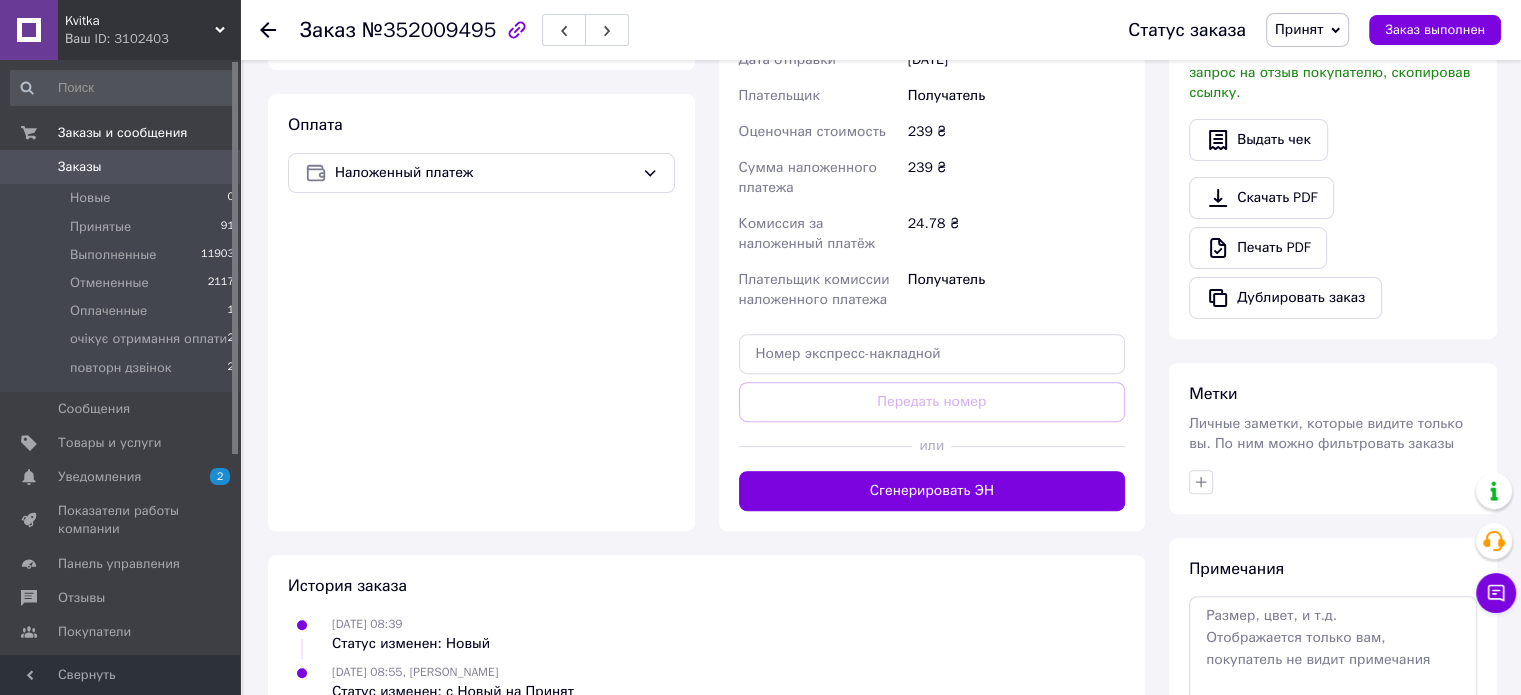 scroll, scrollTop: 636, scrollLeft: 0, axis: vertical 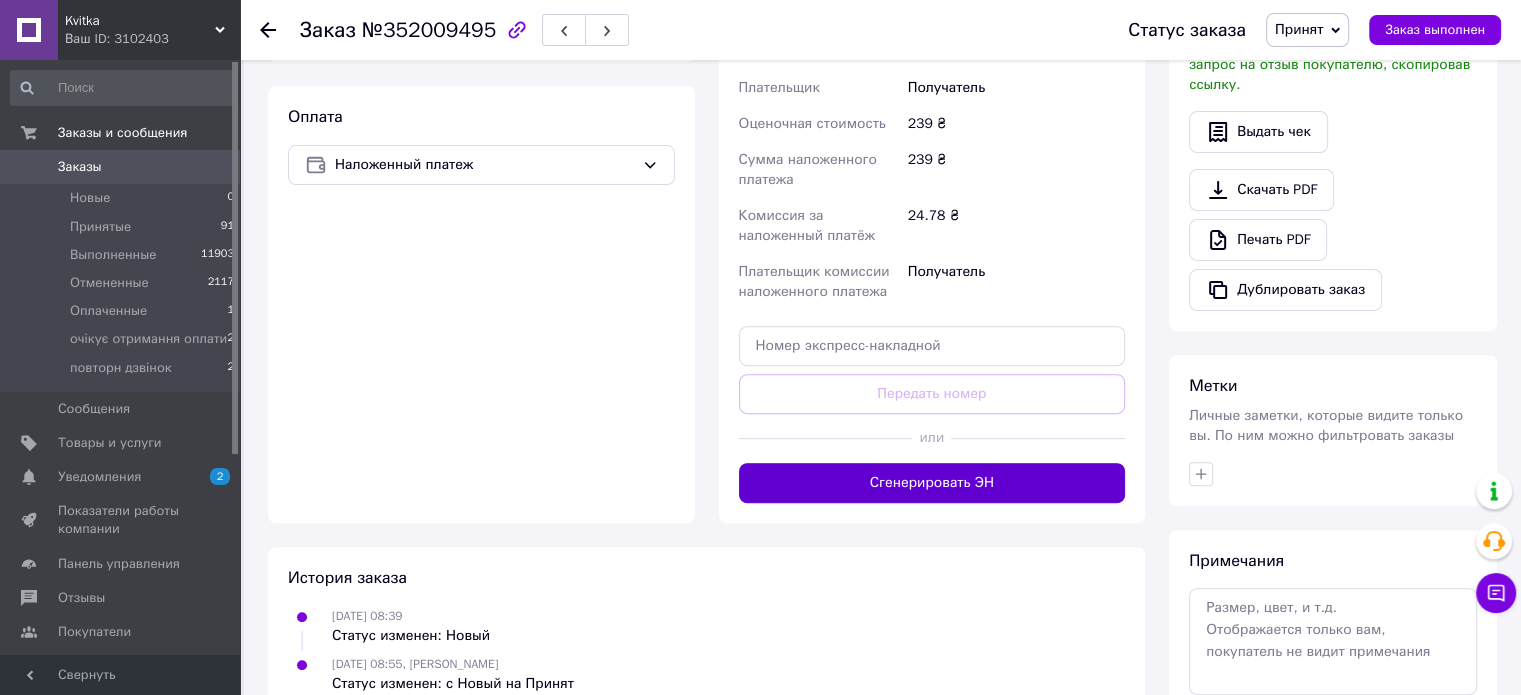 click on "Сгенерировать ЭН" at bounding box center (932, 483) 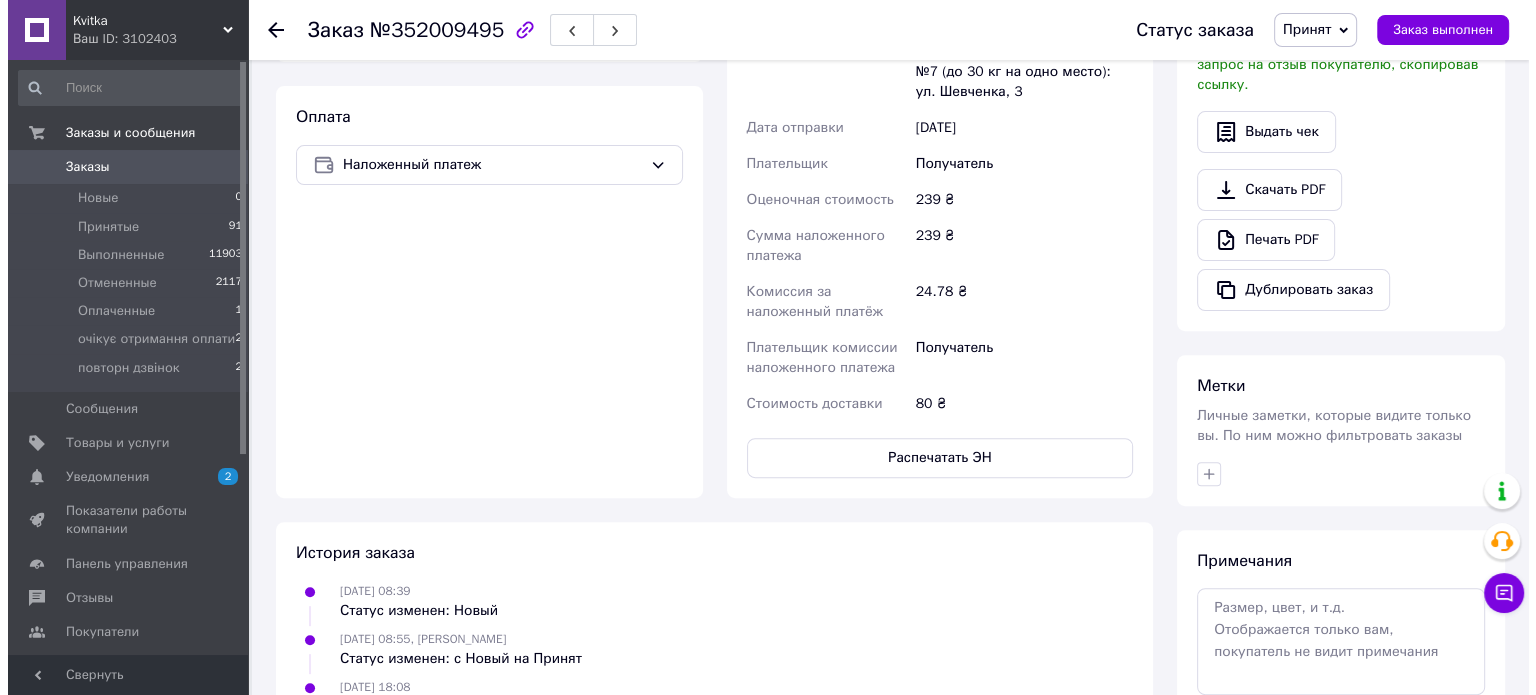 scroll, scrollTop: 236, scrollLeft: 0, axis: vertical 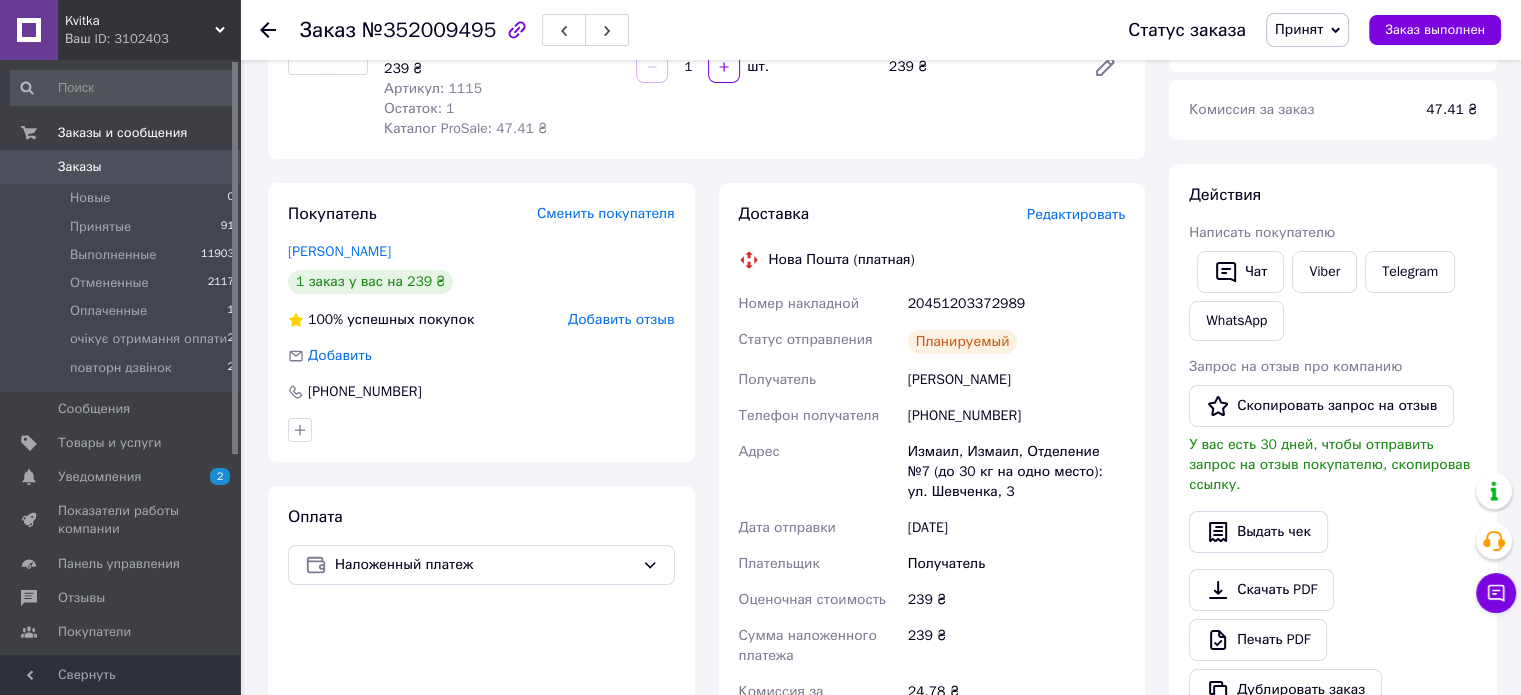 click on "Редактировать" at bounding box center [1076, 214] 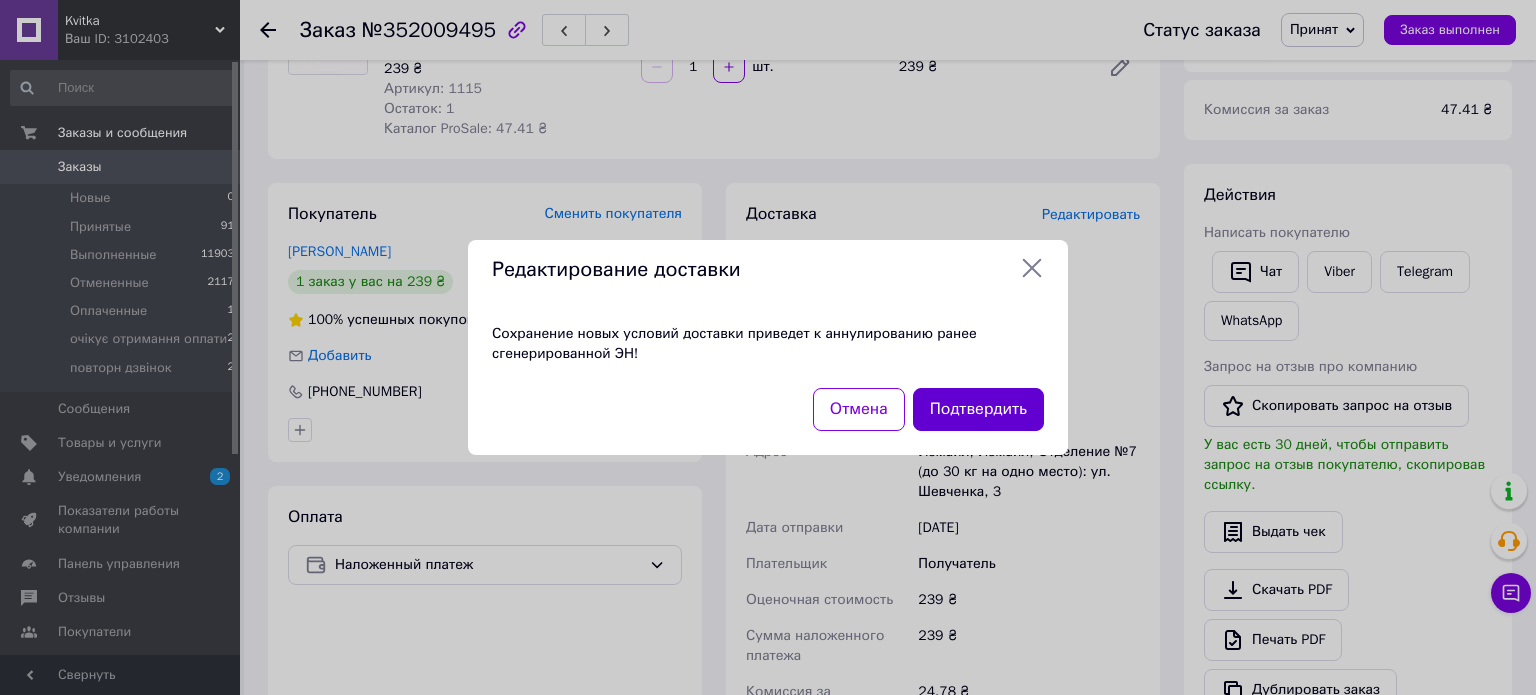 click on "Подтвердить" at bounding box center [978, 409] 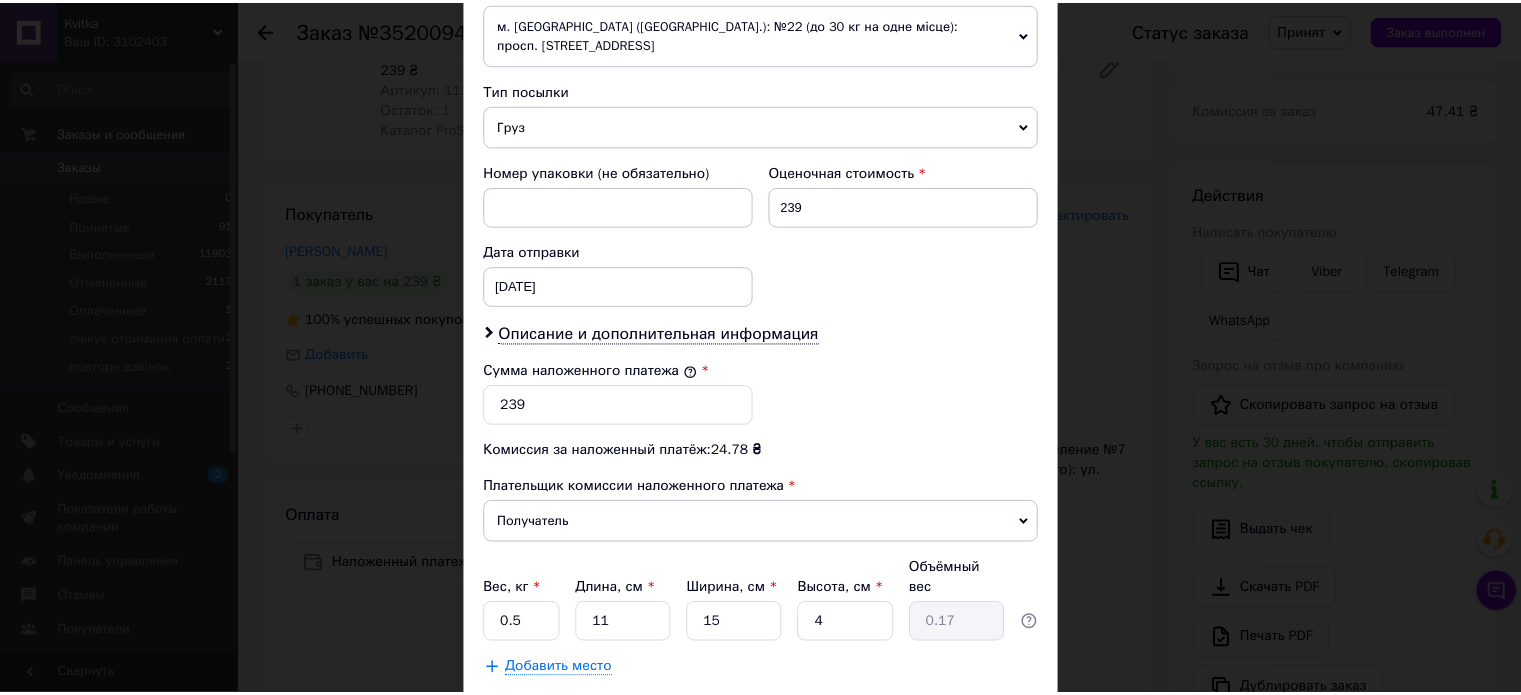 scroll, scrollTop: 844, scrollLeft: 0, axis: vertical 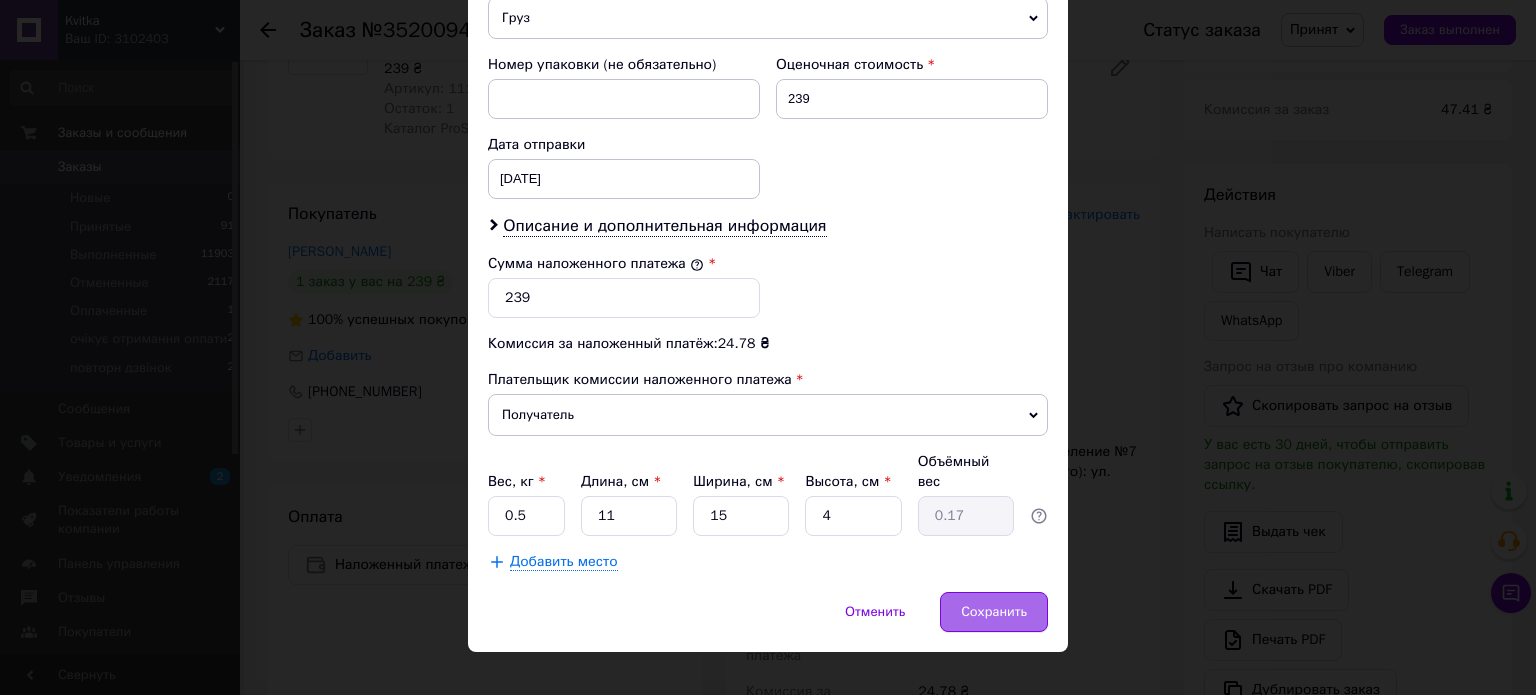 click on "Сохранить" at bounding box center (994, 612) 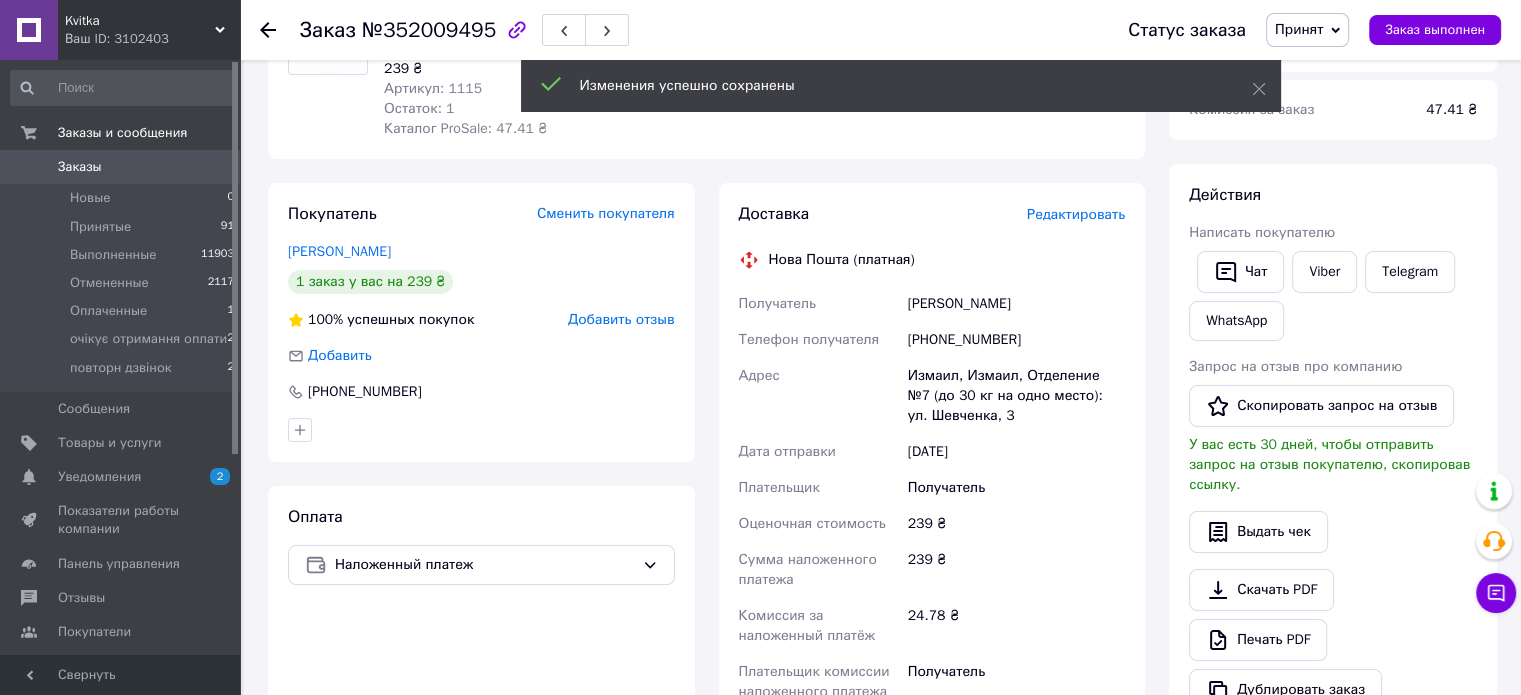scroll, scrollTop: 536, scrollLeft: 0, axis: vertical 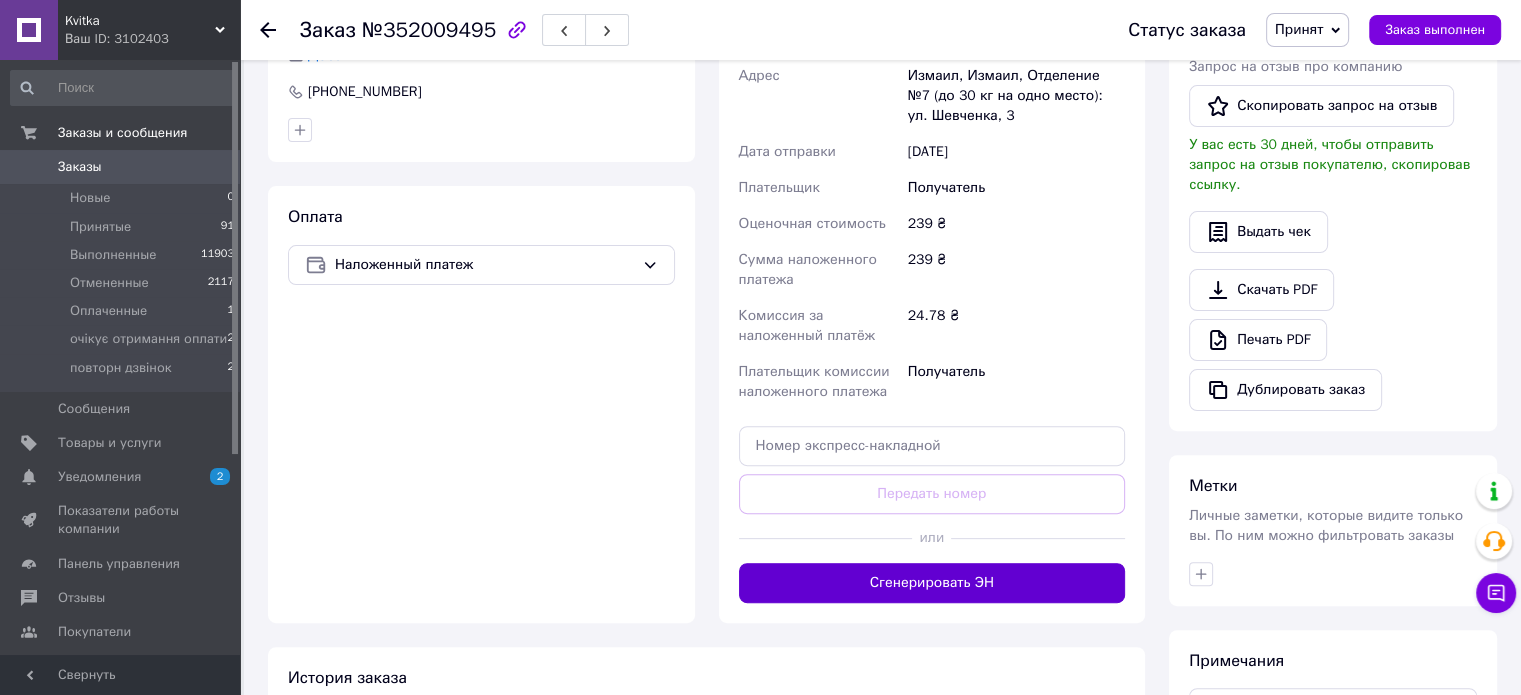 click on "Сгенерировать ЭН" at bounding box center [932, 583] 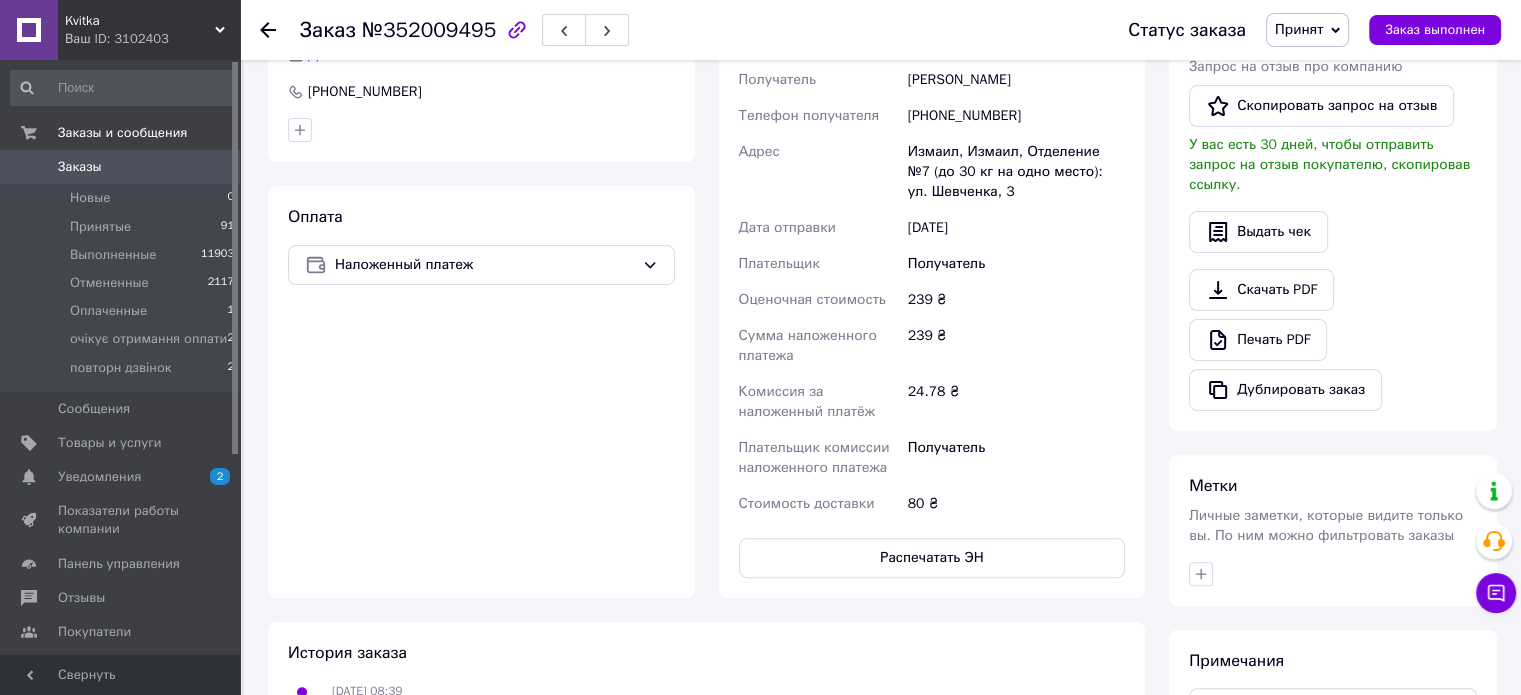 scroll, scrollTop: 236, scrollLeft: 0, axis: vertical 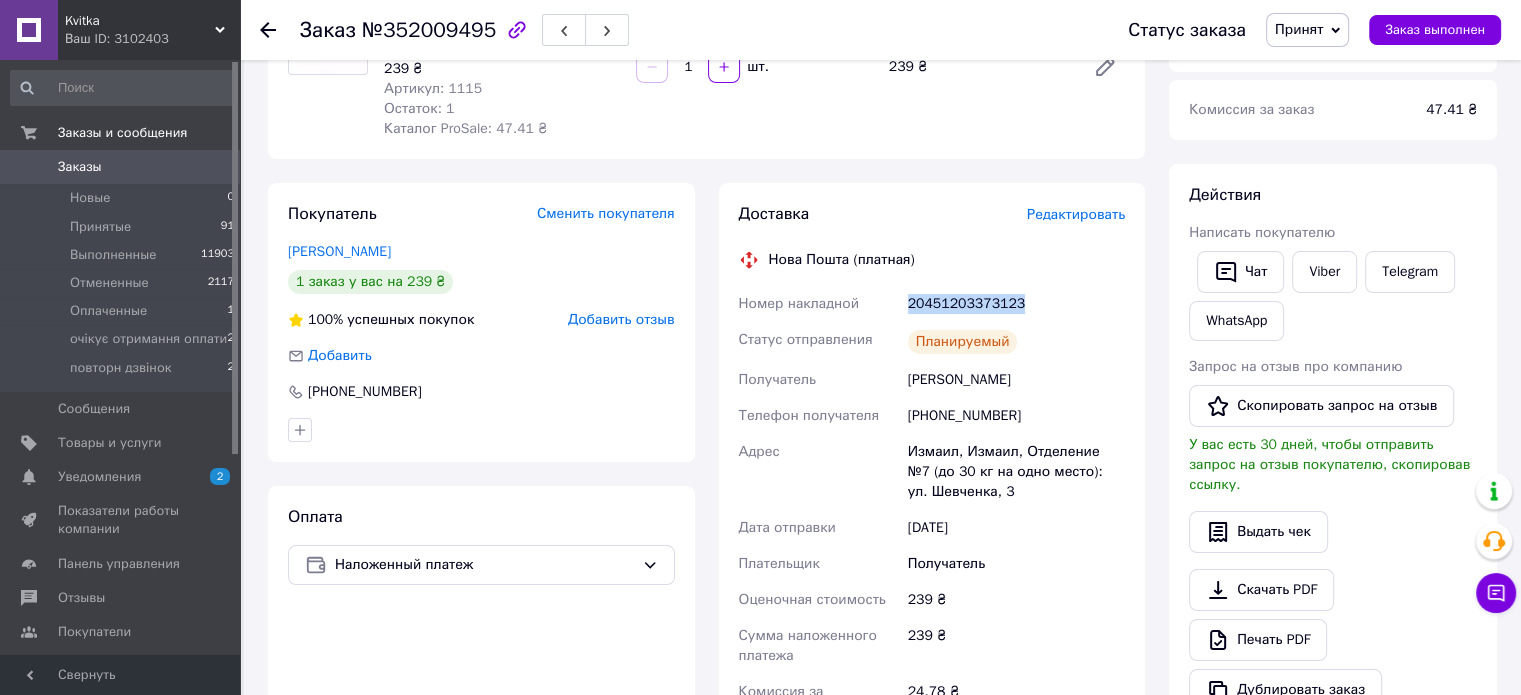 drag, startPoint x: 1036, startPoint y: 311, endPoint x: 908, endPoint y: 311, distance: 128 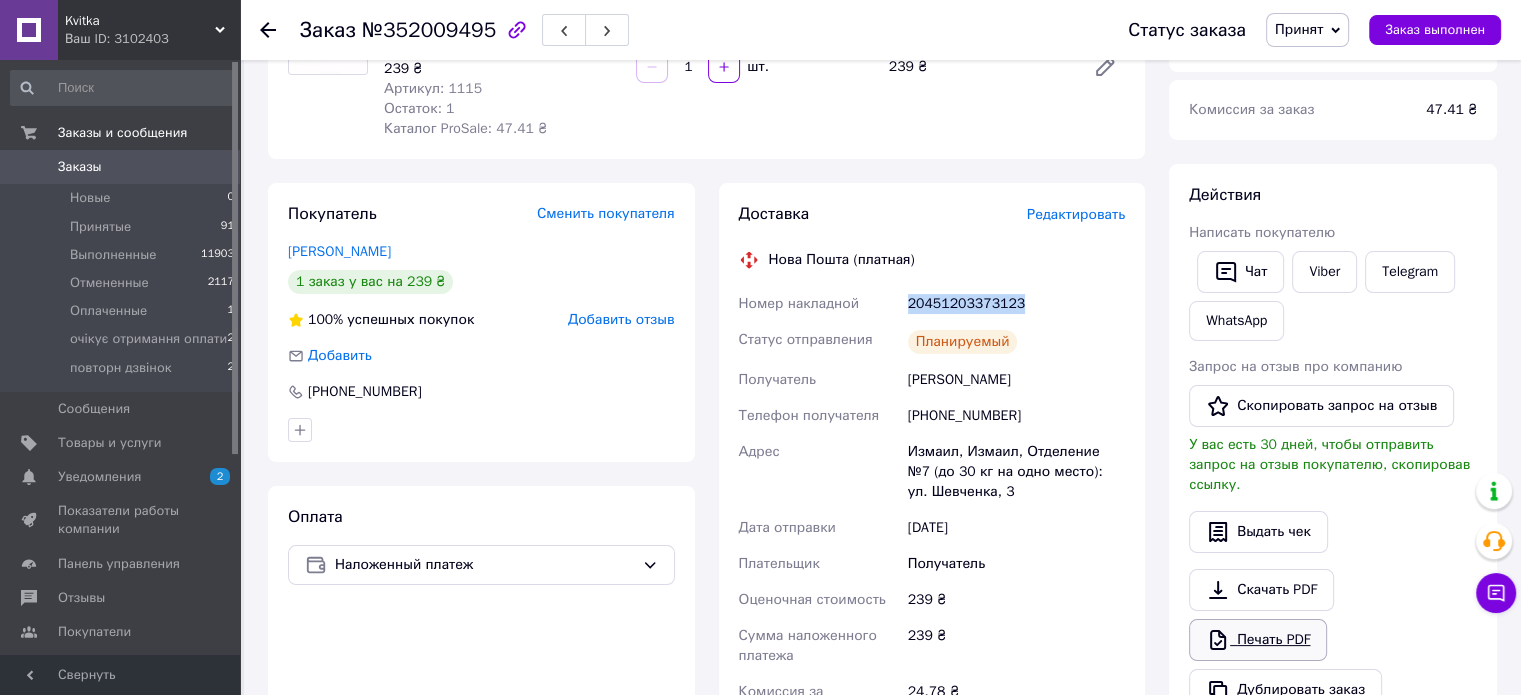 click on "Печать PDF" at bounding box center (1258, 640) 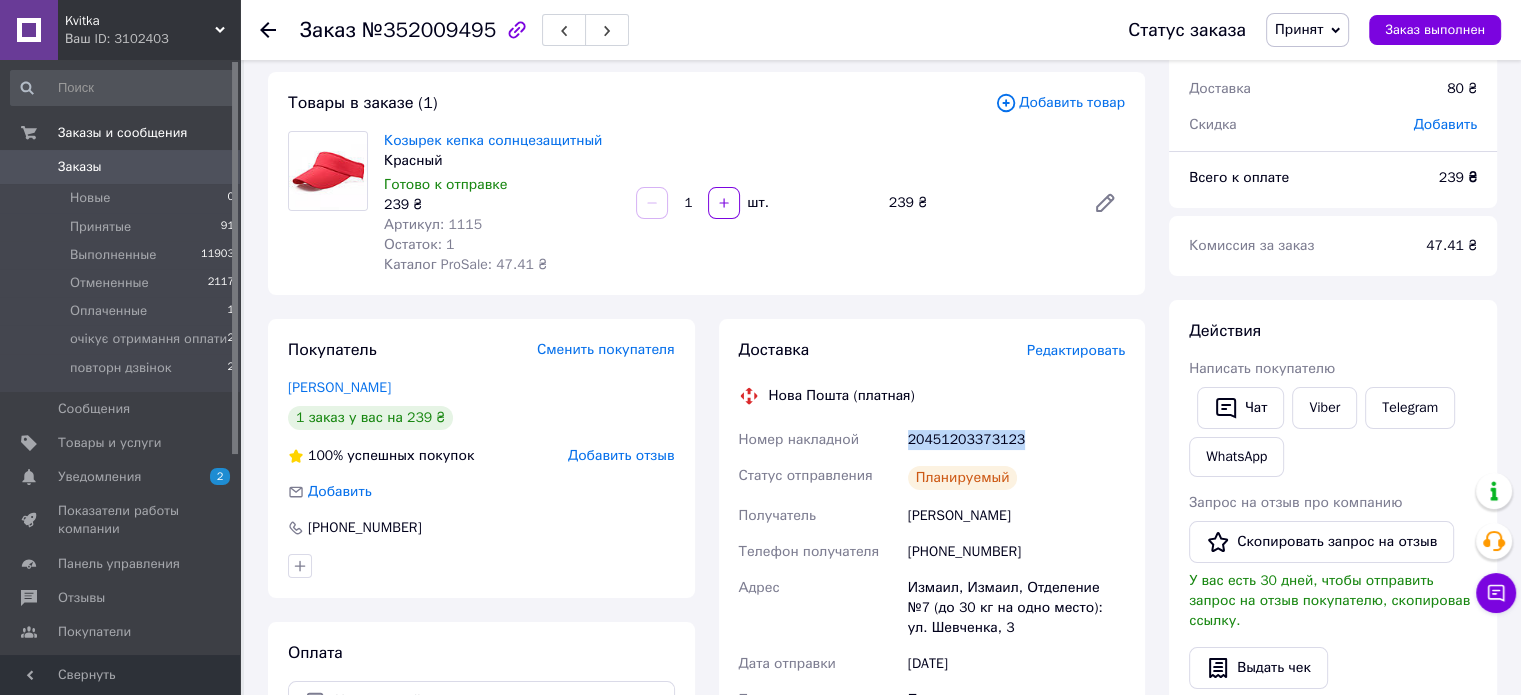 scroll, scrollTop: 0, scrollLeft: 0, axis: both 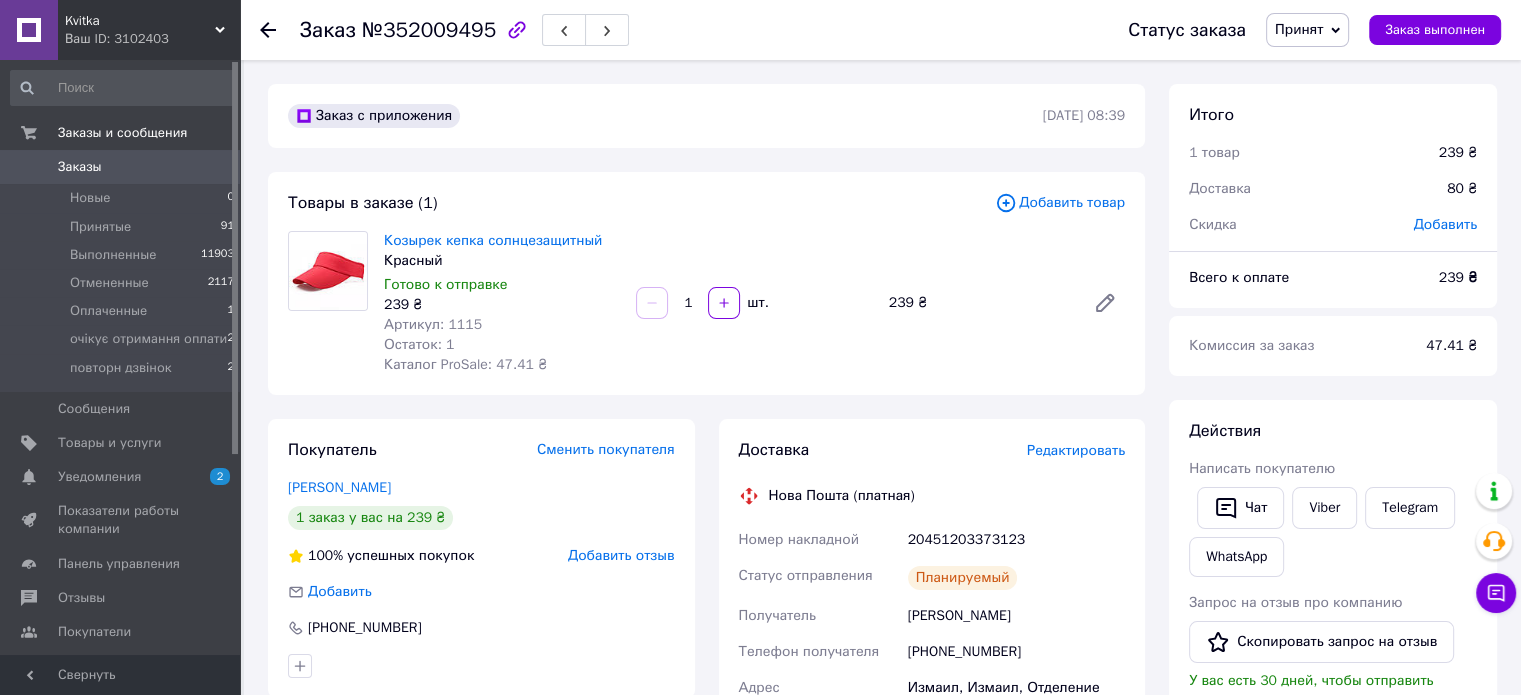 click at bounding box center (280, 30) 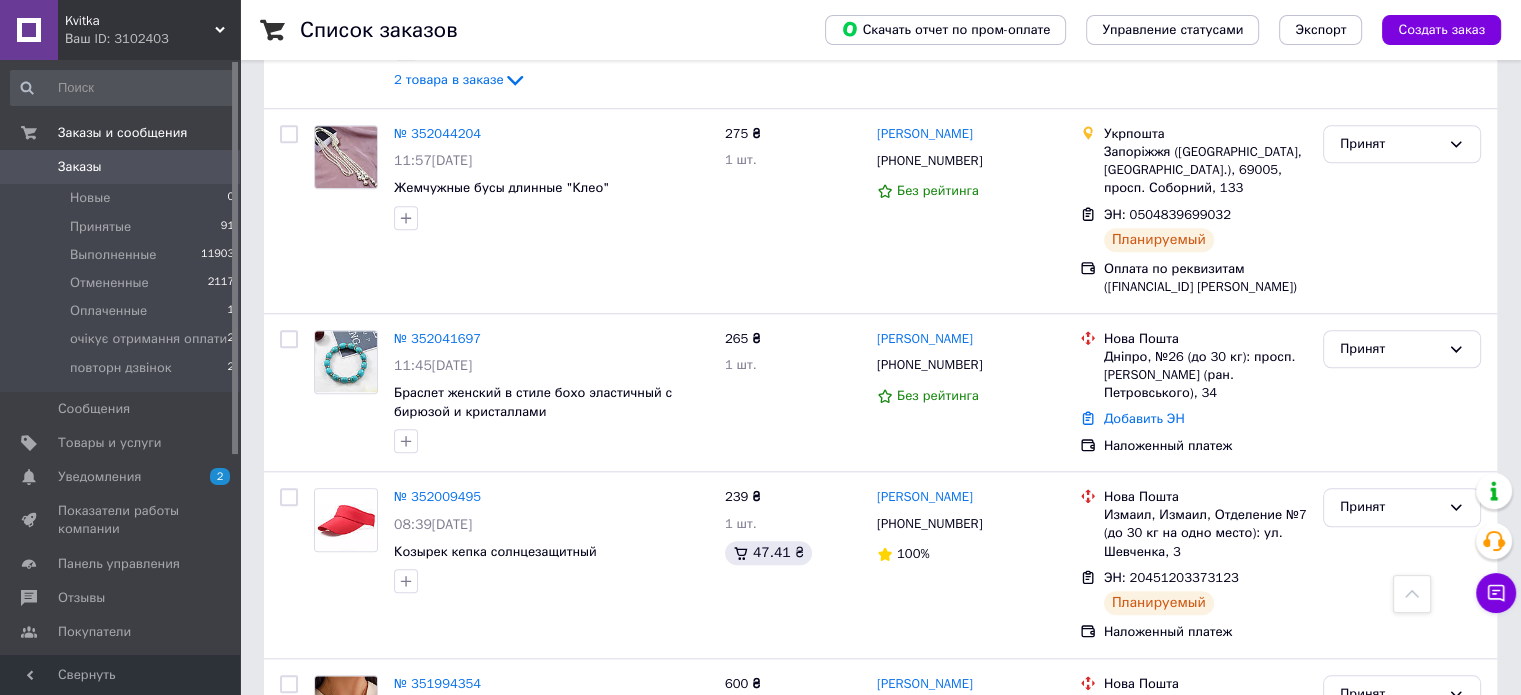 scroll, scrollTop: 1900, scrollLeft: 0, axis: vertical 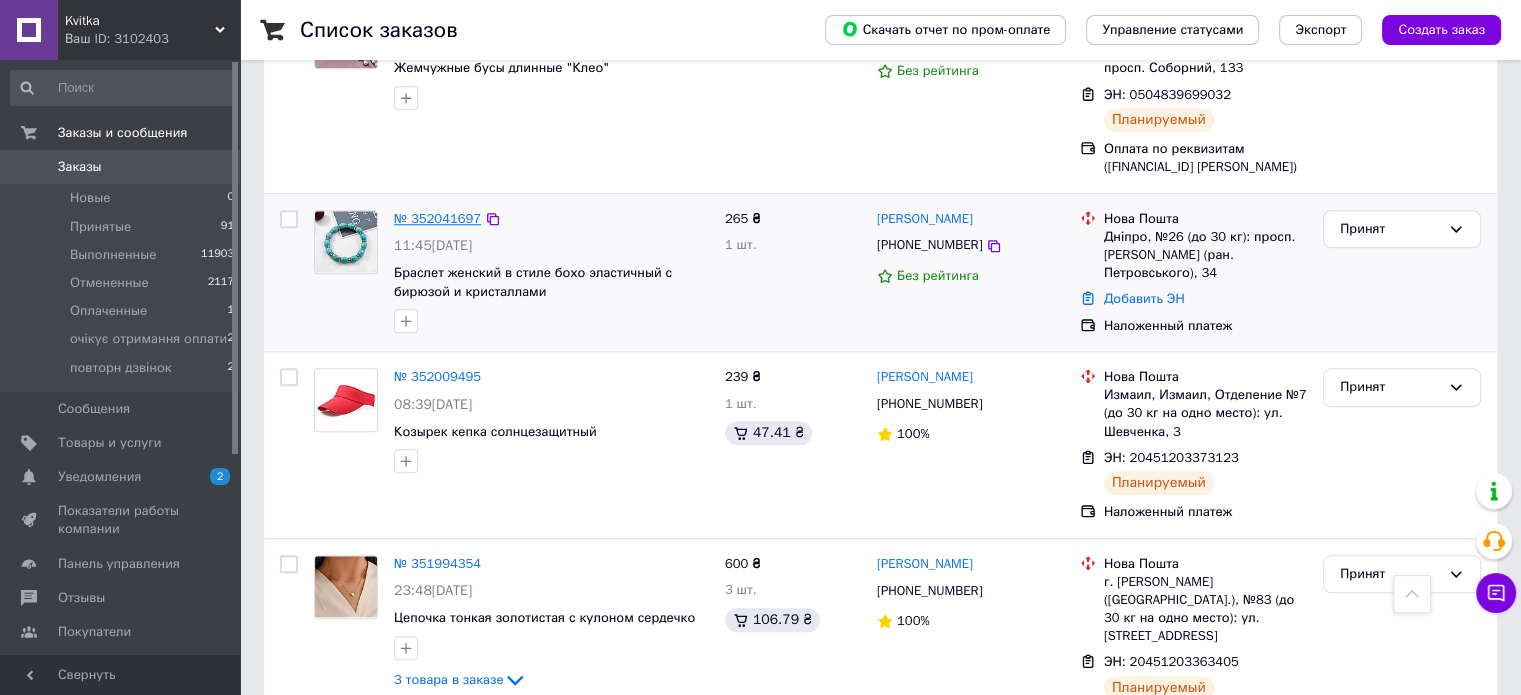 click on "№ 352041697" at bounding box center (437, 218) 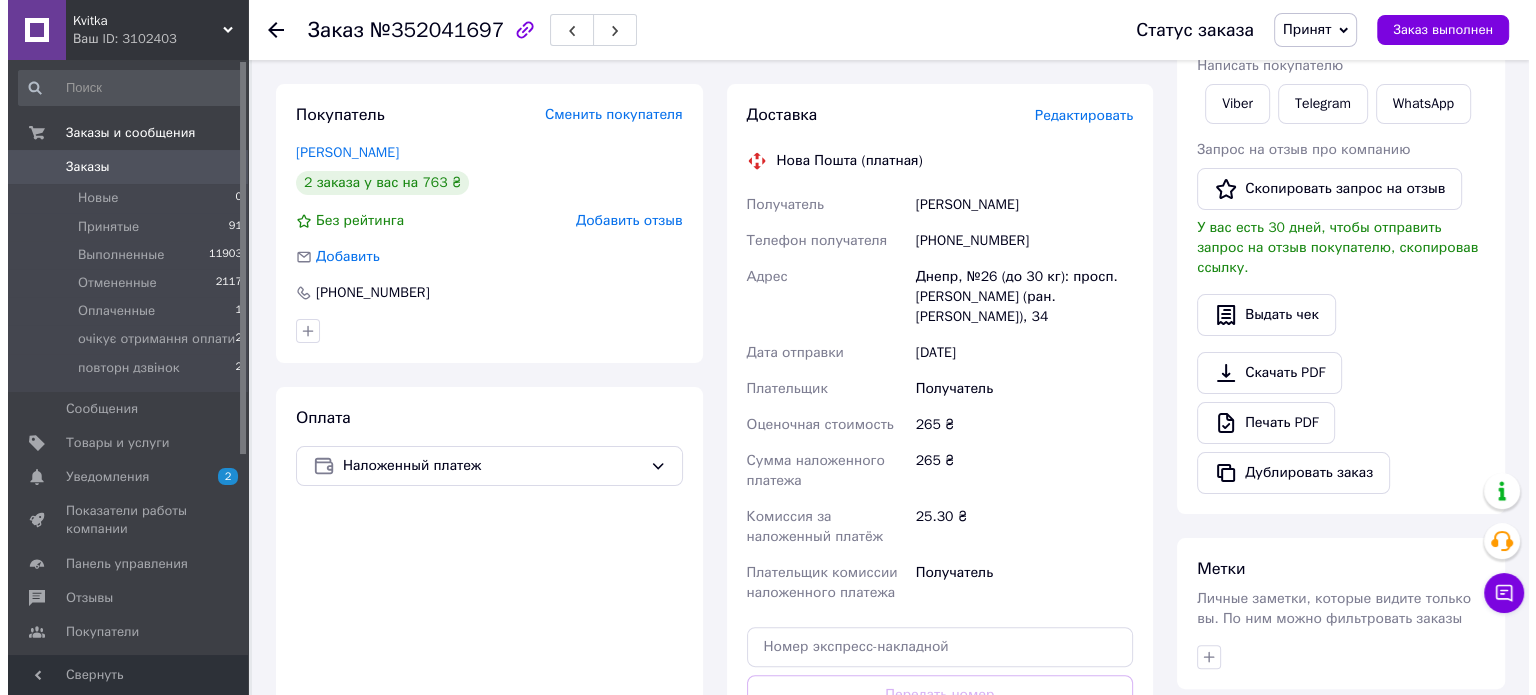 scroll, scrollTop: 178, scrollLeft: 0, axis: vertical 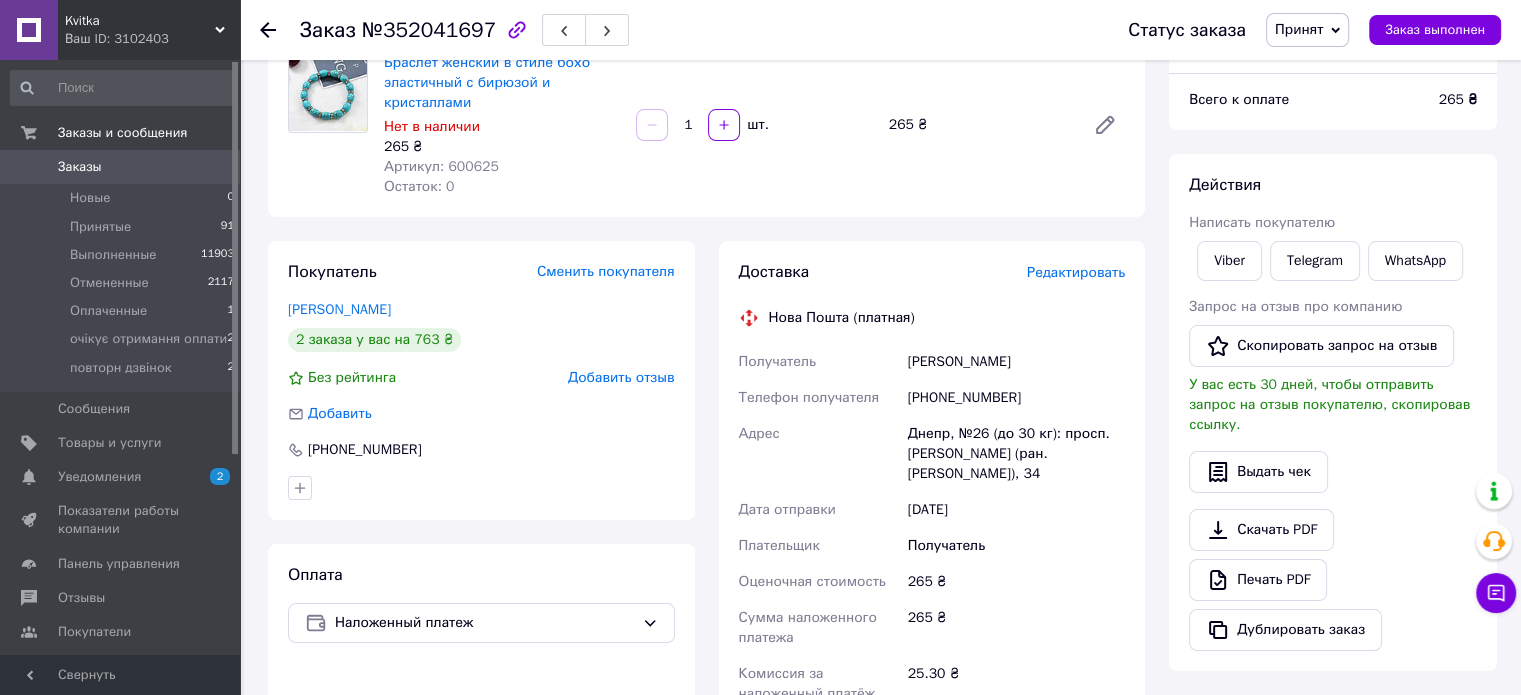 click on "Редактировать" at bounding box center [1076, 272] 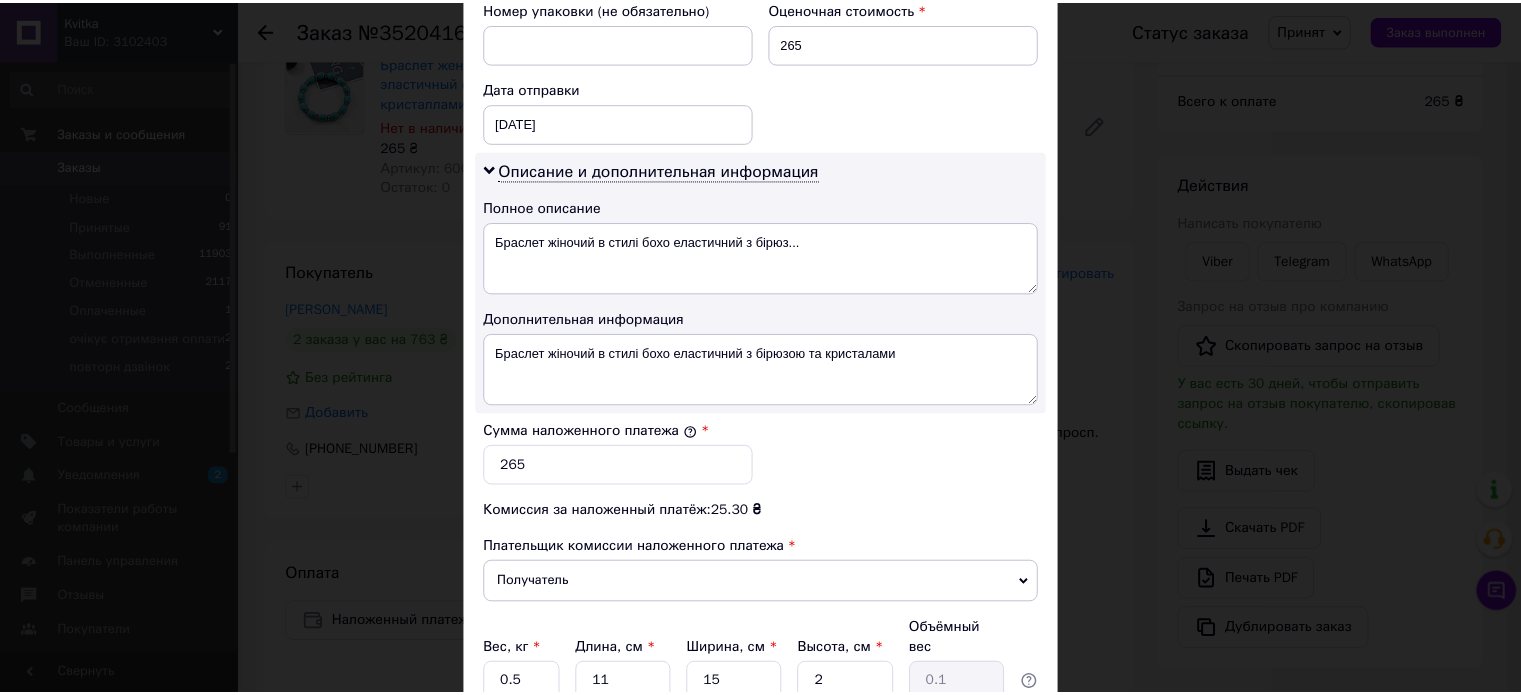 scroll, scrollTop: 1068, scrollLeft: 0, axis: vertical 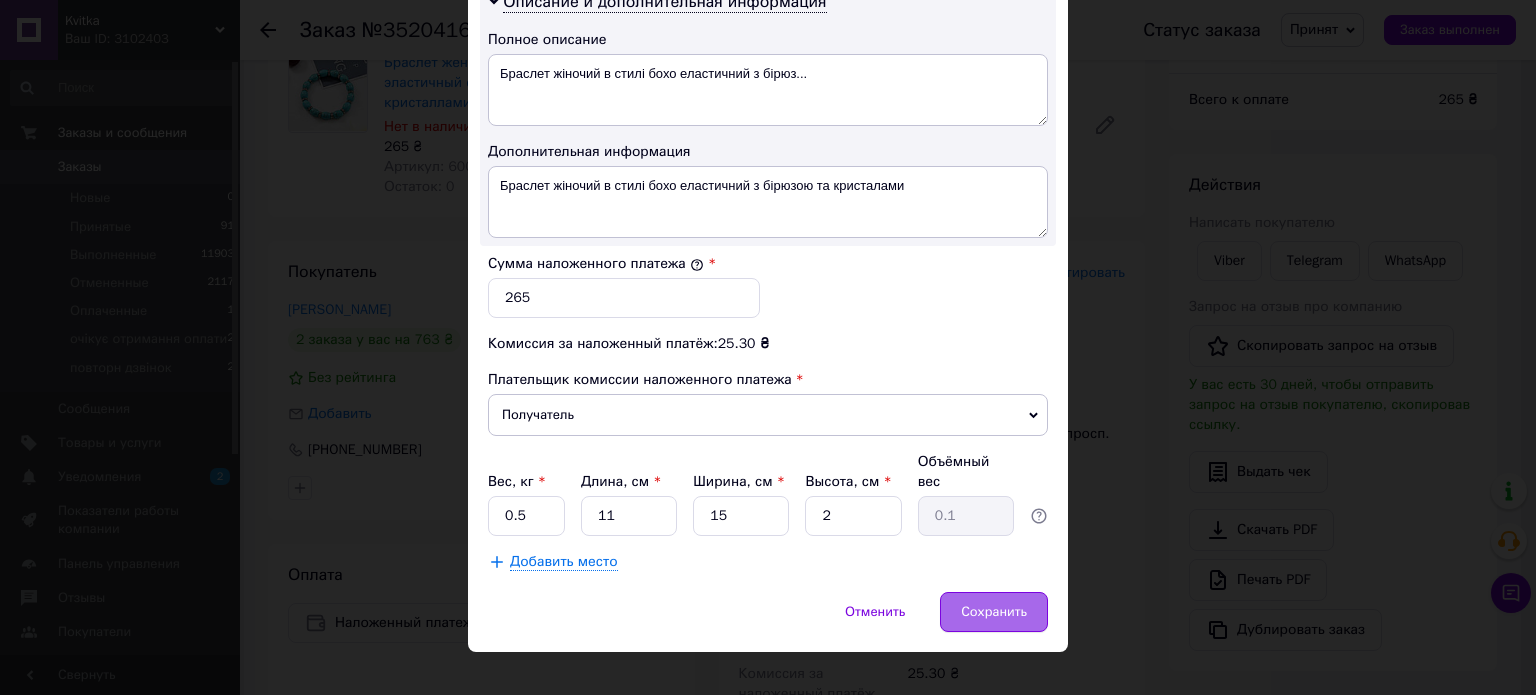 click on "Сохранить" at bounding box center [994, 612] 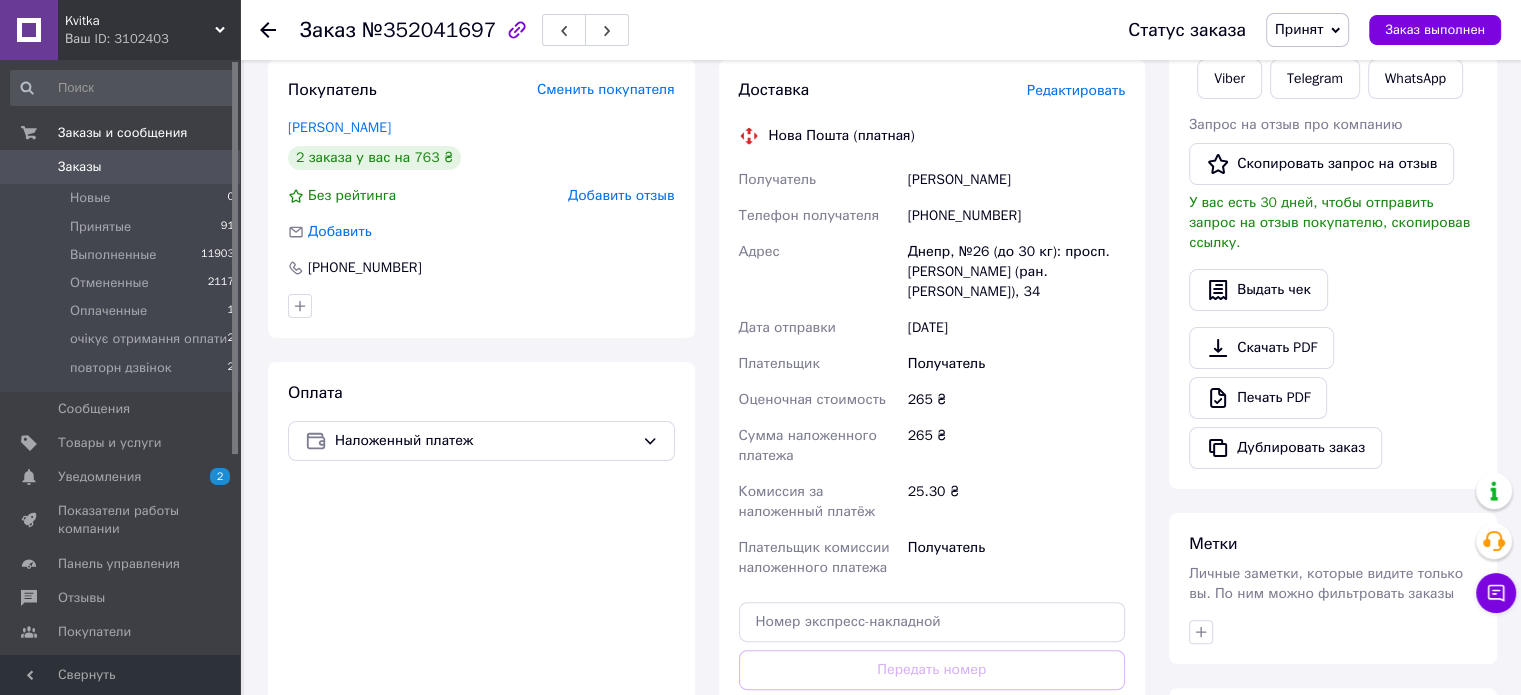 scroll, scrollTop: 500, scrollLeft: 0, axis: vertical 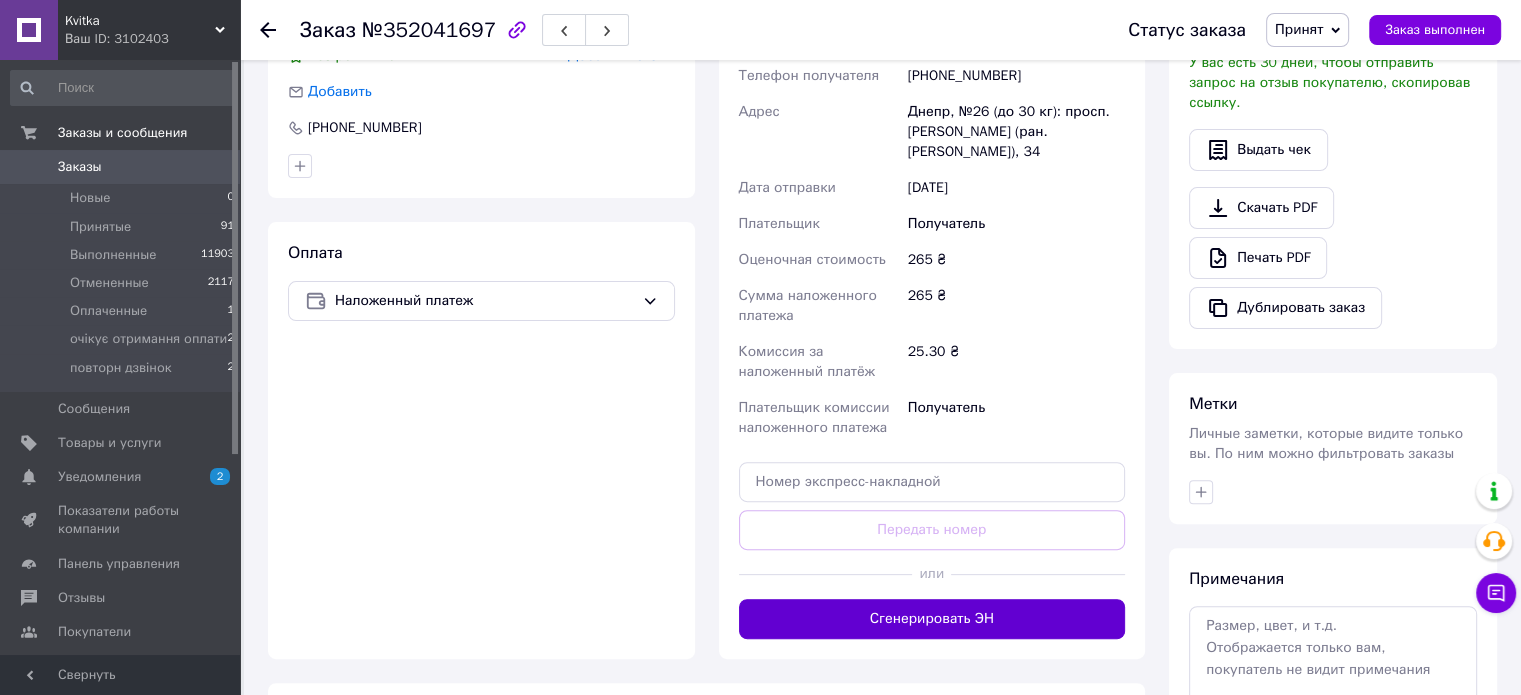 click on "Сгенерировать ЭН" at bounding box center [932, 619] 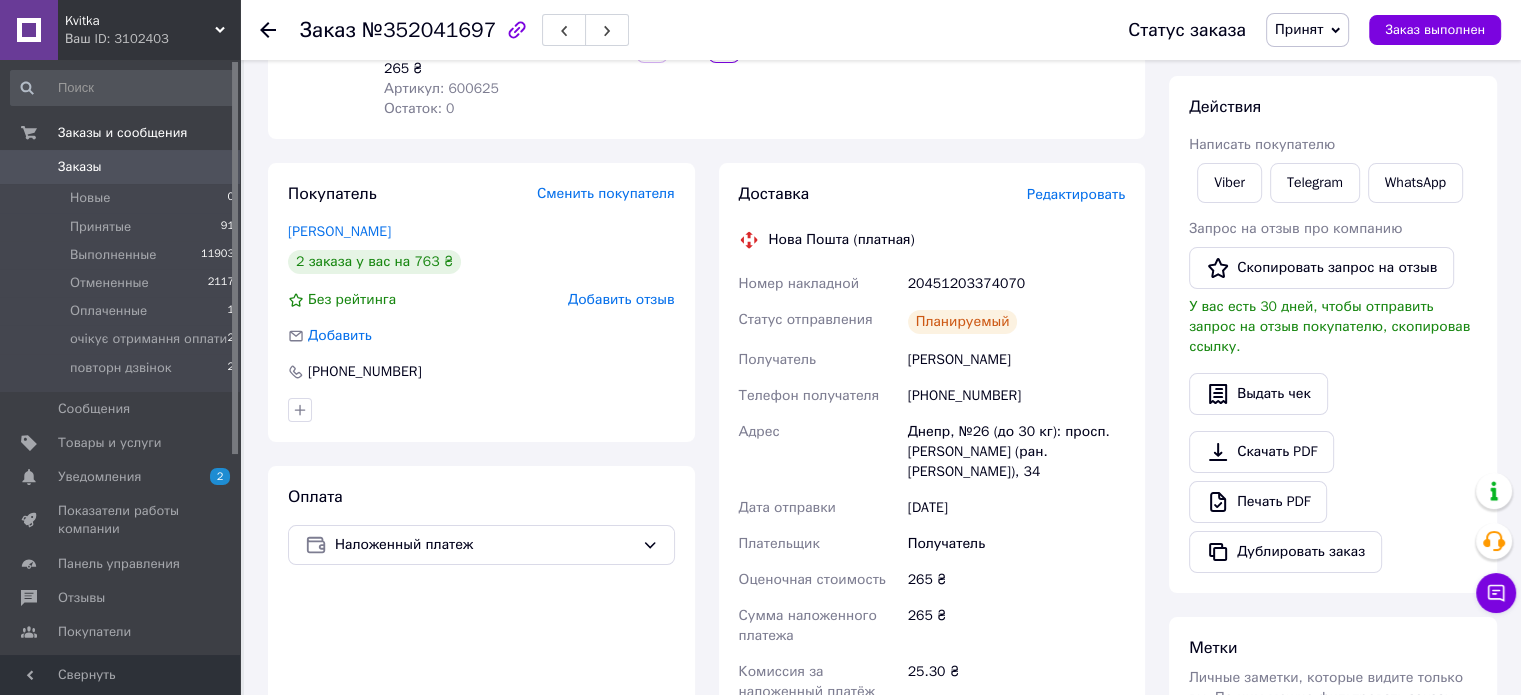 scroll, scrollTop: 100, scrollLeft: 0, axis: vertical 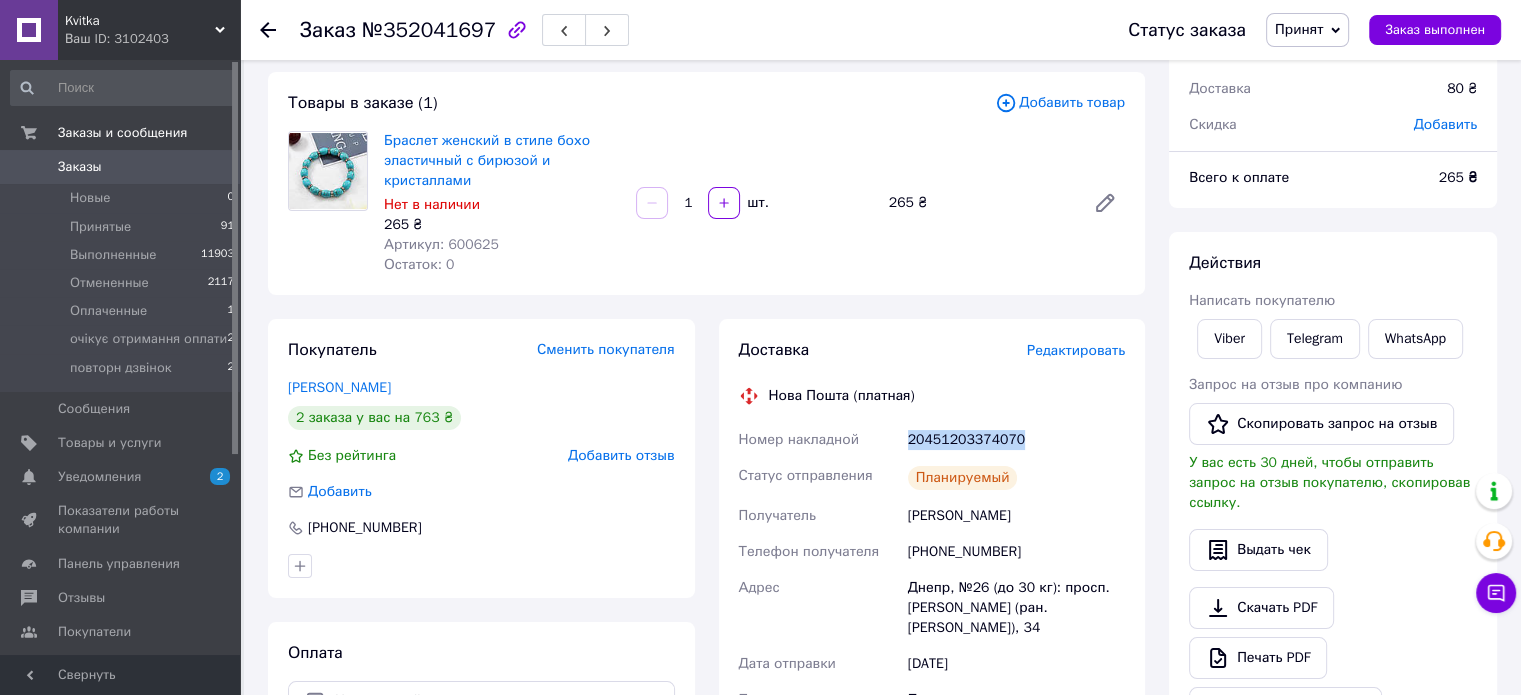 drag, startPoint x: 1023, startPoint y: 430, endPoint x: 872, endPoint y: 439, distance: 151.26797 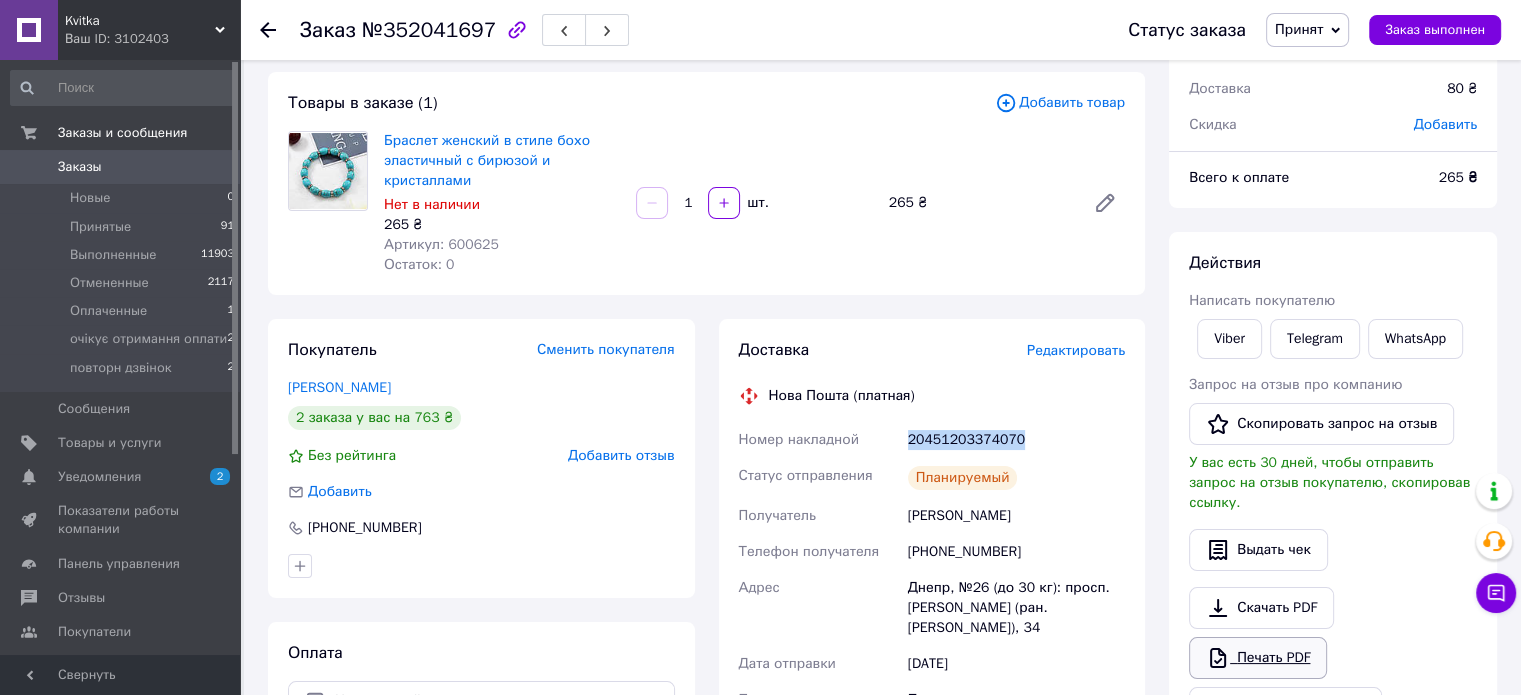 click on "Печать PDF" at bounding box center [1258, 658] 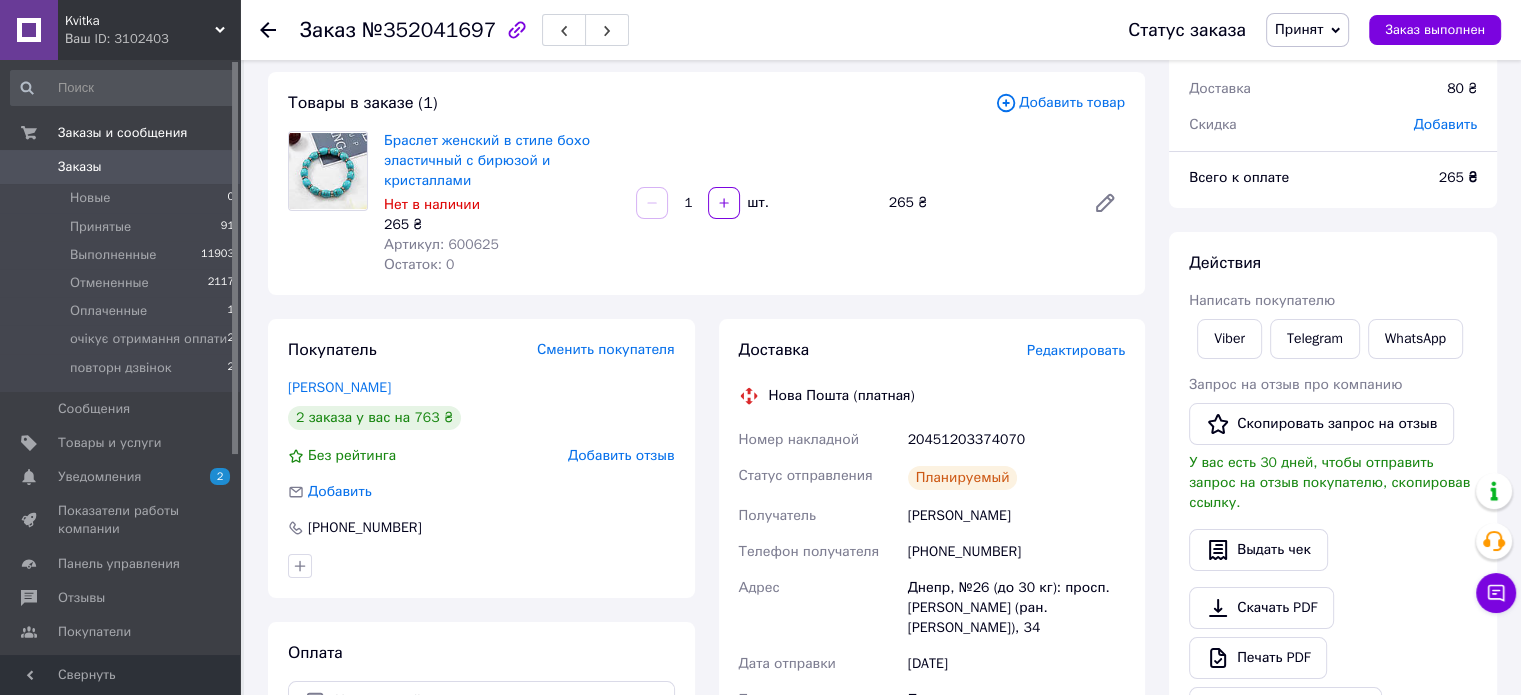 click 